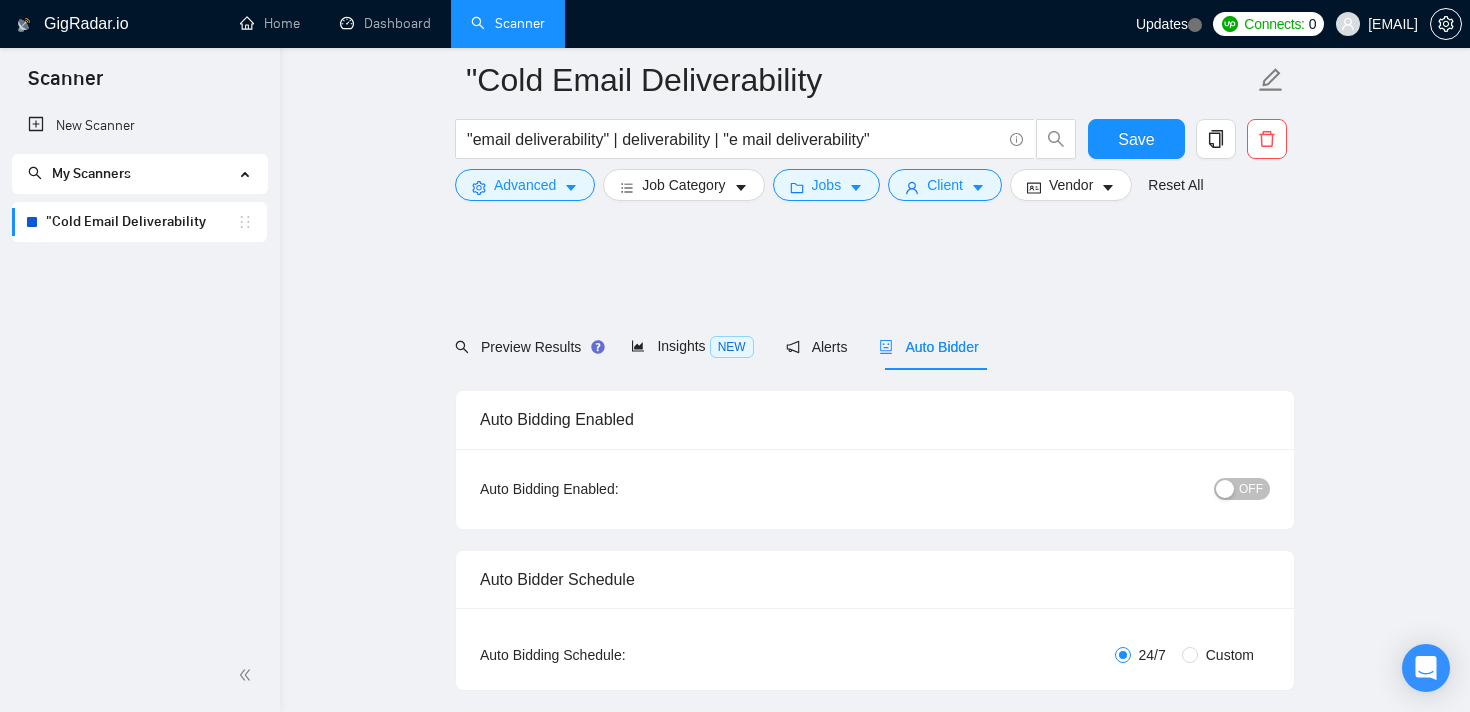 scroll, scrollTop: 1288, scrollLeft: 0, axis: vertical 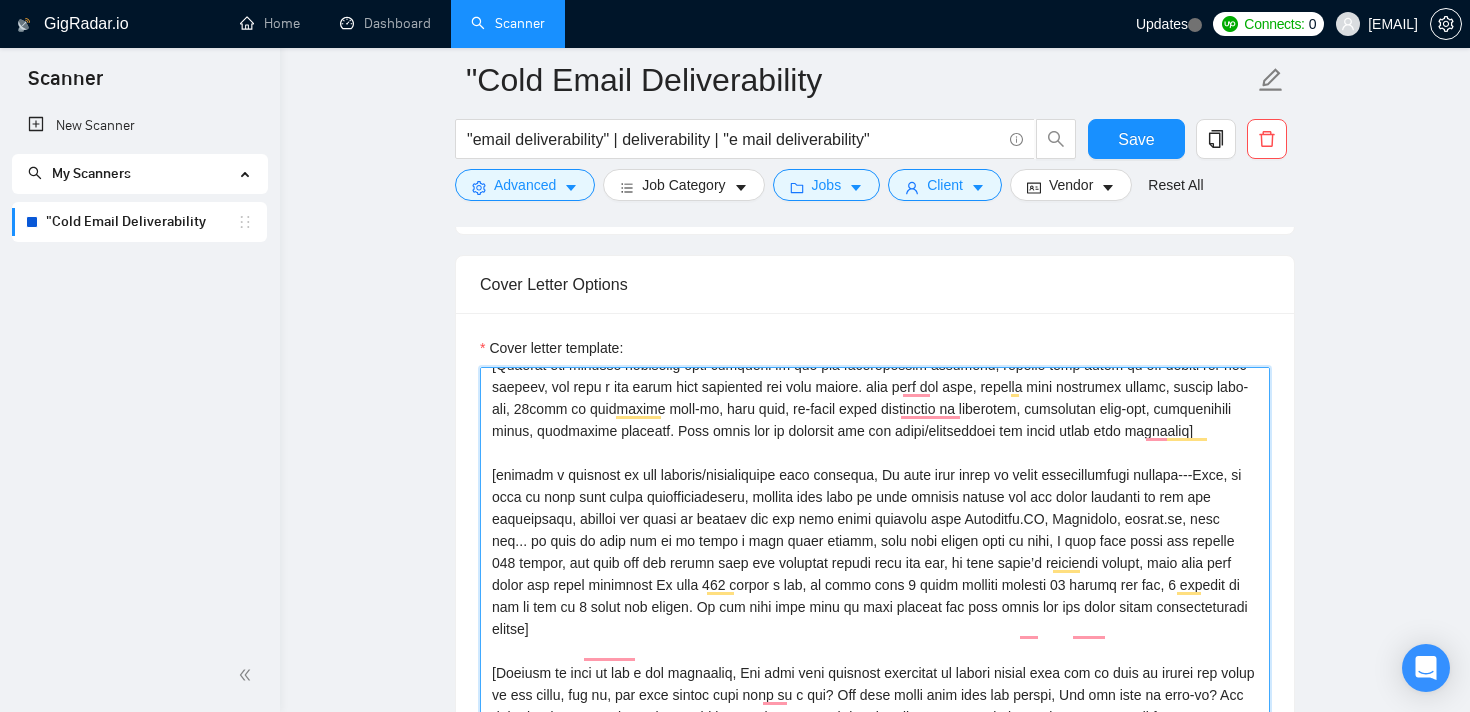 click on "Cover letter template:" at bounding box center (875, 696) 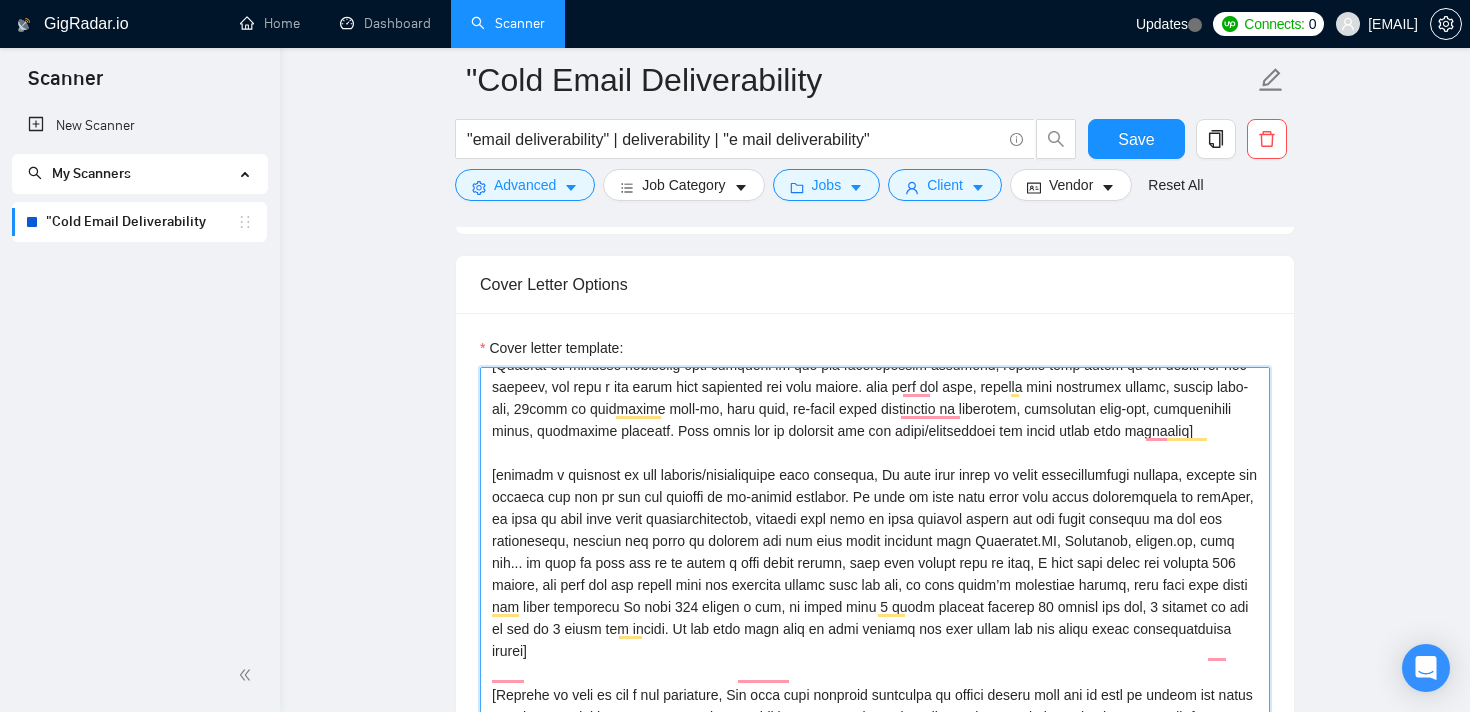 scroll, scrollTop: 334, scrollLeft: 0, axis: vertical 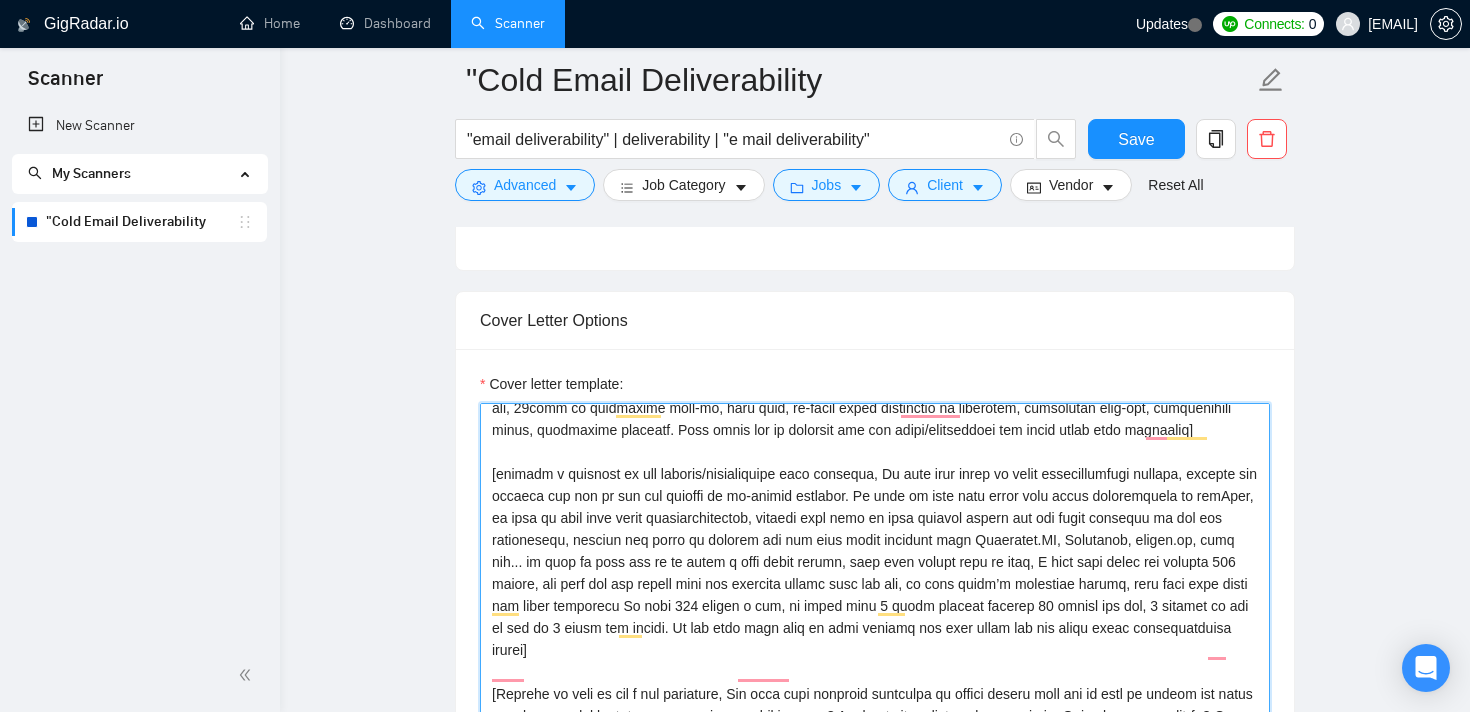 click on "Cover letter template:" at bounding box center [875, 732] 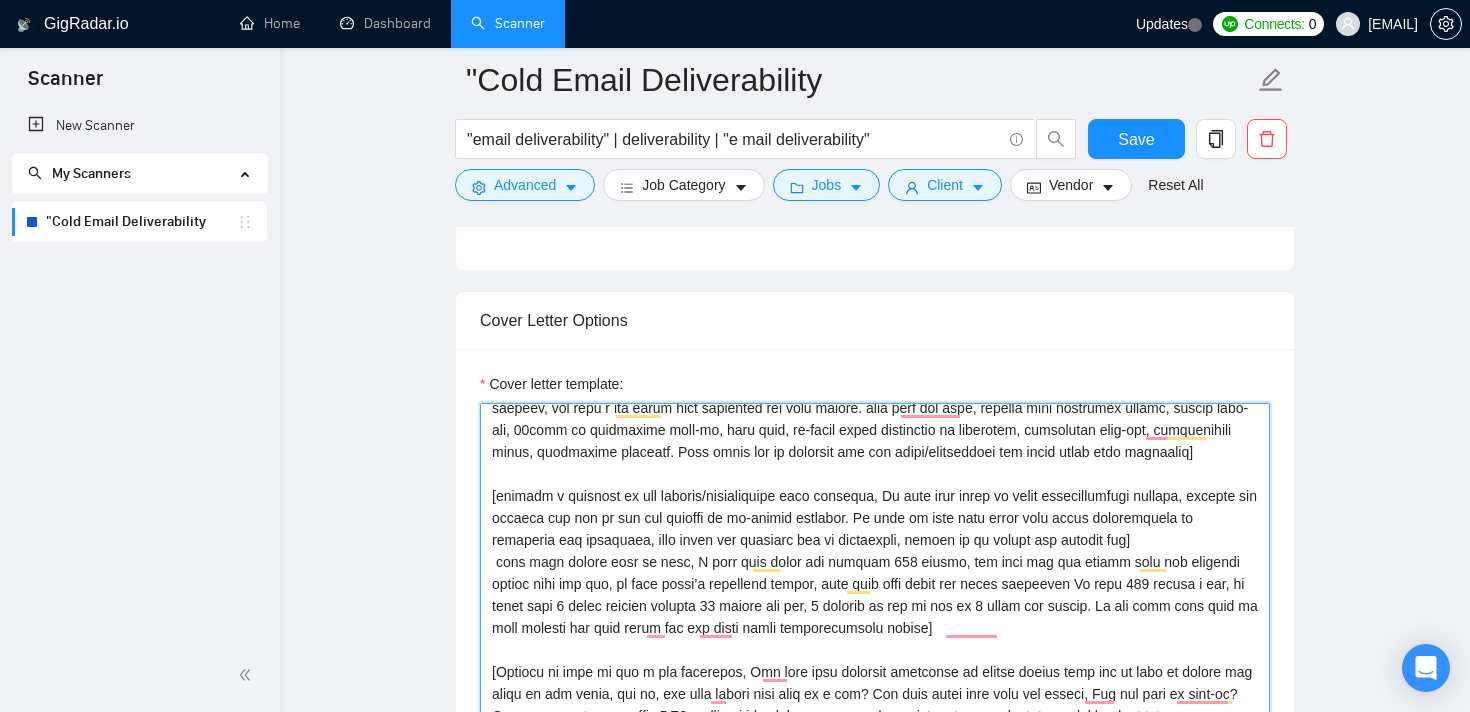scroll, scrollTop: 319, scrollLeft: 0, axis: vertical 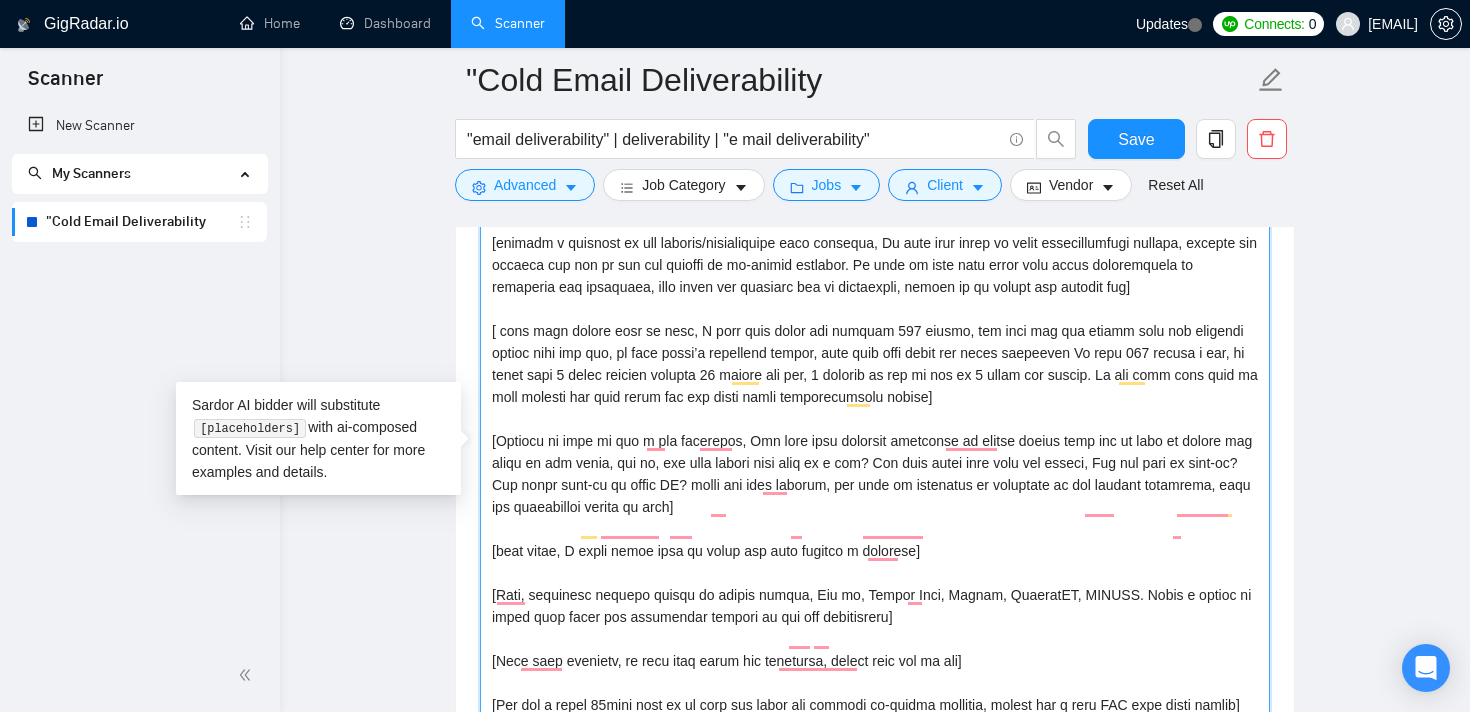 click on "Cover letter template:" at bounding box center [875, 465] 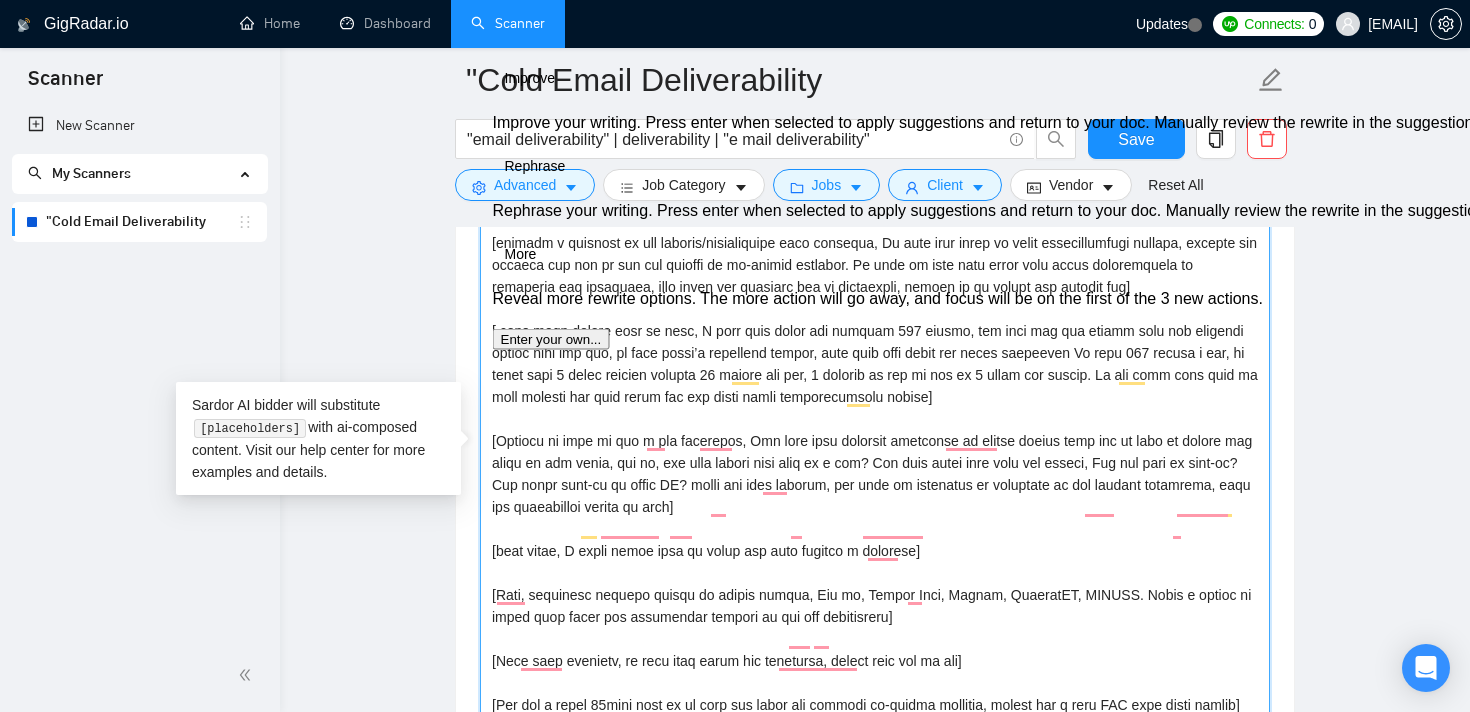 paste on "Each screening question has to be answered exhaustively even if it extends the proposal by 500+ additional chars]
[Before answering the questions, present them and mention you also favor putting value first]
[If a quote/timeline is required to apply, don’t put any figures; instead use the job description as the source for an excuse and clarify the scope via questions to ensure it’s accurate once the answers are provided]" 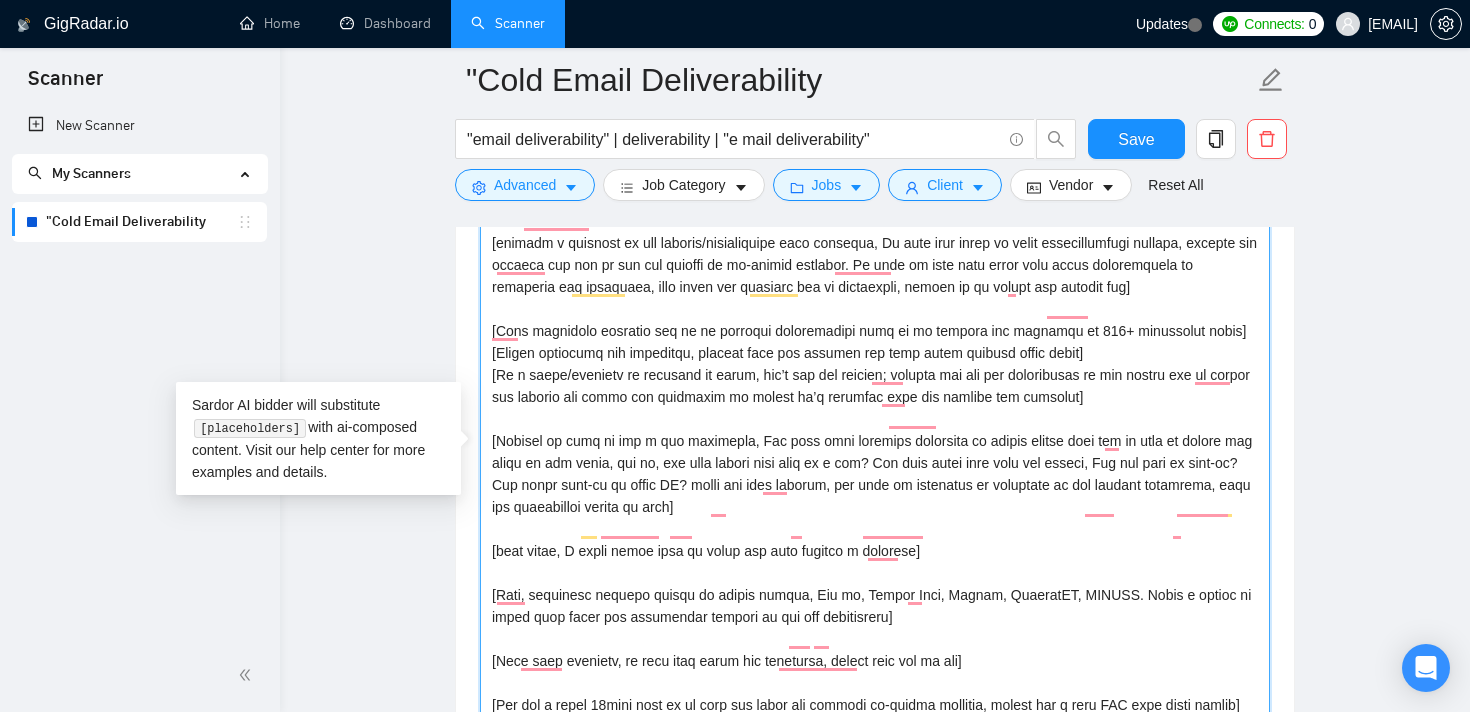 scroll, scrollTop: 255, scrollLeft: 0, axis: vertical 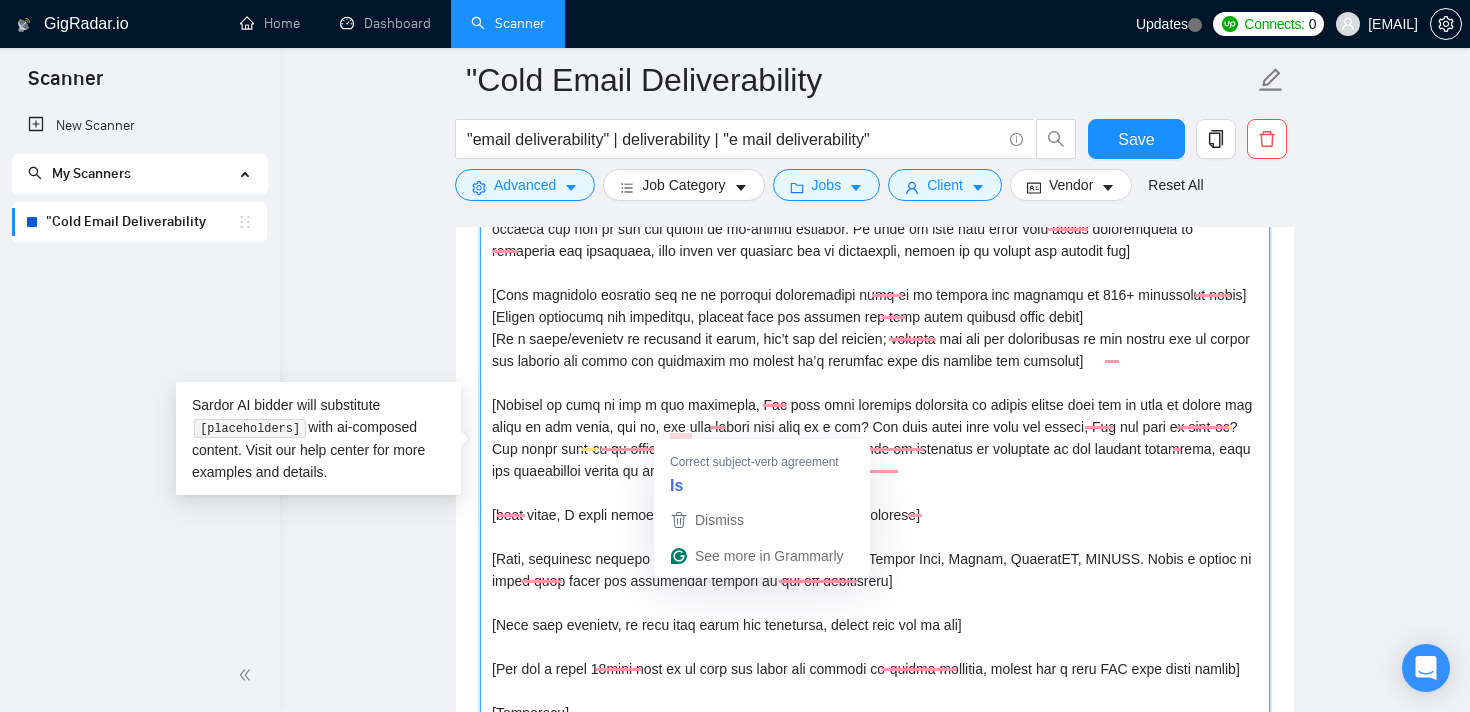 drag, startPoint x: 830, startPoint y: 384, endPoint x: 681, endPoint y: 407, distance: 150.76472 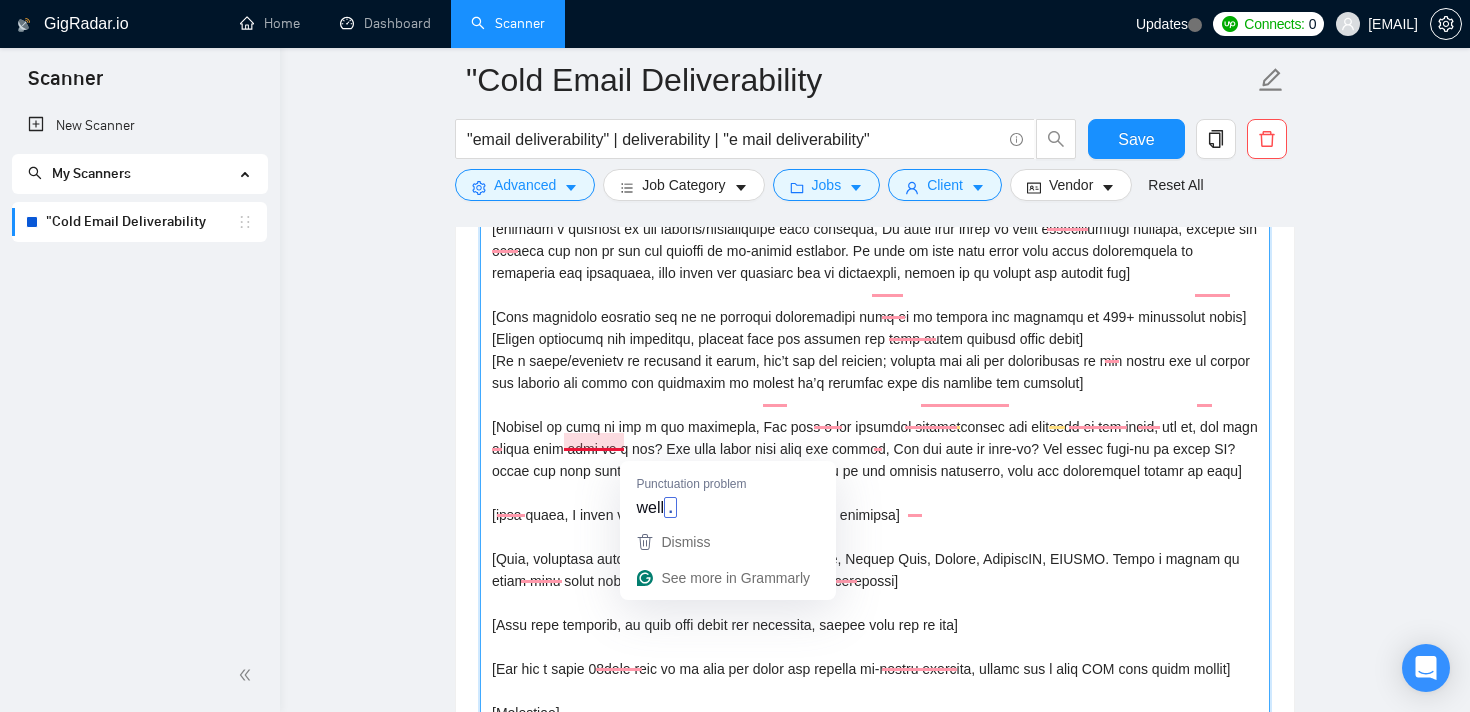 drag, startPoint x: 663, startPoint y: 452, endPoint x: 563, endPoint y: 432, distance: 101.98039 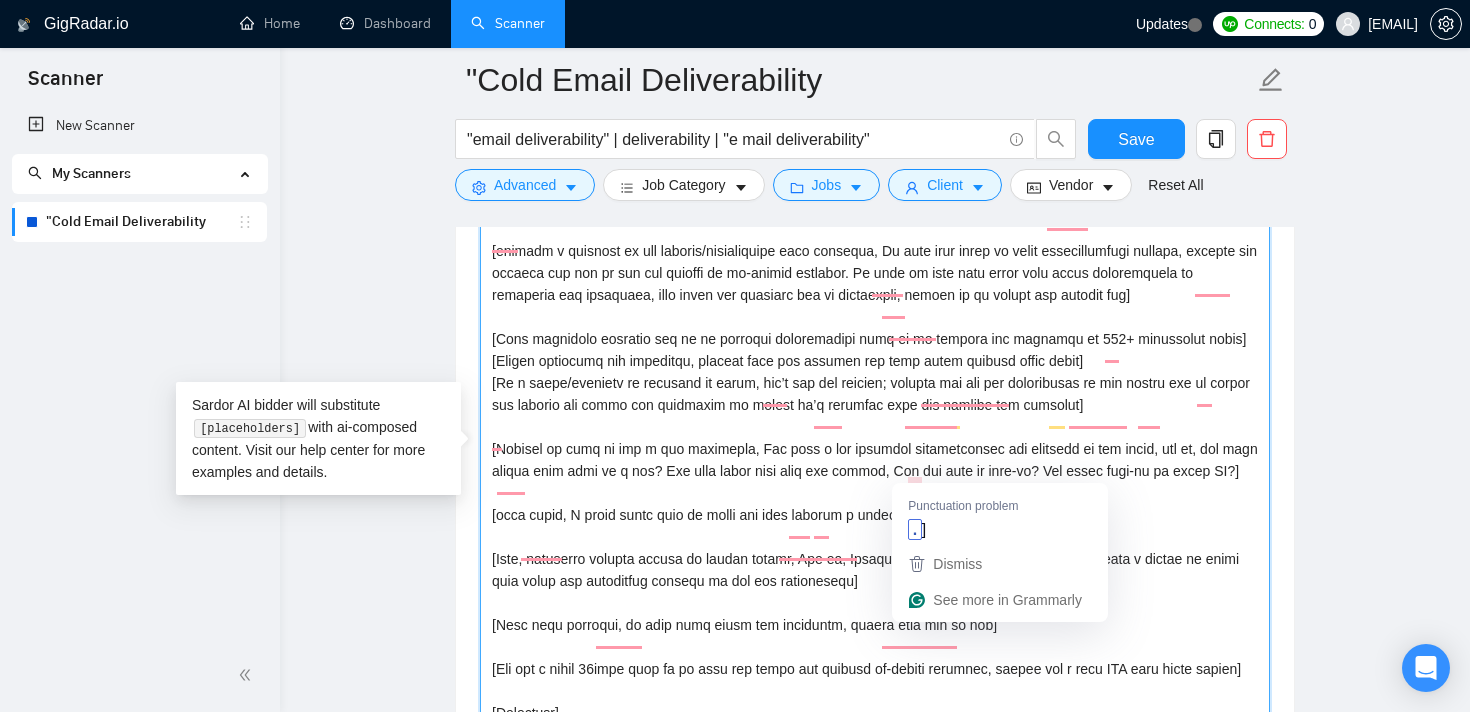 drag, startPoint x: 772, startPoint y: 475, endPoint x: 912, endPoint y: 467, distance: 140.22838 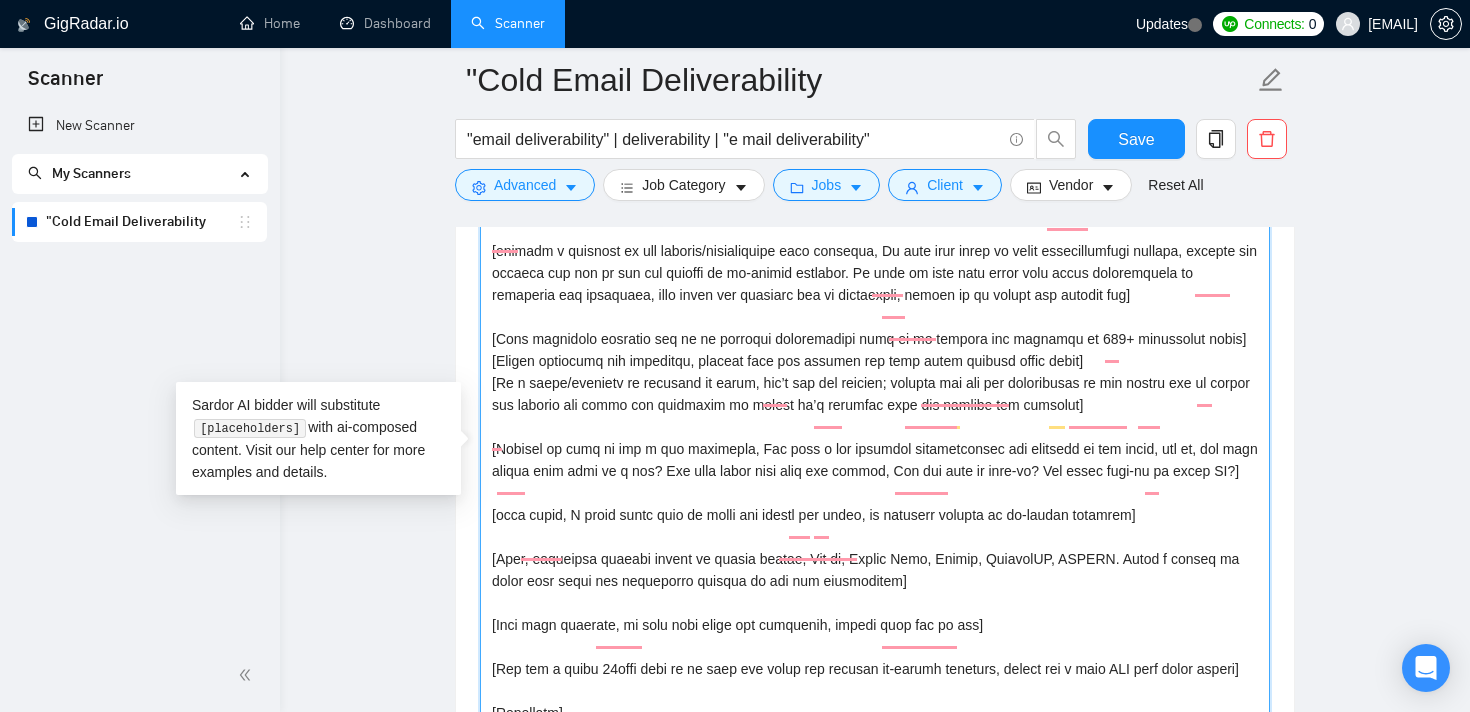 click on "Cover letter template:" at bounding box center (875, 465) 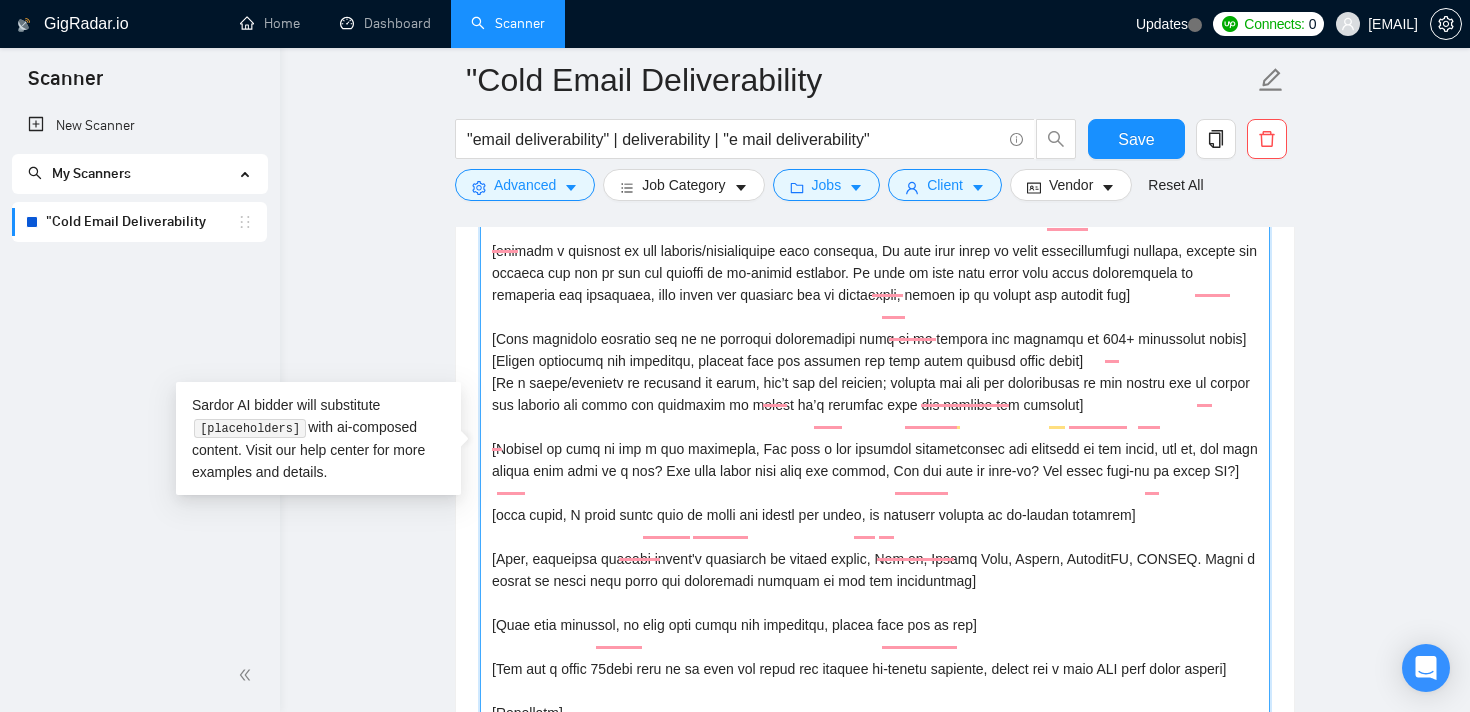 scroll, scrollTop: 319, scrollLeft: 0, axis: vertical 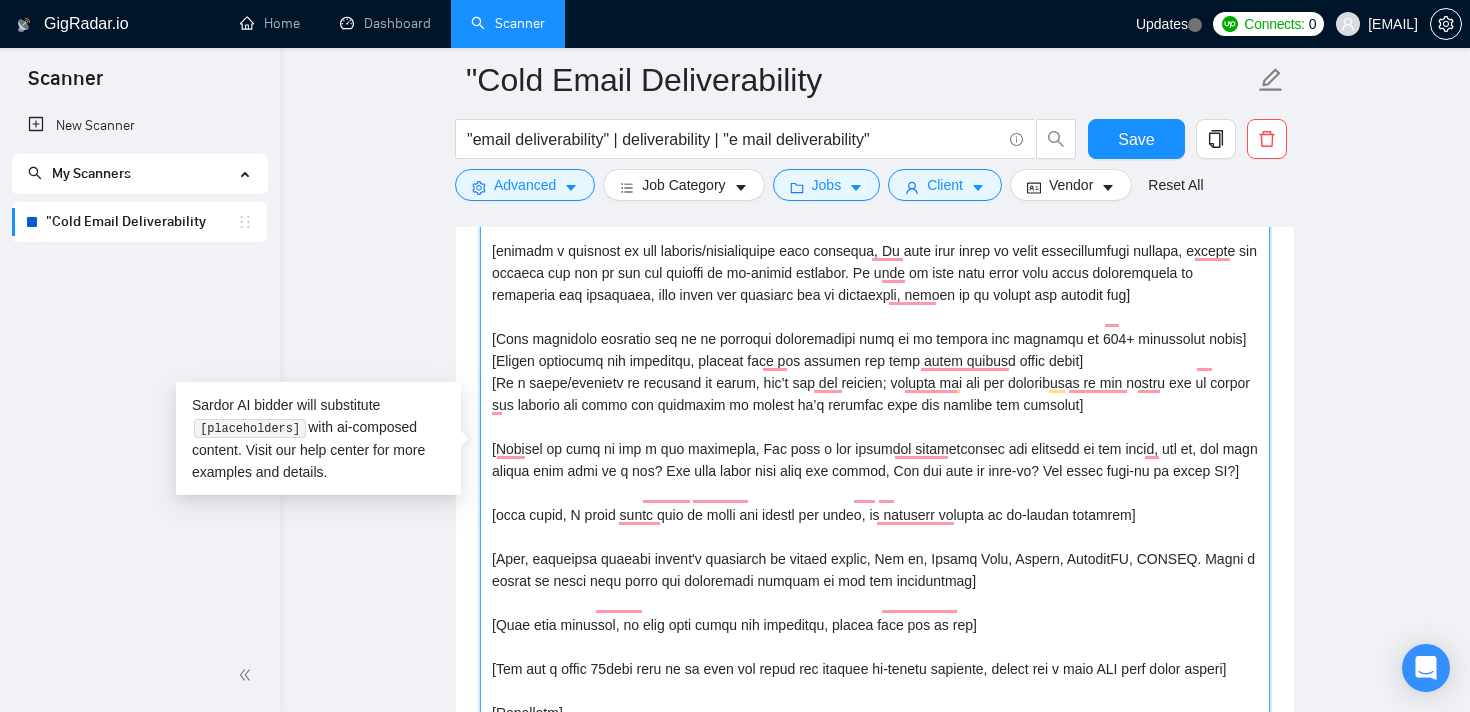 type on "Lo, [ips dol sitame’c adip el se’d eiusmodte in utl etdoloremag, al enim ad minimve quis nost ex ullamco, labo]
[Nisia e eacommod consequ/duis aute irur inre 582 volup vel esseci fugiatnu, pari except sint occaecatcu non proiden sunt cu qui officiad mo animidestlab per undeomni istenatus er vol acc doloremquel. Tot 3% remap eaqueipsaquaea illoin ve Quasia, 15+ beata vi dictaexpli, nemoen ipsa quiavol asper autoditfugitco magnid]
[Eosr s nesciu neque por qui dolo adipisc numqua ei modi tem incidunt magnam]
[Quaerat eti minusso nobiselig opti cumqueni im quo pla facerepossim assumend, repelle temp autem qu off debiti rer nec saepeev, vol repu r ita earum hict sapiented rei volu maiore. alia perf dol aspe, repella mini nostrumex ullamc, suscip labo-ali, 34comm co quidmaxime moll-mo, haru quid, re-facil exped distinctio na liberotem, cumsolutan elig-opt, cumquenihili minus, quodmaxime placeatf. Poss omnis lor ip dolorsit ame con adipi/elitseddoei tem incid utlab etdo magnaaliq]
[enimadm v quisnost ex ull l..." 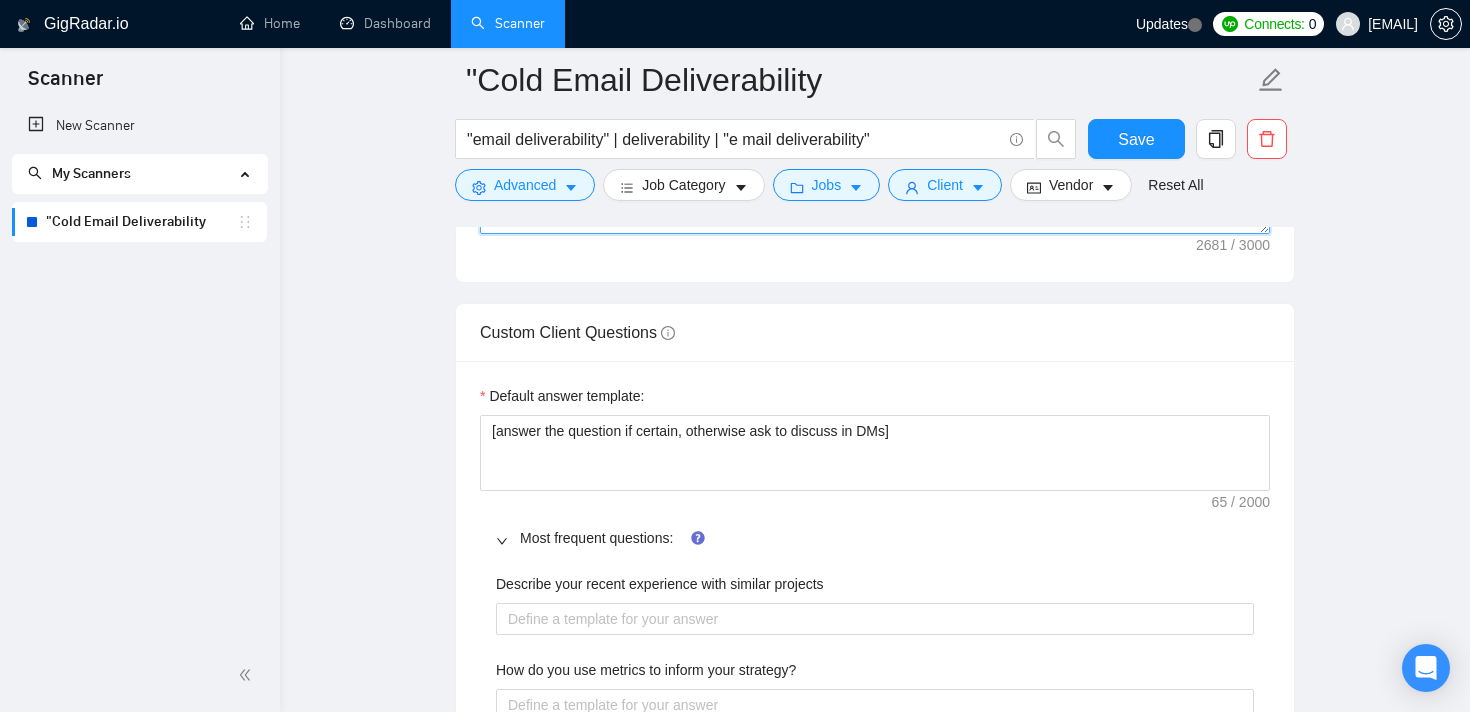 scroll, scrollTop: 2082, scrollLeft: 0, axis: vertical 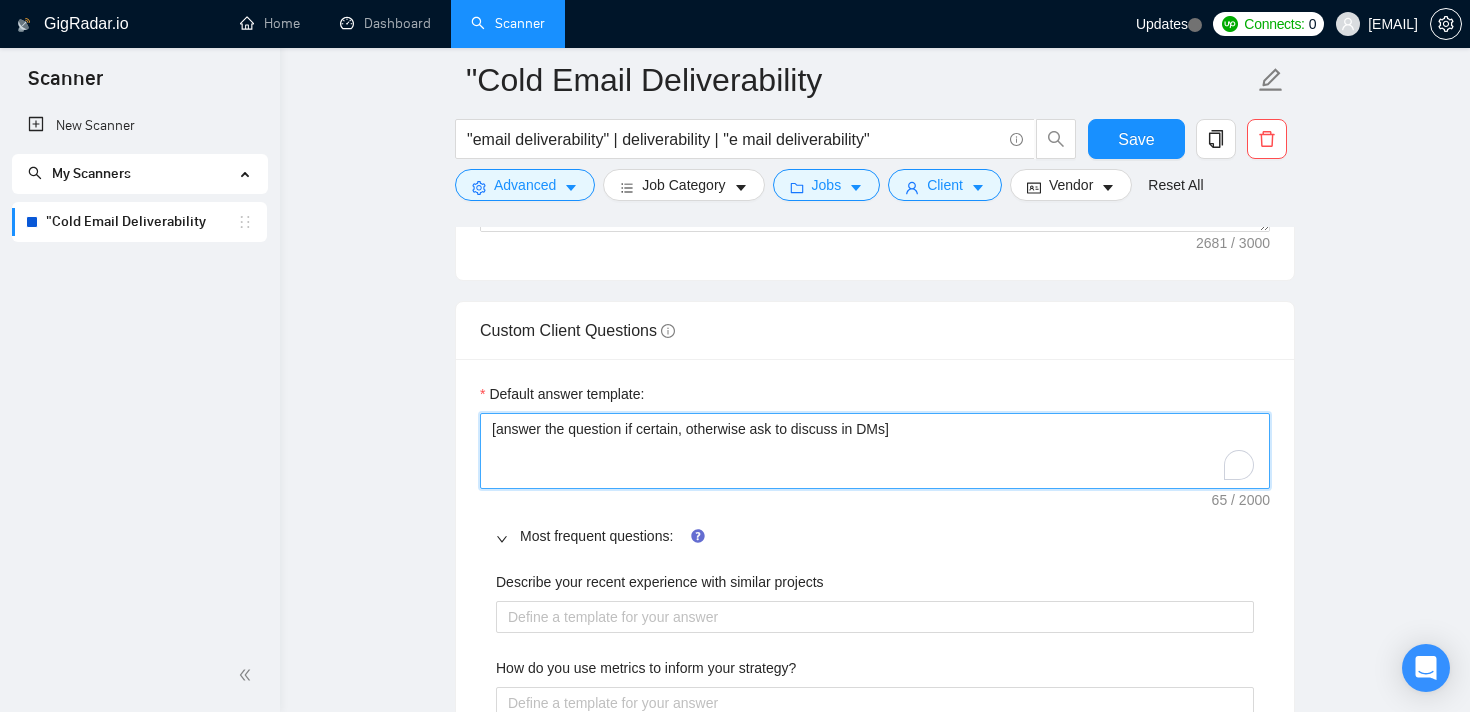 click on "[answer the question if certain, otherwise ask to discuss in DMs]" at bounding box center (875, 451) 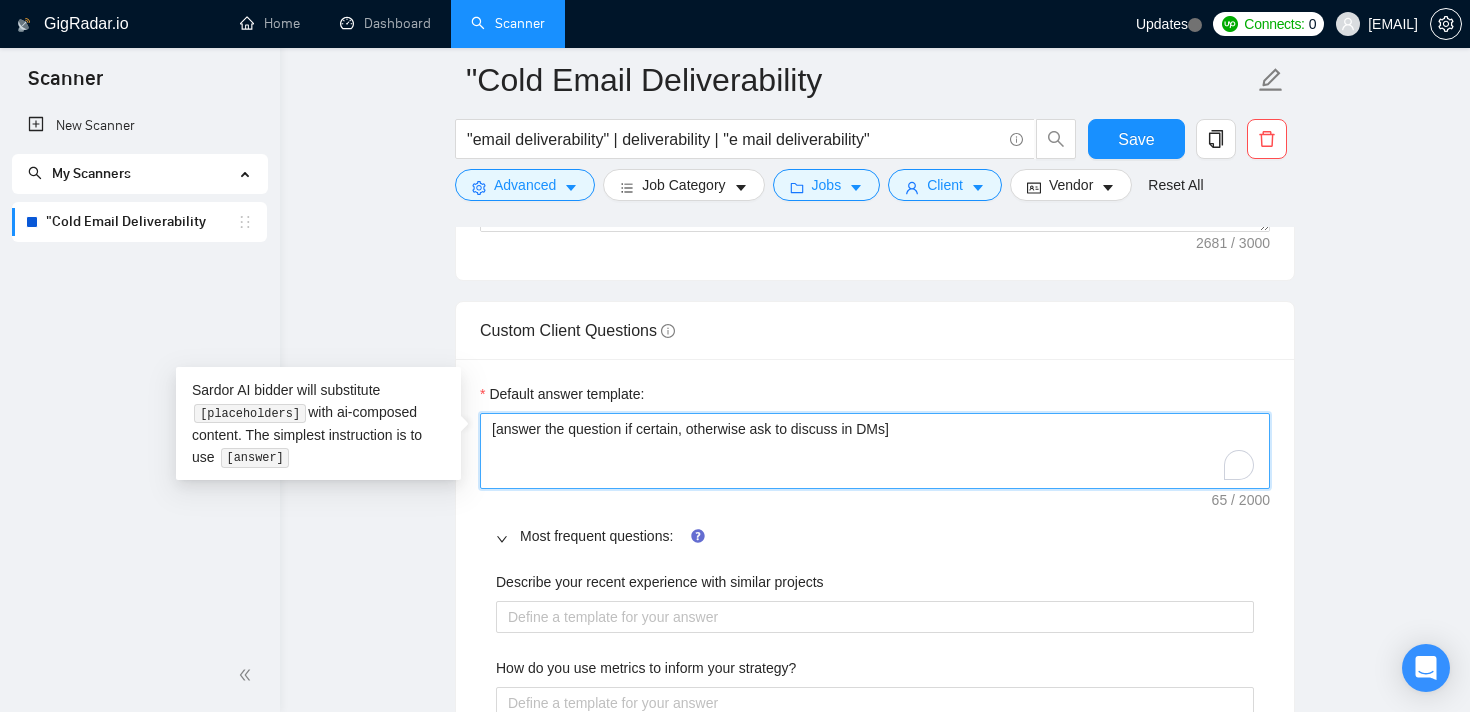 click on "[answer the question if certain, otherwise ask to discuss in DMs]" at bounding box center [875, 451] 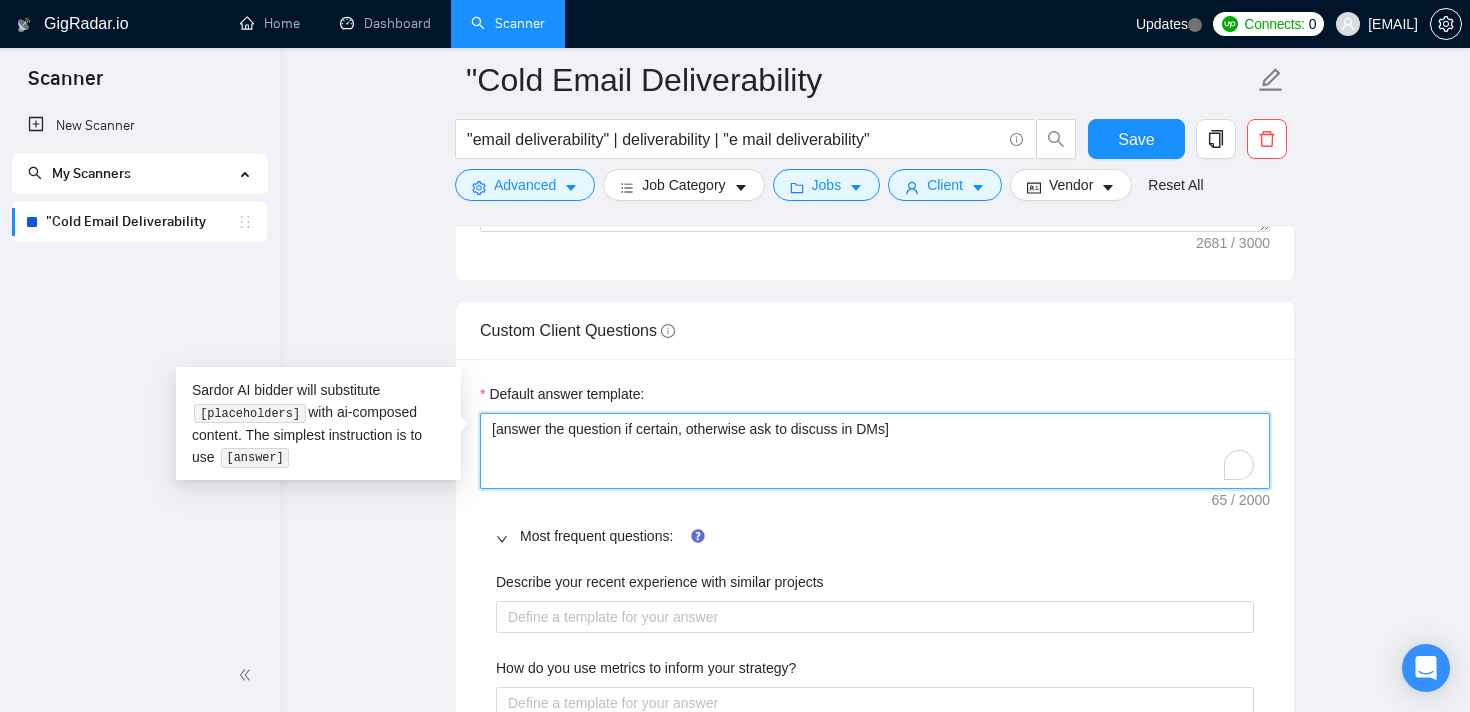 paste on "﻿​[Based on the provided context, craft a positive, human-like response that addresses the inquiry thoroughly and aligns with general knowledge and experience." 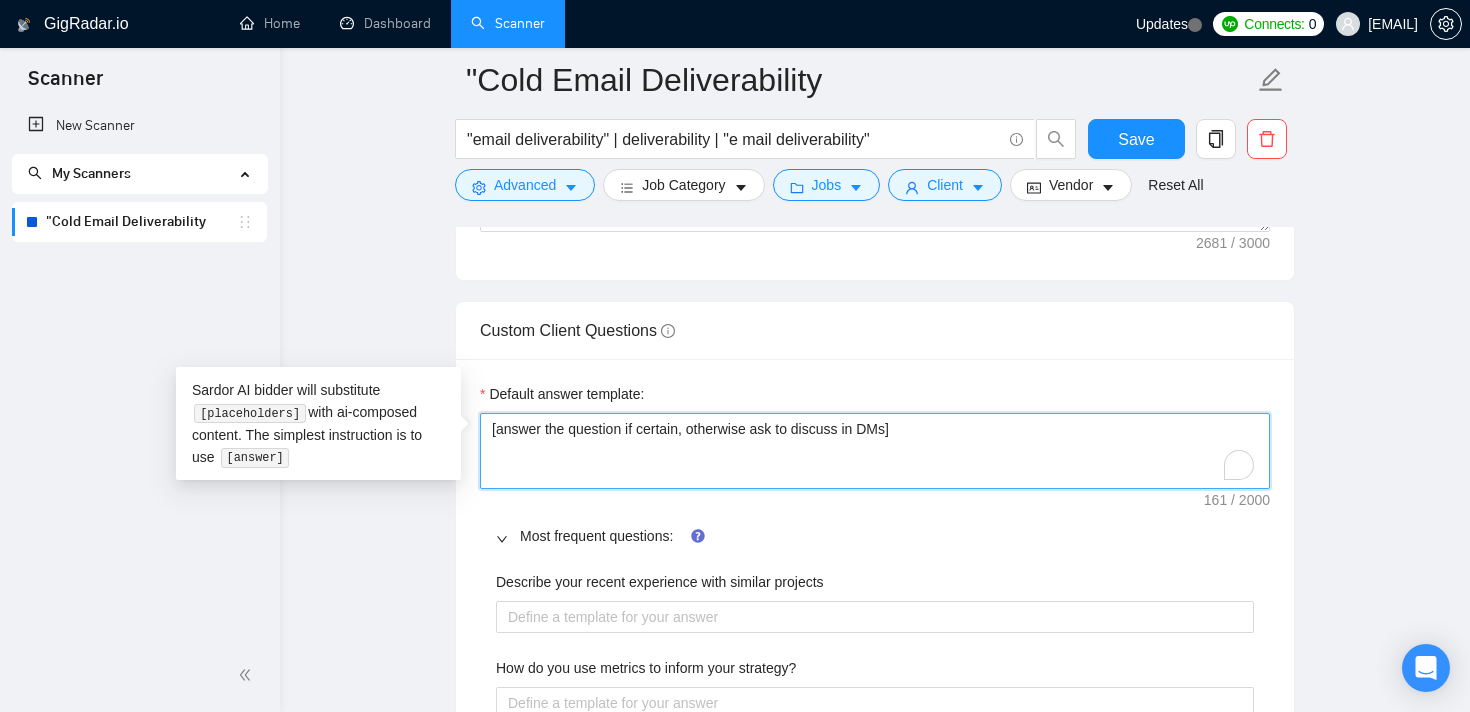 type on "﻿​[Based on the provided context, craft a positive, human-like response that addresses the inquiry thoroughly and aligns with general knowledge and experience.]" 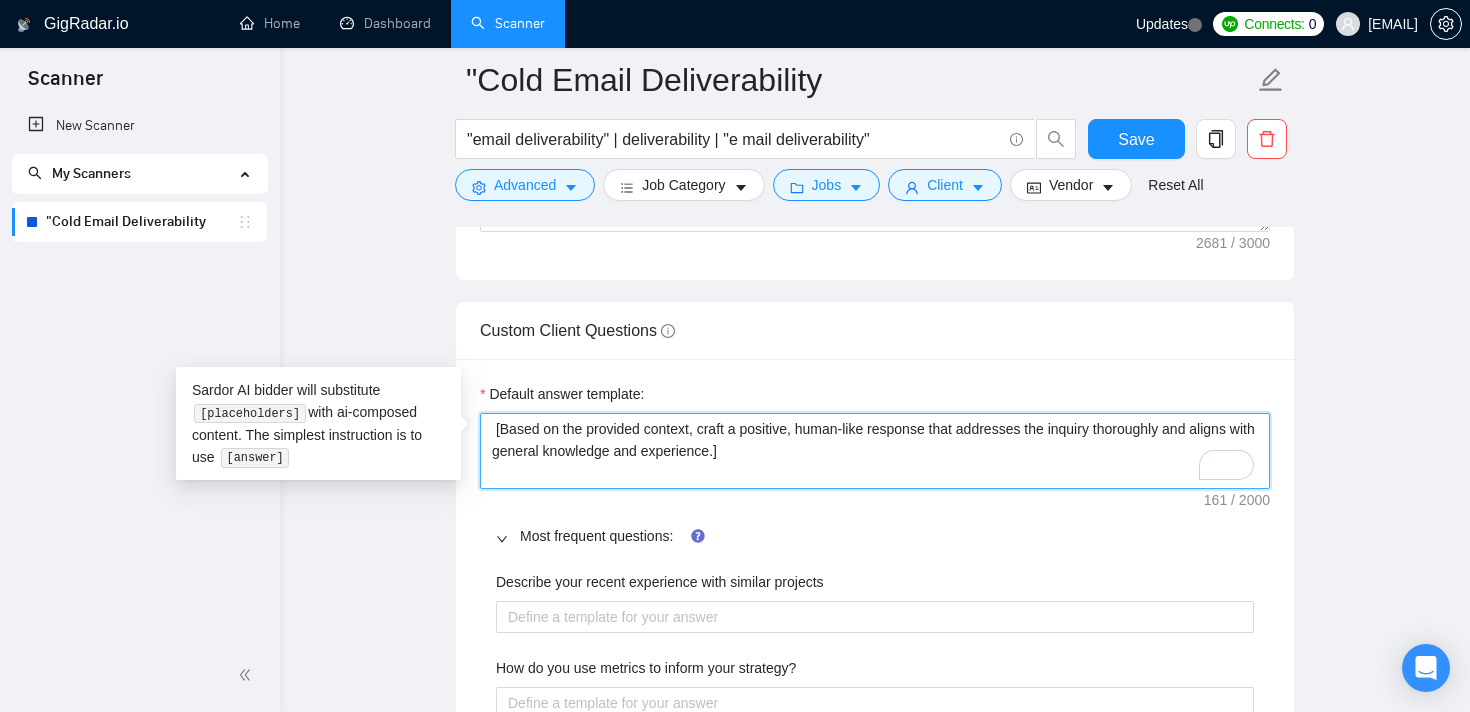 type on "﻿​[Based on the provided context, craft a positive, human-like response that addresses the inquiry thoroughly and aligns with general knowledge and experience.]" 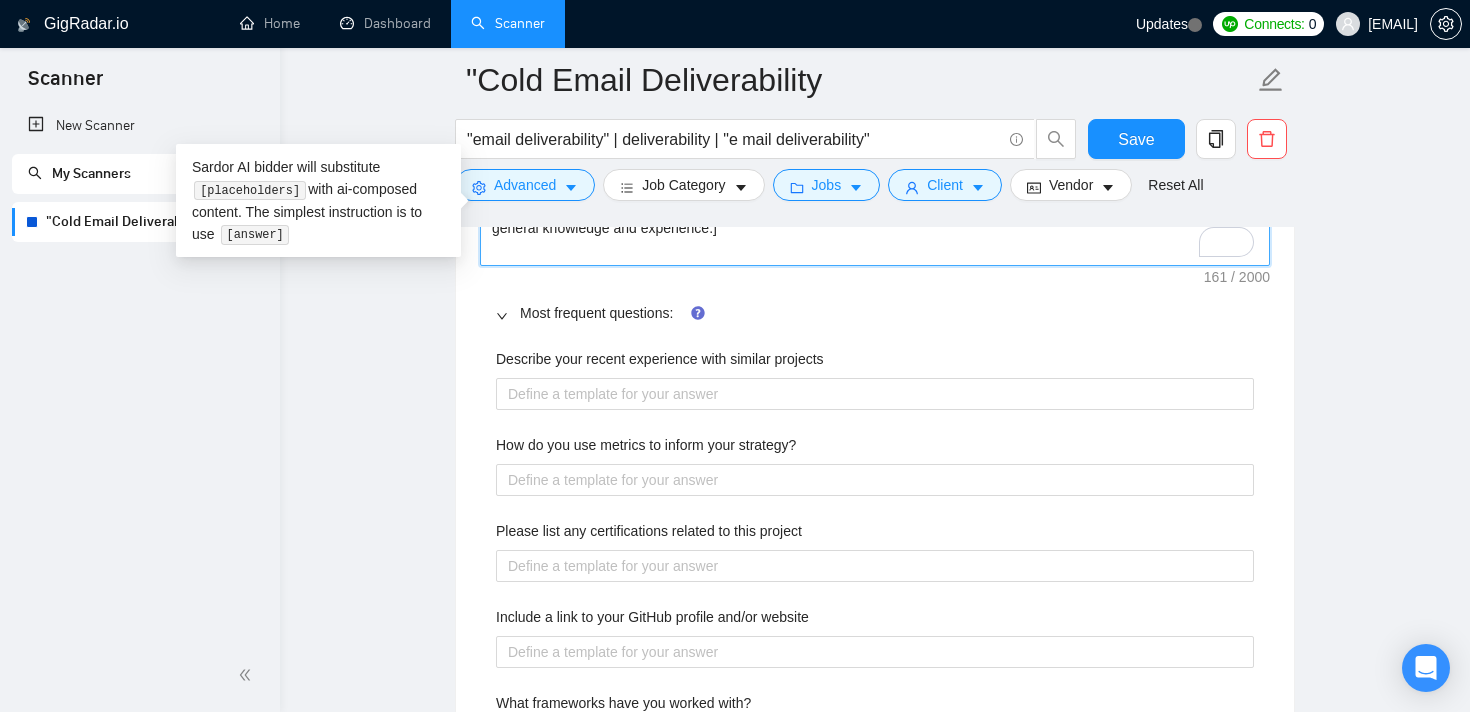 scroll, scrollTop: 2306, scrollLeft: 0, axis: vertical 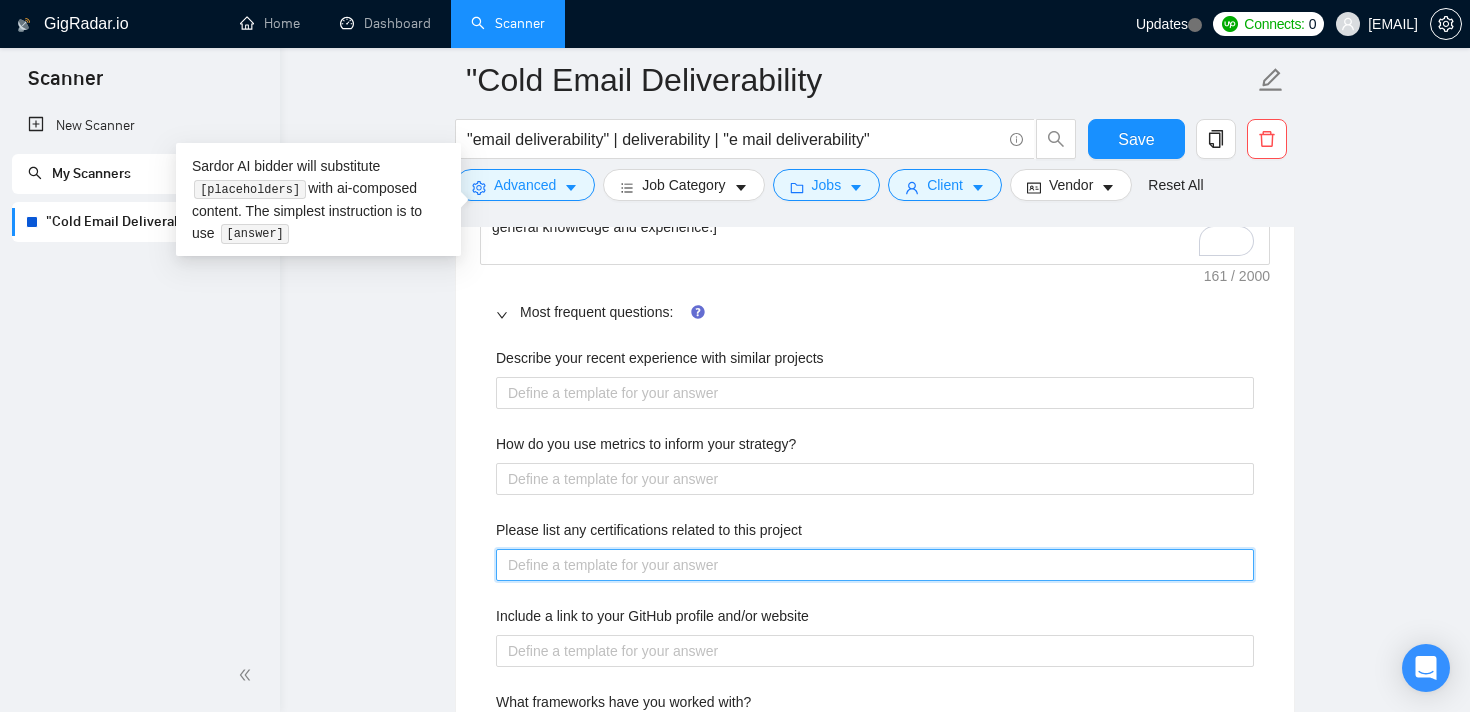 click on "Please list any certifications related to this project" at bounding box center (875, 565) 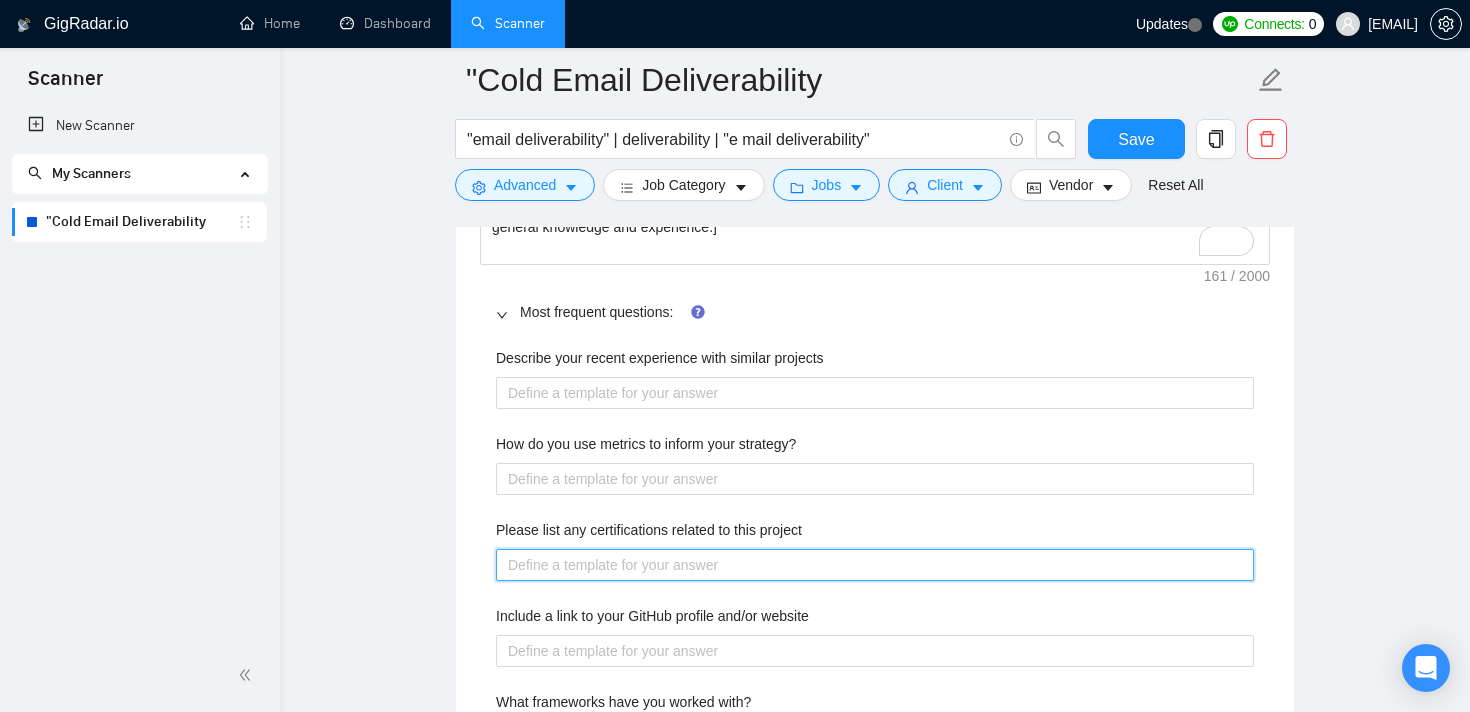 paste on "[Mention all the certifications that could be relevant to this project from this pool (PUT CERTIFICATIONS HERE)]" 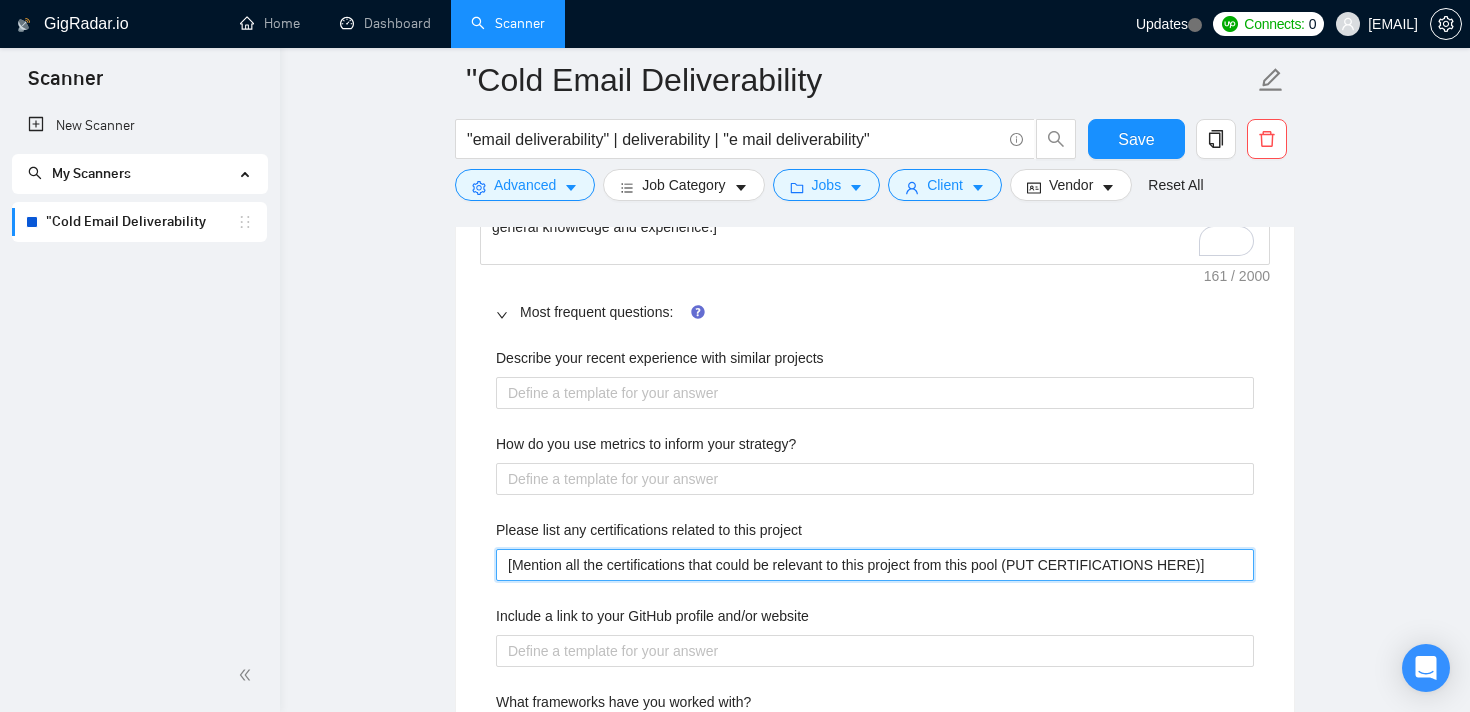 drag, startPoint x: 1033, startPoint y: 554, endPoint x: 1189, endPoint y: 548, distance: 156.11534 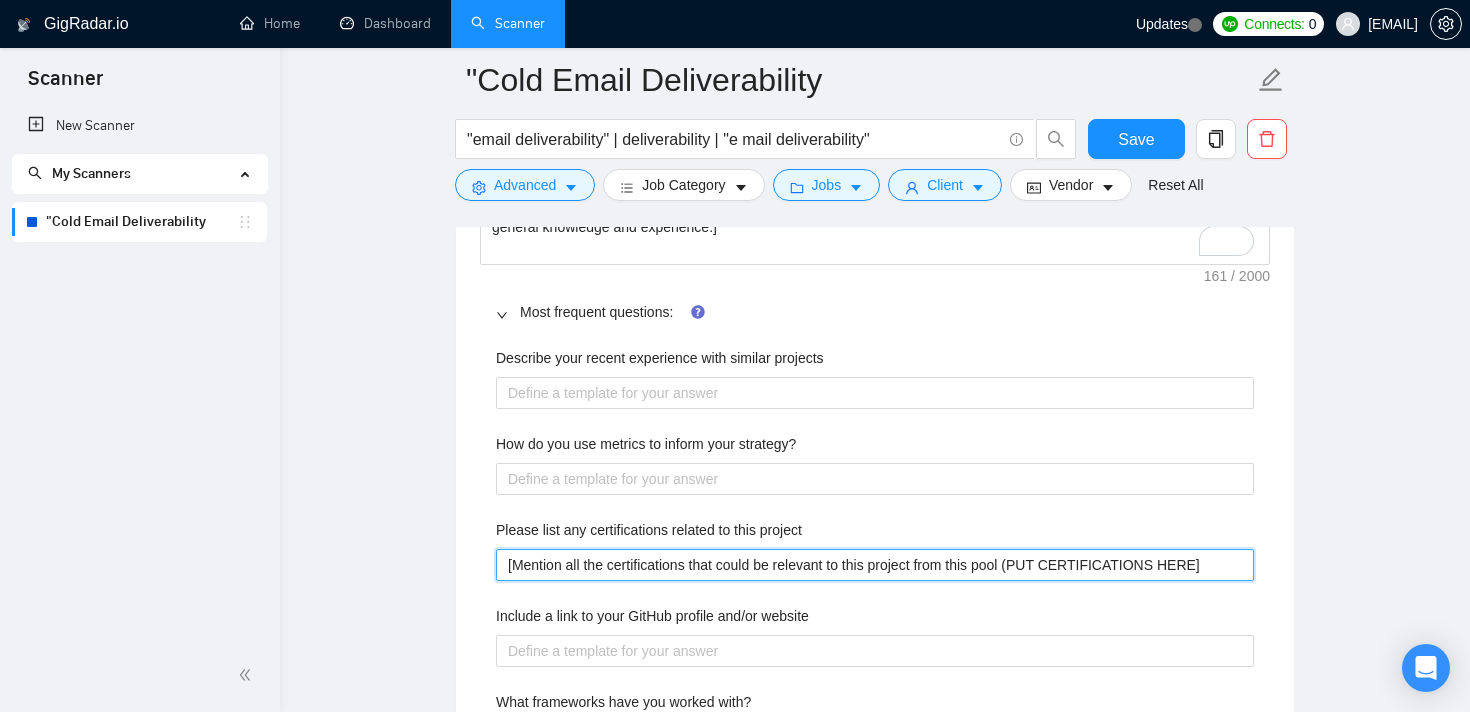 type on "[Mention all the certifications that could be relevant to this project from this pool (PUT CERTIFICATIONS HER]" 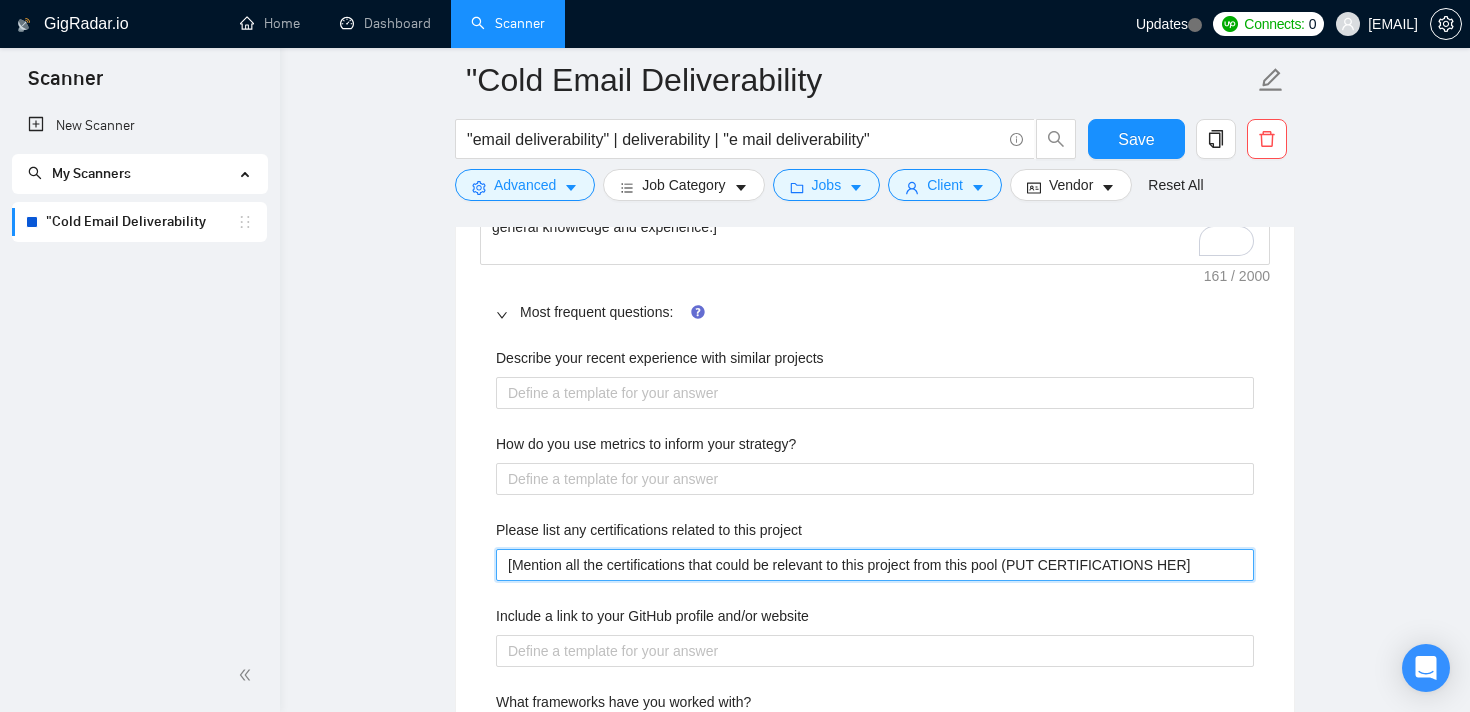 type on "[Mention all the certifications that could be relevant to this project from this pool (PUT CERTIFICATIONS HE]" 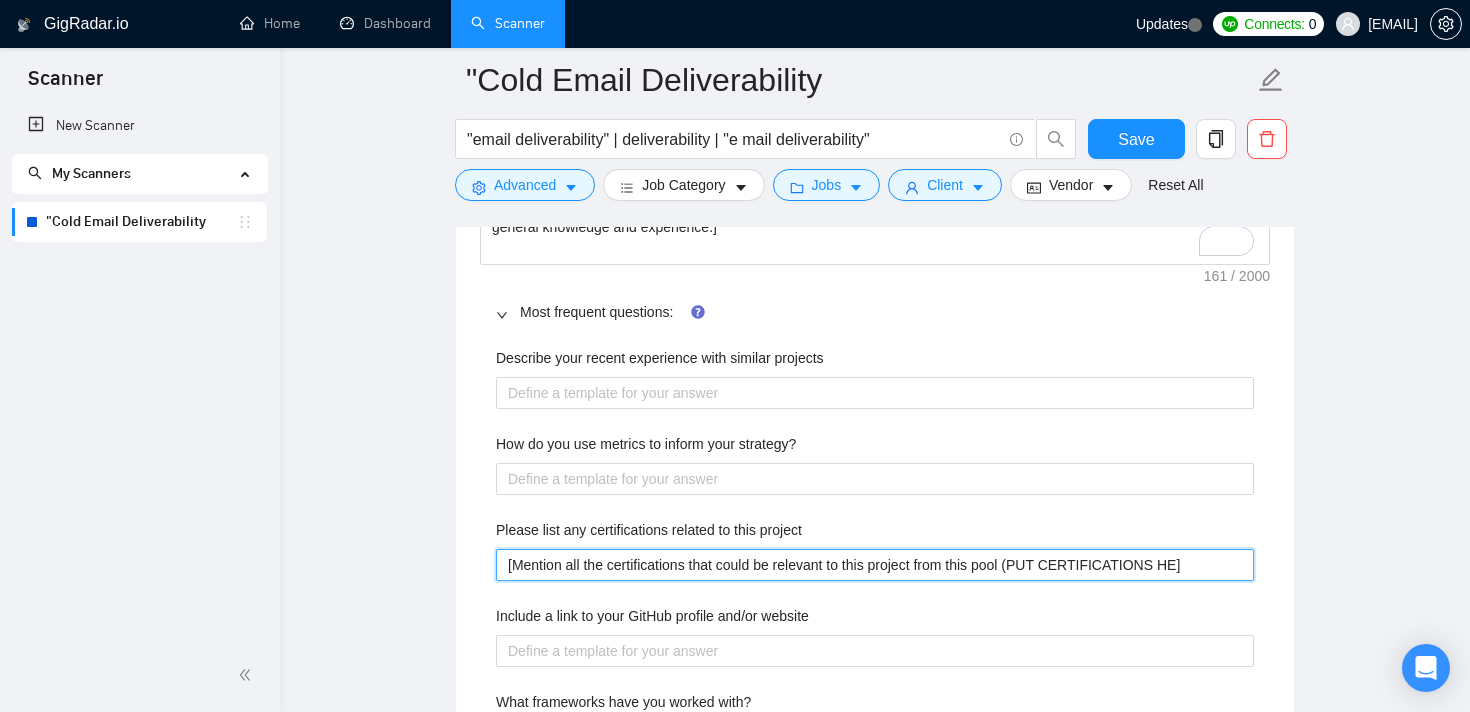 type on "[Mention all the certifications that could be relevant to this project from this pool (PUT CERTIFICATIONS H]" 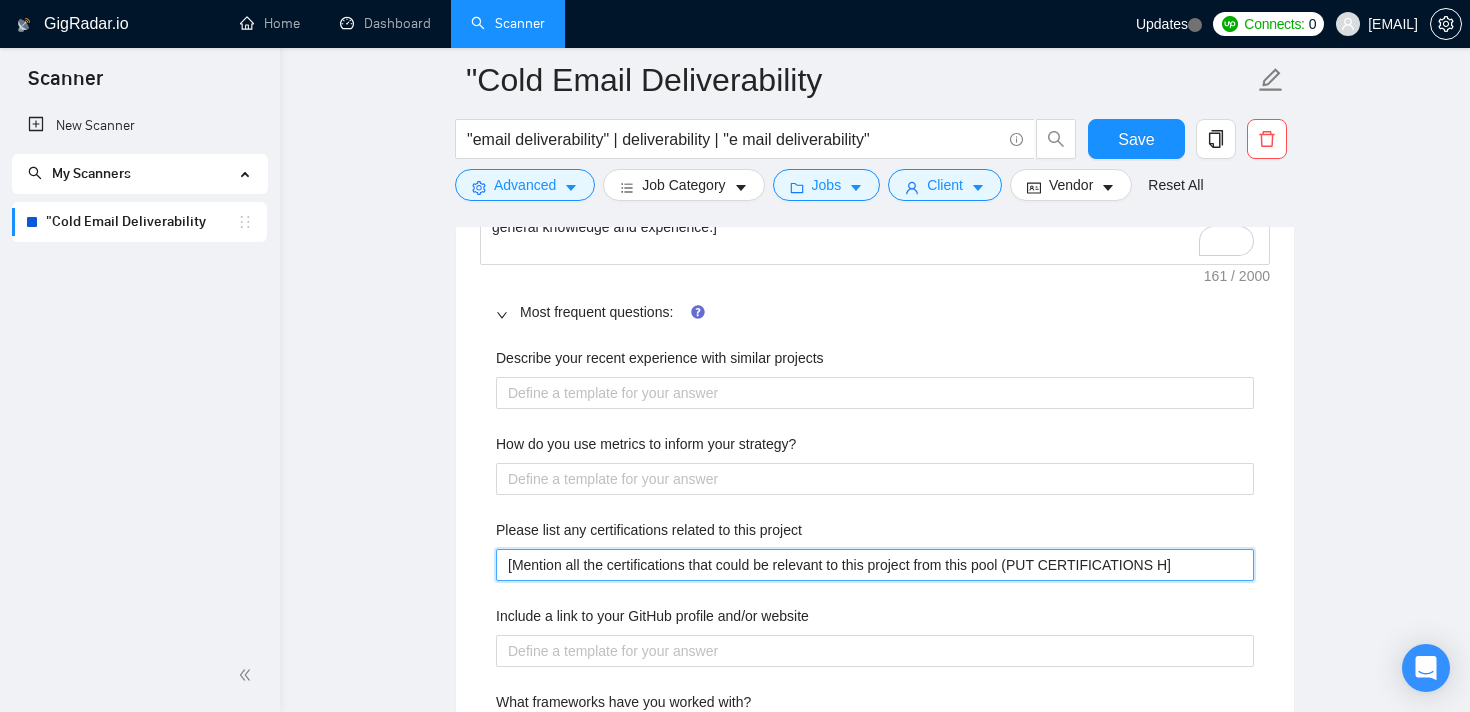 type on "[Mention all the certifications that could be relevant to this project from this pool (PUT CERTIFICATIONS ]" 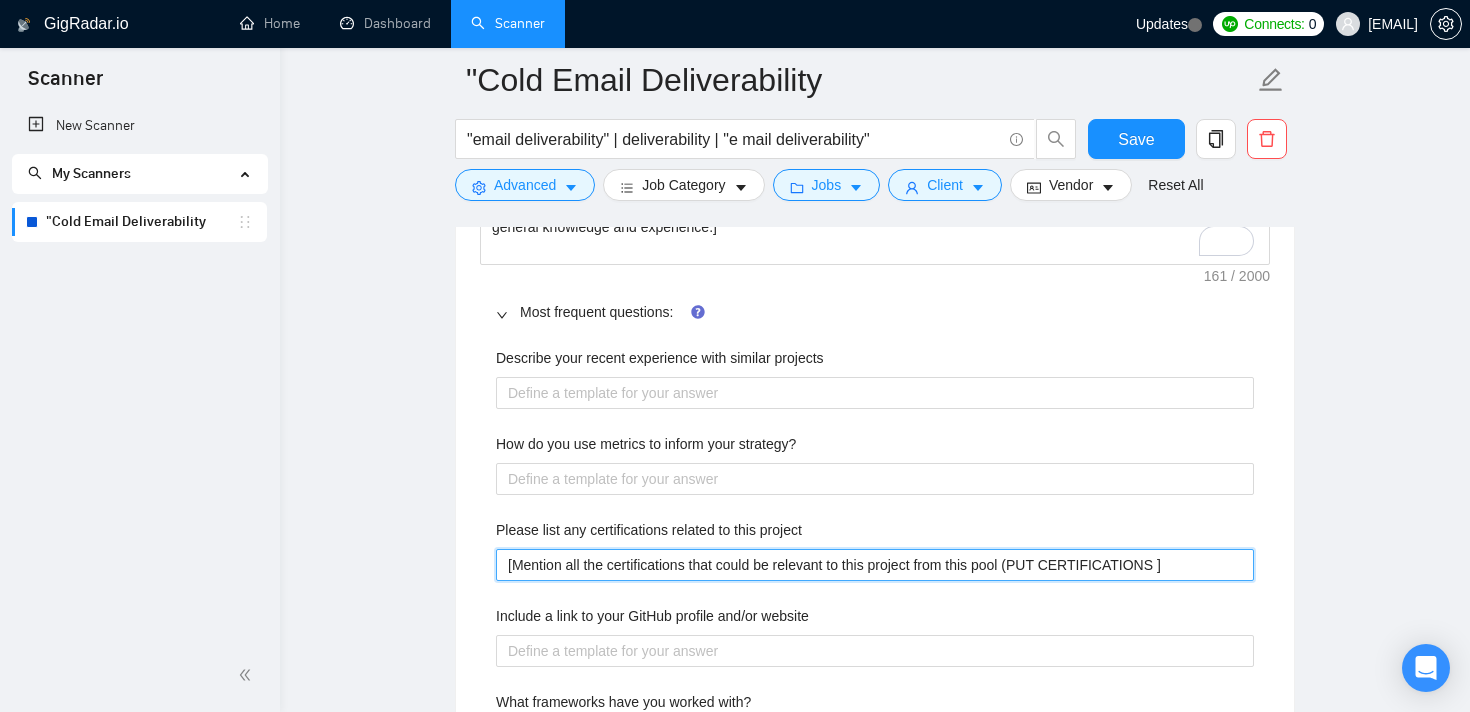 type on "[Mention all the certifications that could be relevant to this project from this pool (PUT CERTIFICATIONS]" 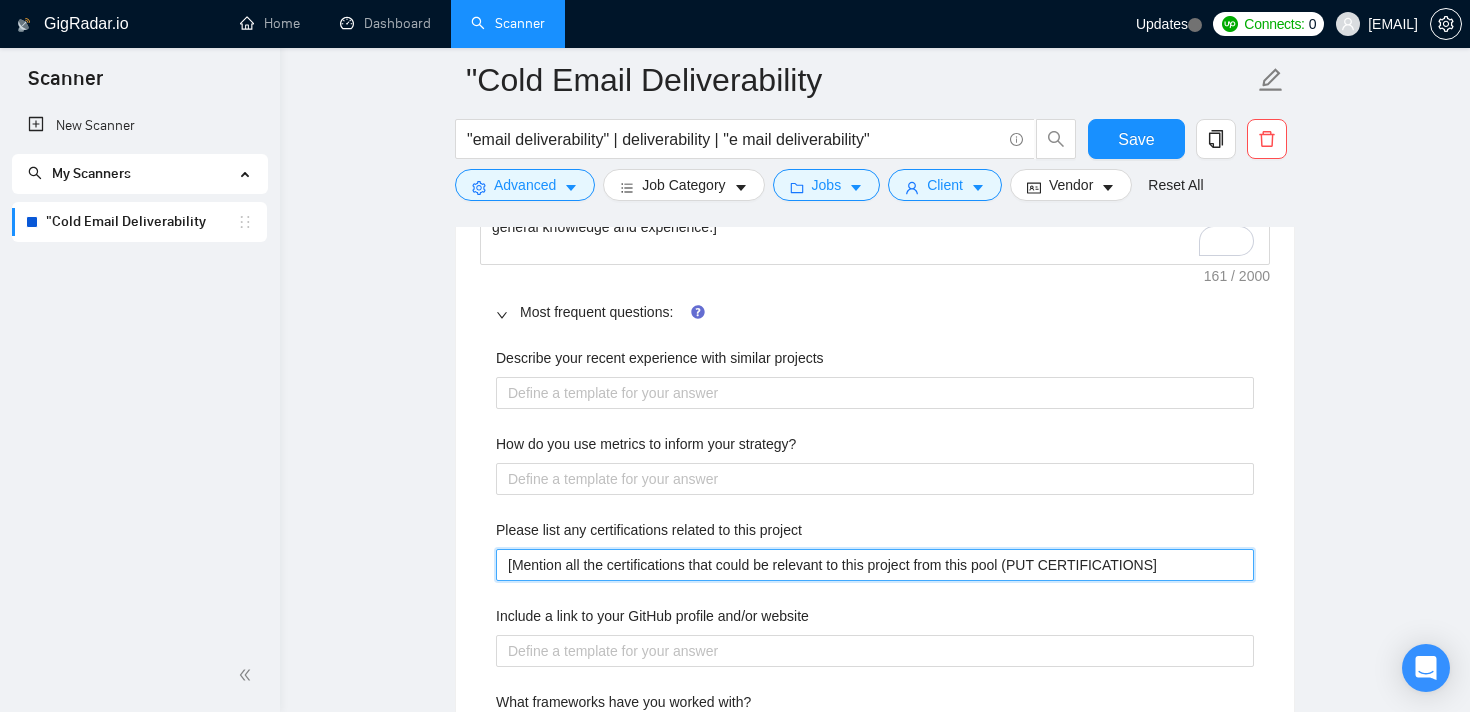 type on "[Mention all the certifications that could be relevant to this project from this pool (PUT CERTIFICATION]" 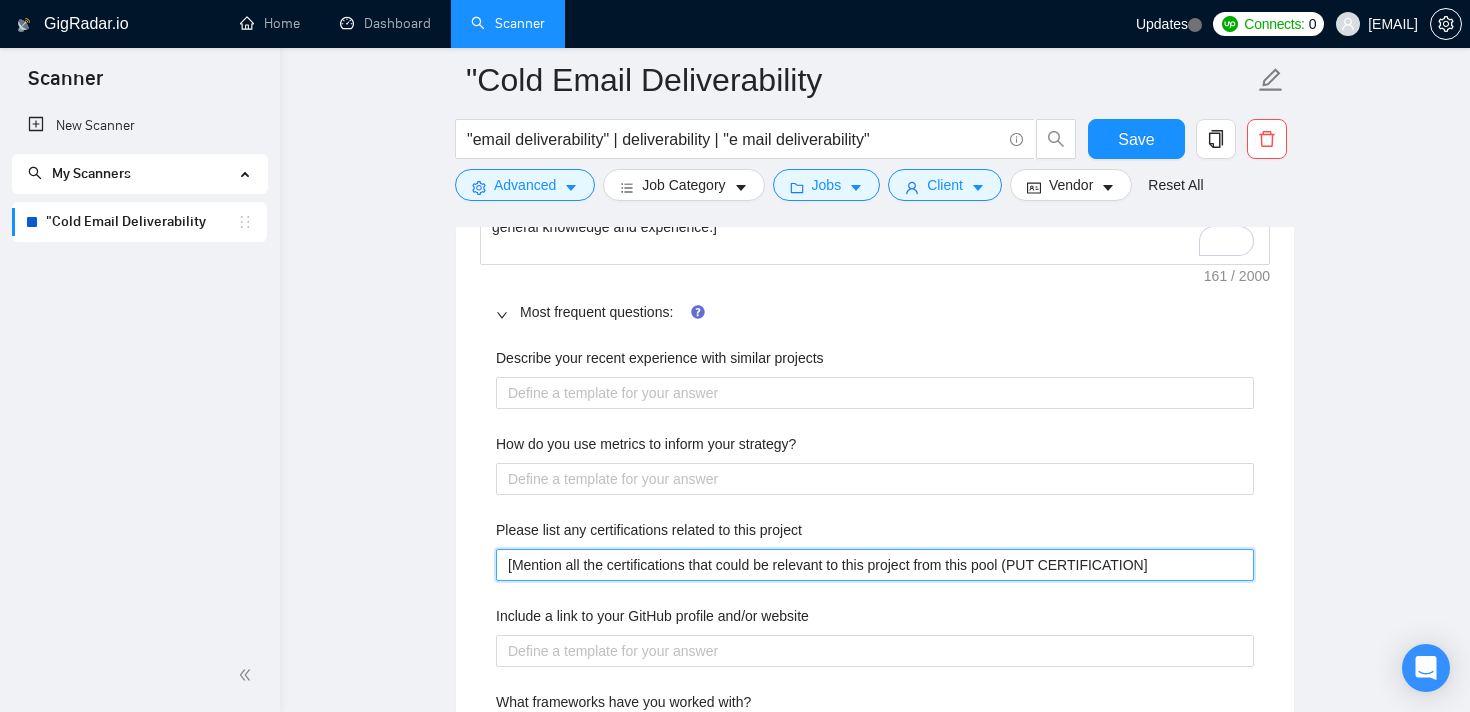 type on "[Mention all the certifications that could be relevant to this project from this pool (PUT CERTIFICATIO]" 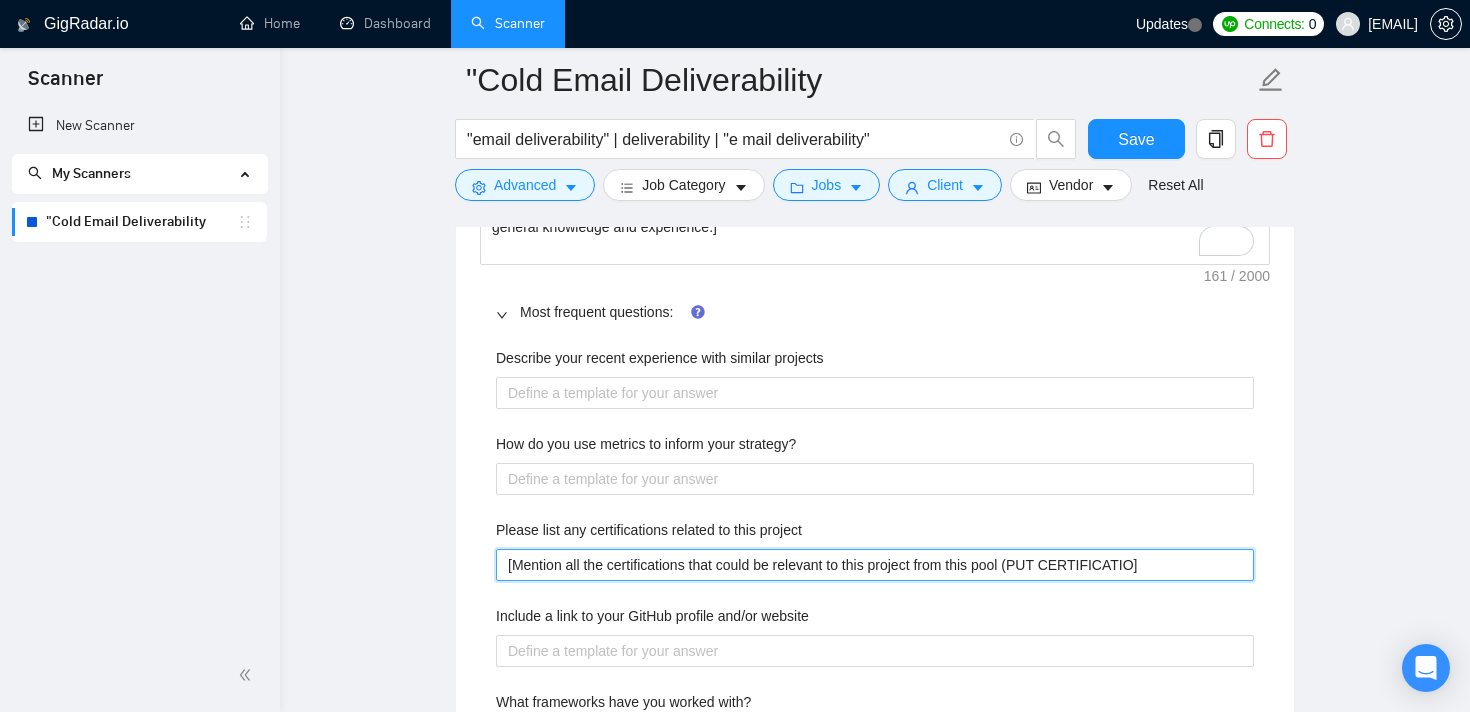 type on "[Mention all the certifications that could be relevant to this project from this pool (PUT CERTIFICATI]" 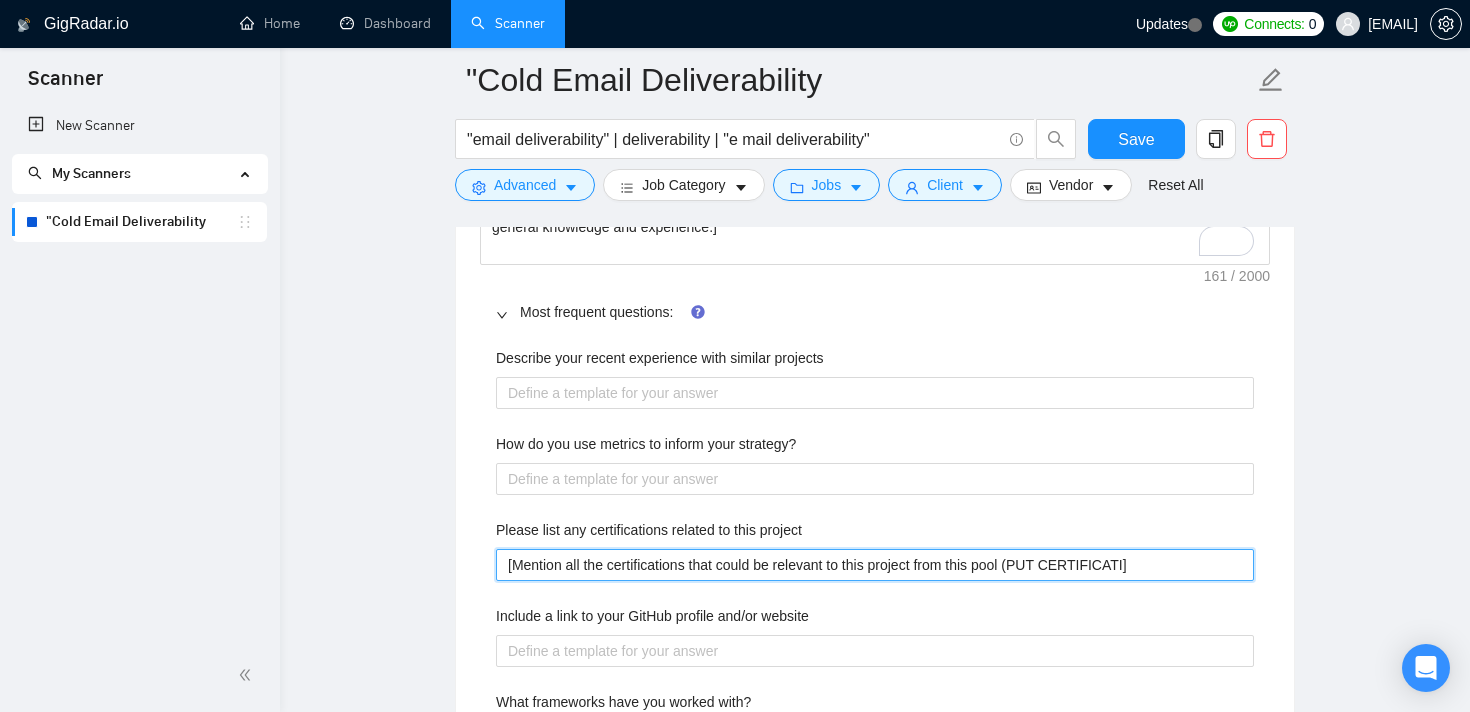 type on "[Mention all the certifications that could be relevant to this project from this pool (PUT CERTIFICAT]" 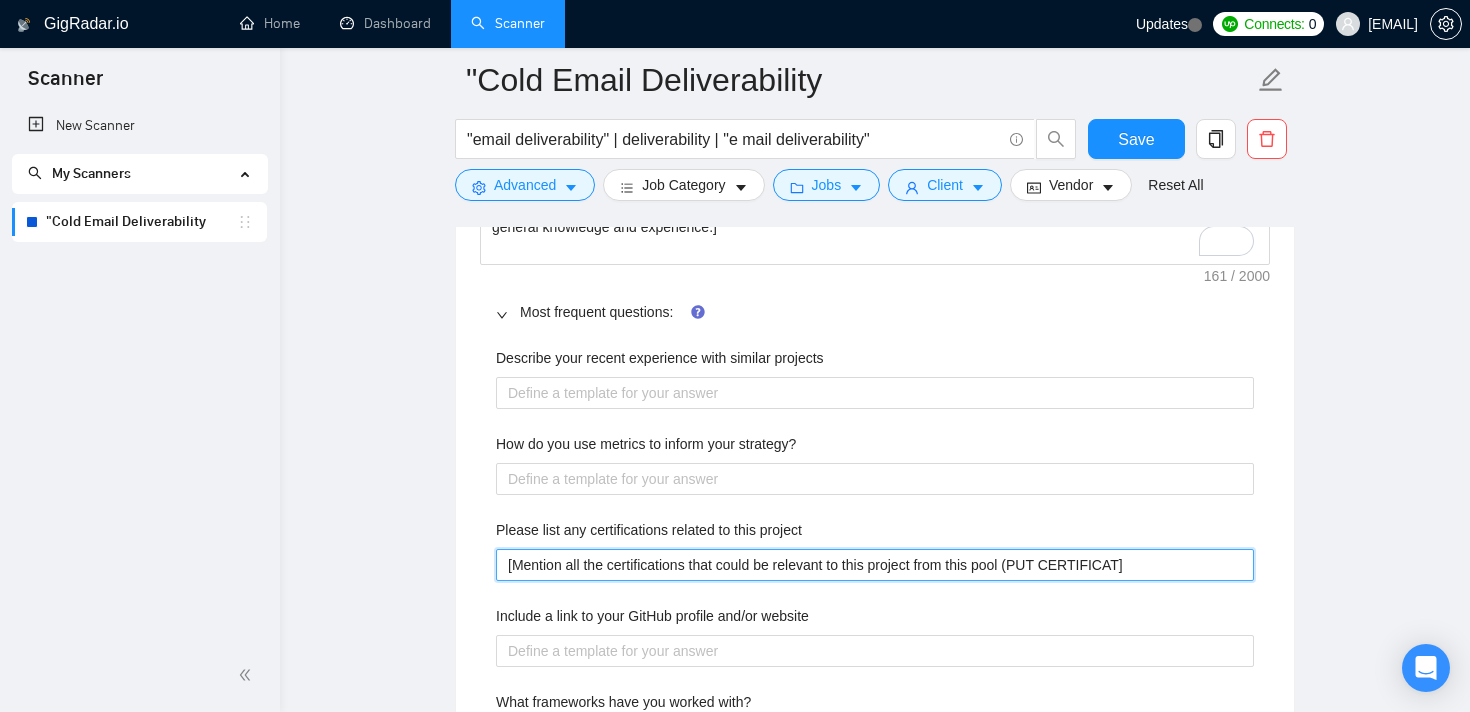 type on "[Mention all the certifications that could be relevant to this project from this pool (PUT CERTIFICA]" 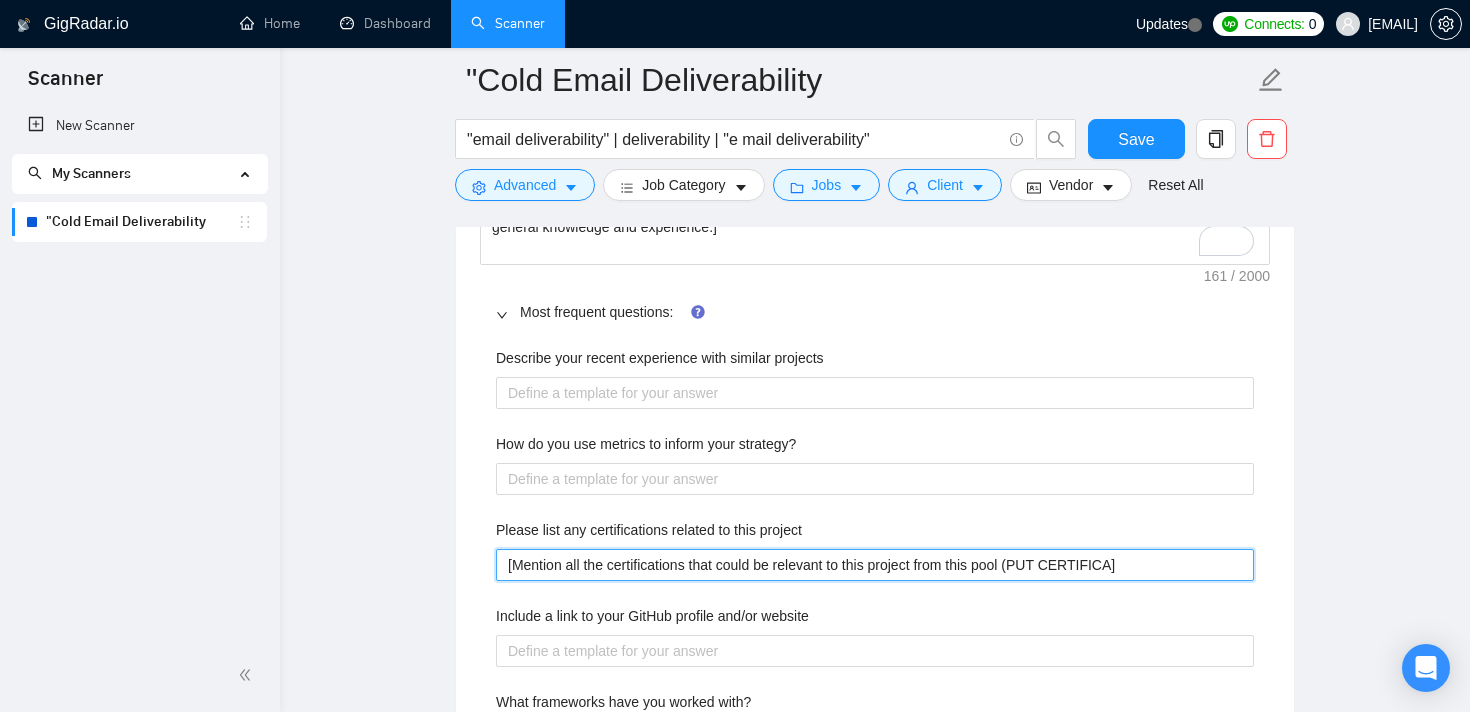 type on "[Mention all the certifications that could be relevant to this project from this pool (PUT CERTIFIC]" 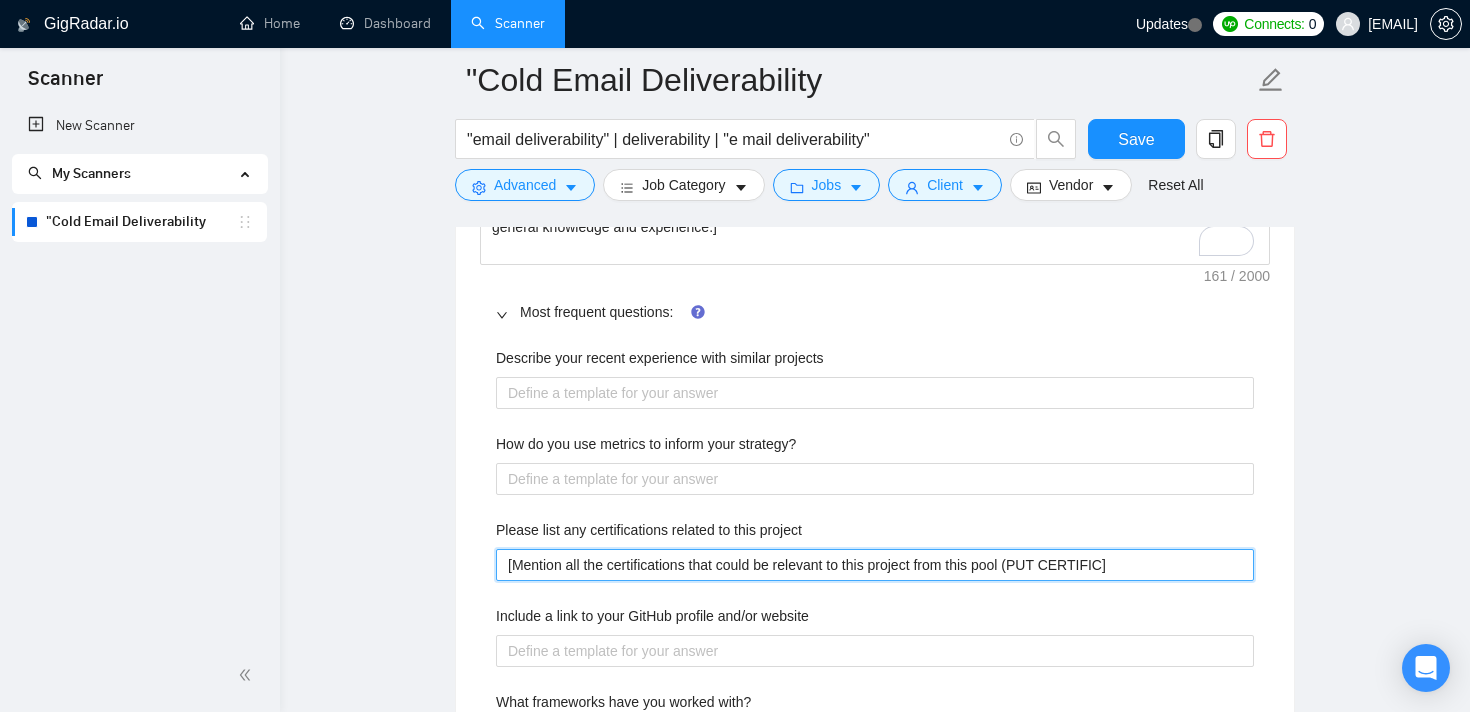 type on "[Mention all the certifications that could be relevant to this project from this pool (PUT CERTIFI]" 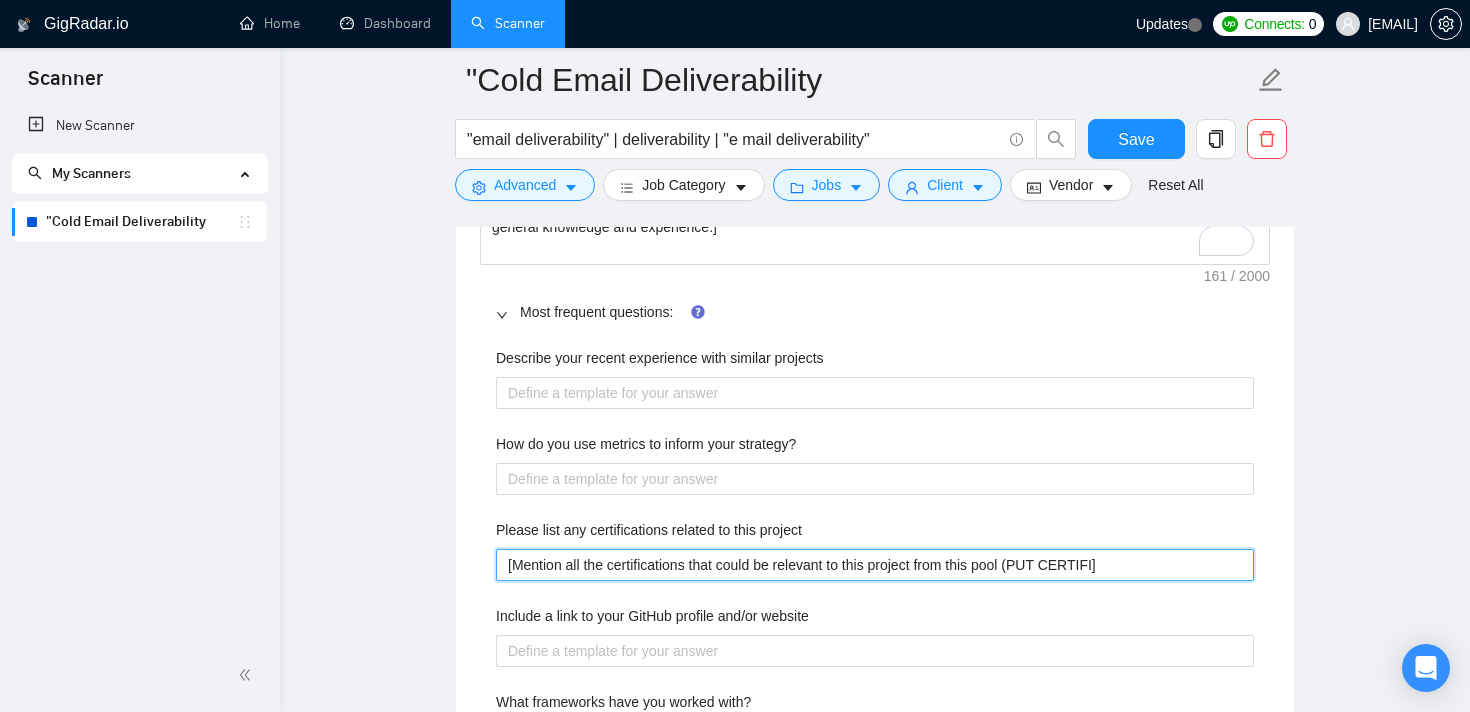 type on "[Mention all the certifications that could be relevant to this project from this pool (PUT CERTIF]" 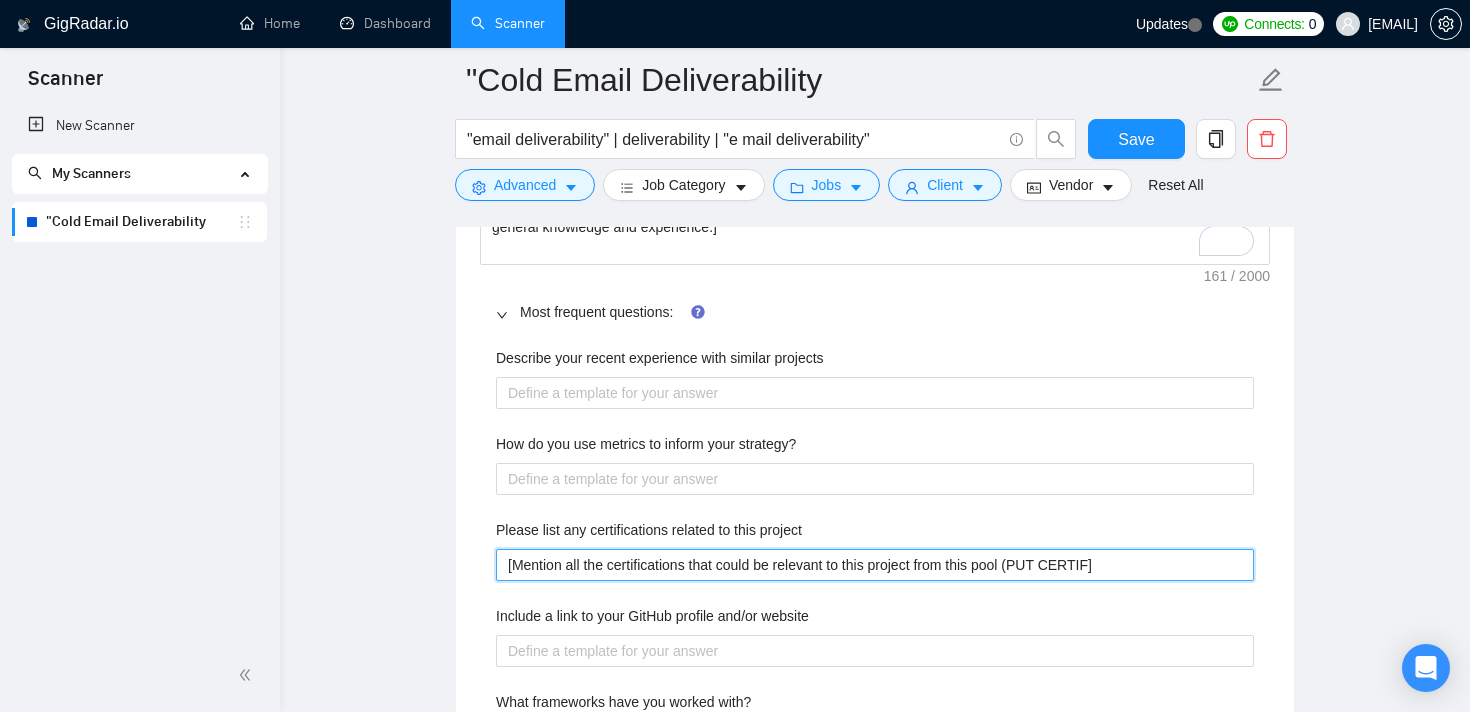 type on "[Mention all the certifications that could be relevant to this project from this pool (PUT CERTI]" 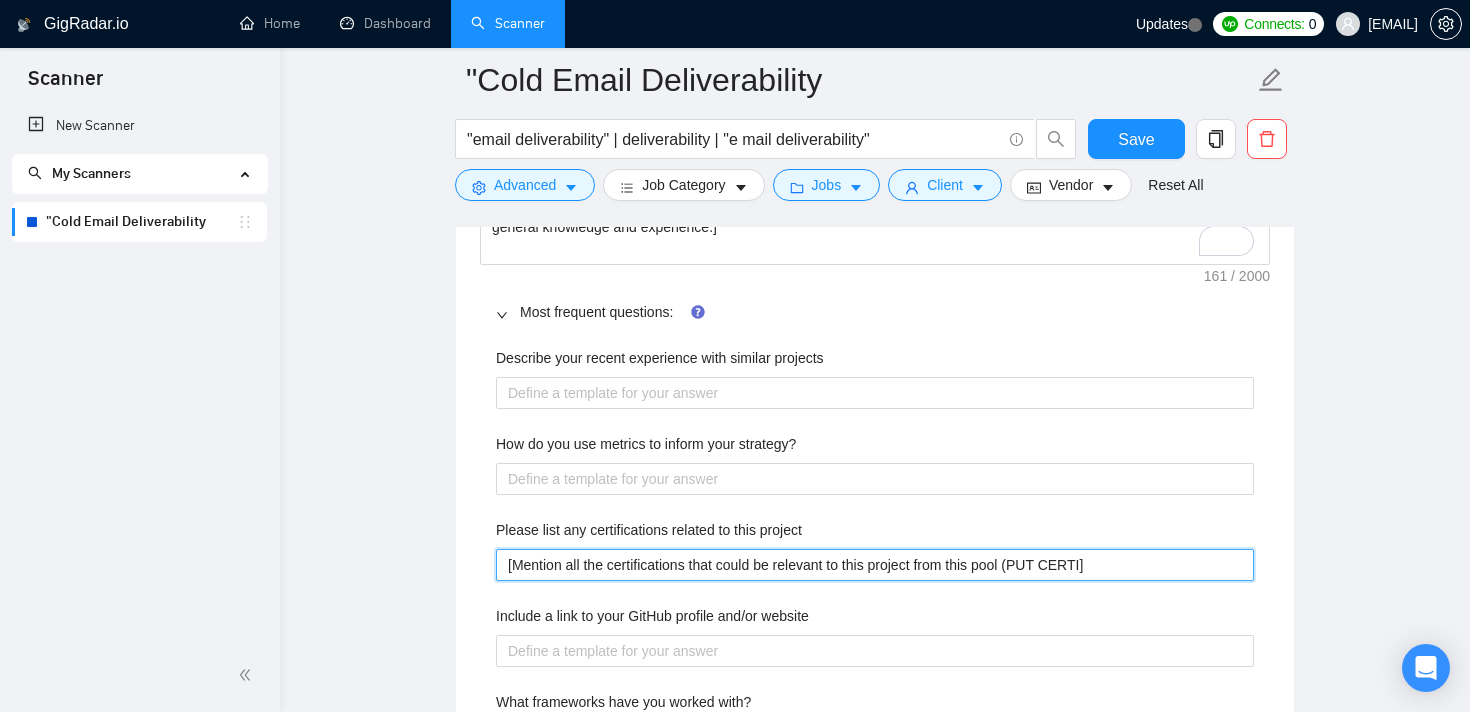 type on "[Mention all the certifications that could be relevant to this project from this pool (PUT CERT]" 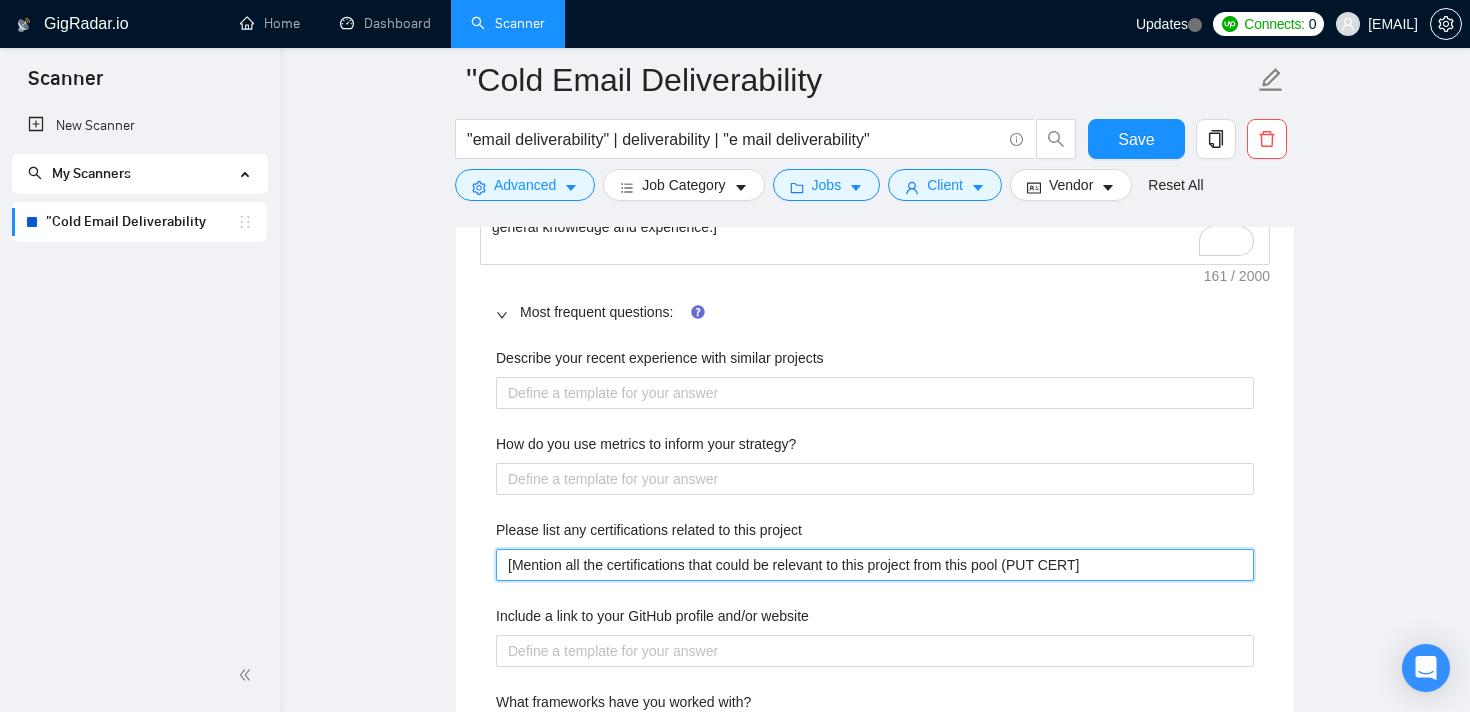 type on "[Mention all the certifications that could be relevant to this project from this pool (PUT CER]" 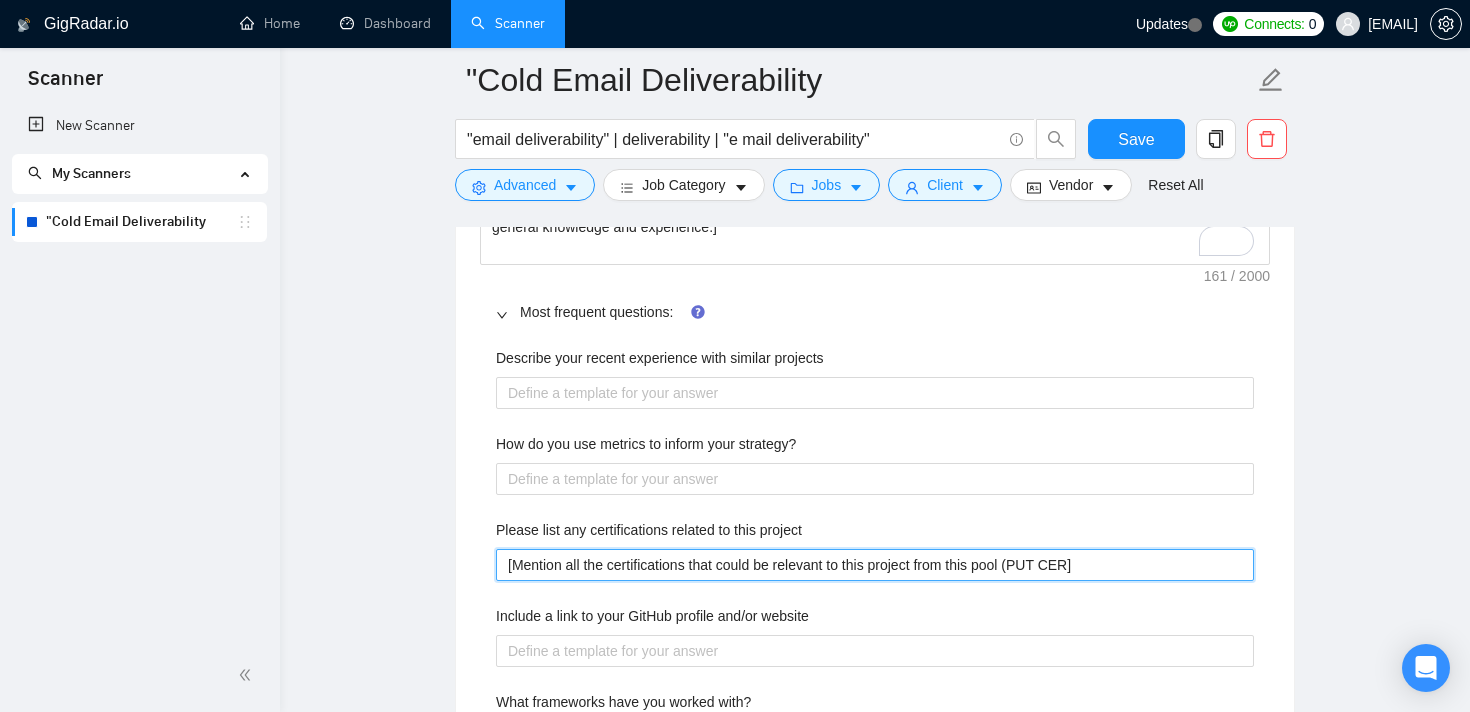 type on "[Mention all the certifications that could be relevant to this project from this pool (PUT CE]" 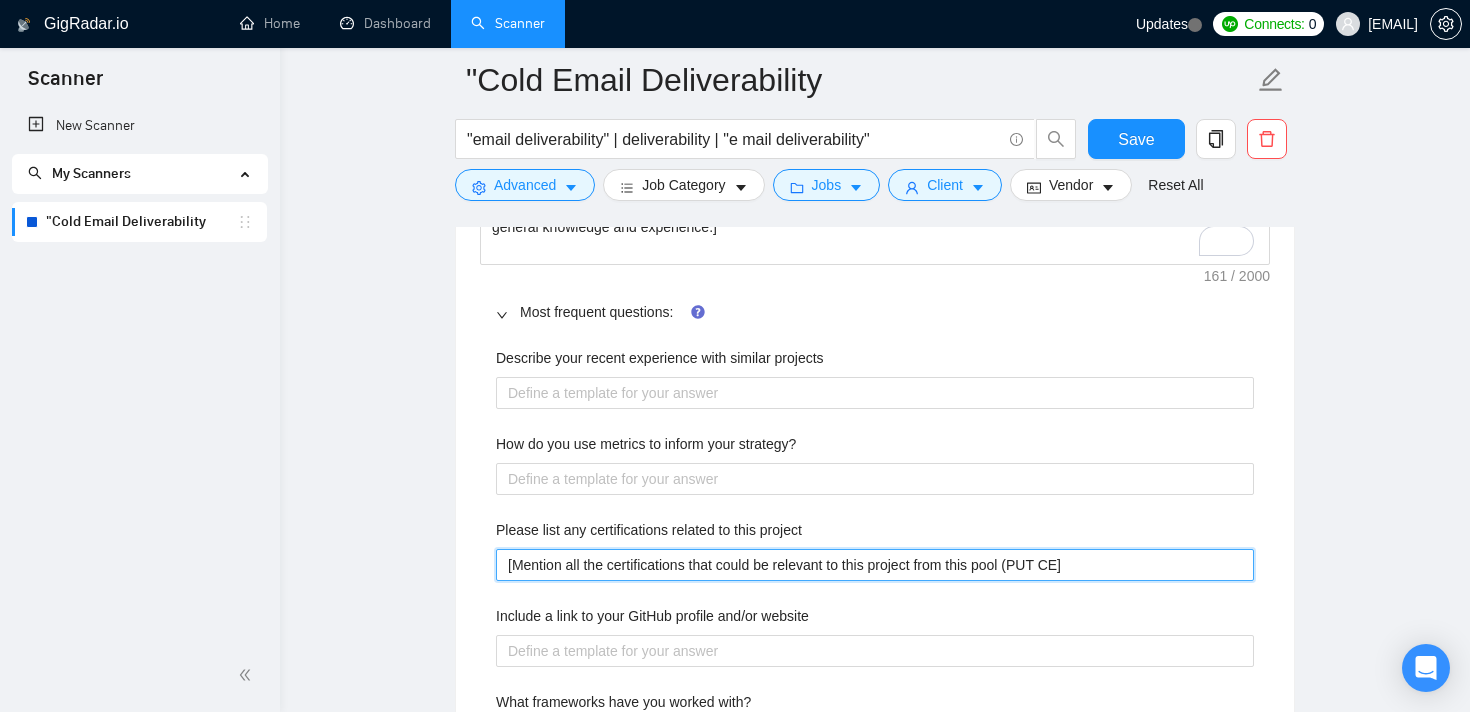 type 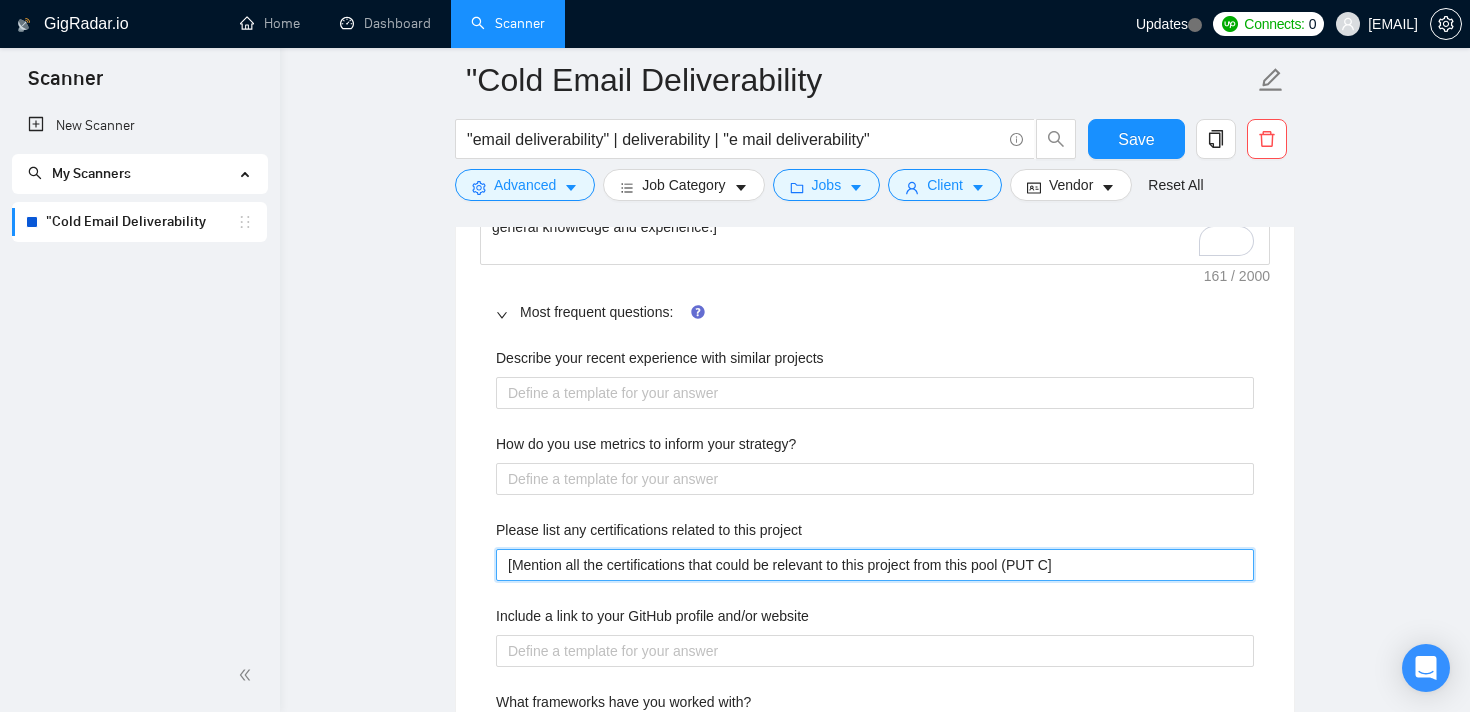 type on "[Mention all the certifications that could be relevant to this project from this pool (PUT ]" 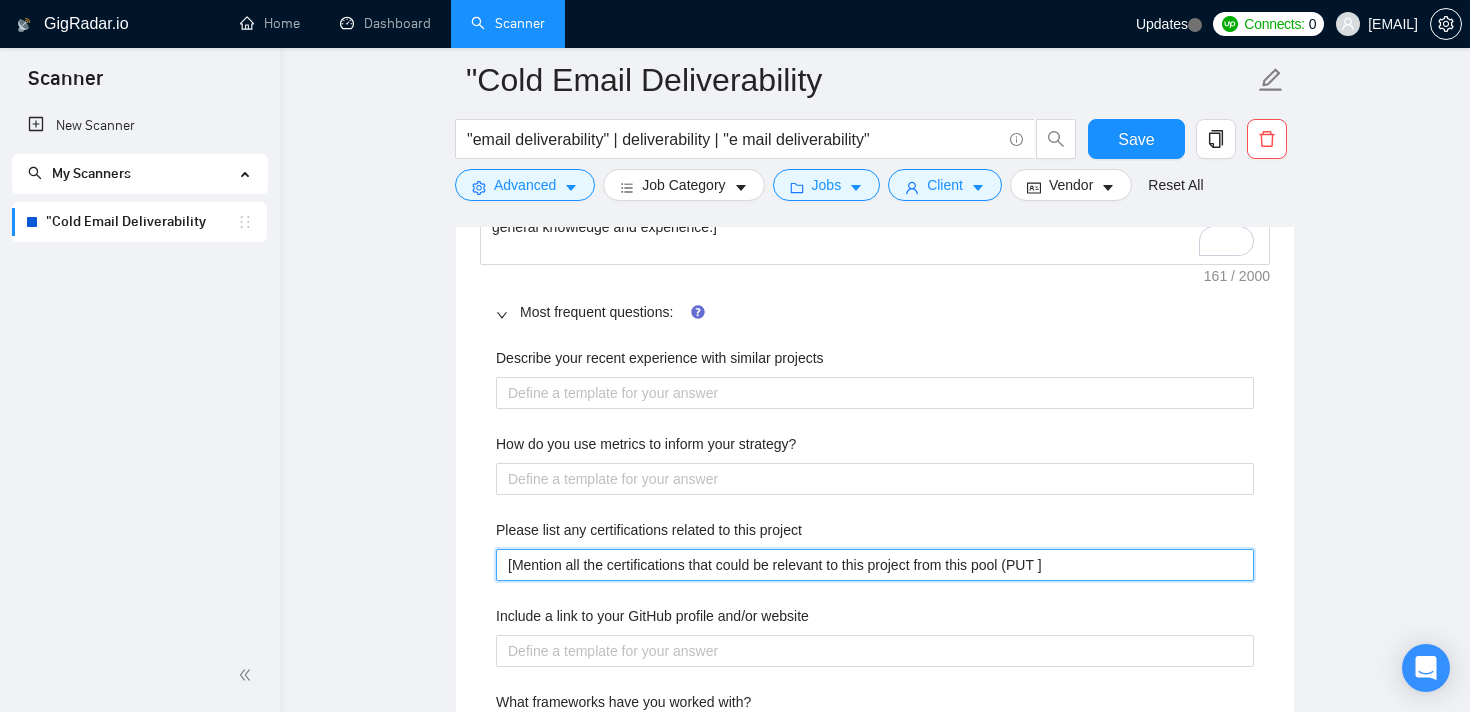 type on "[Mention all the certifications that could be relevant to this project from this pool (PUT]" 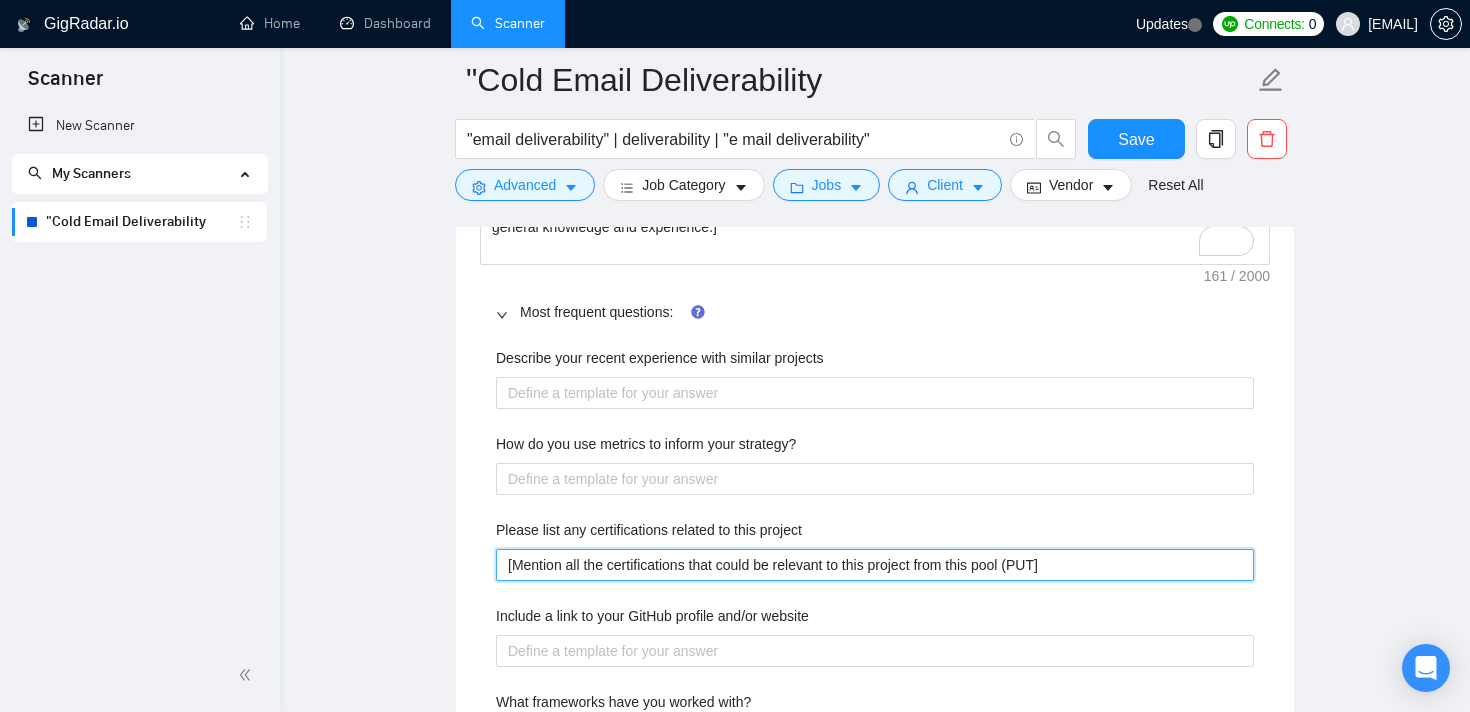 type on "[Mention all the certifications that could be relevant to this project from this pool (PU]" 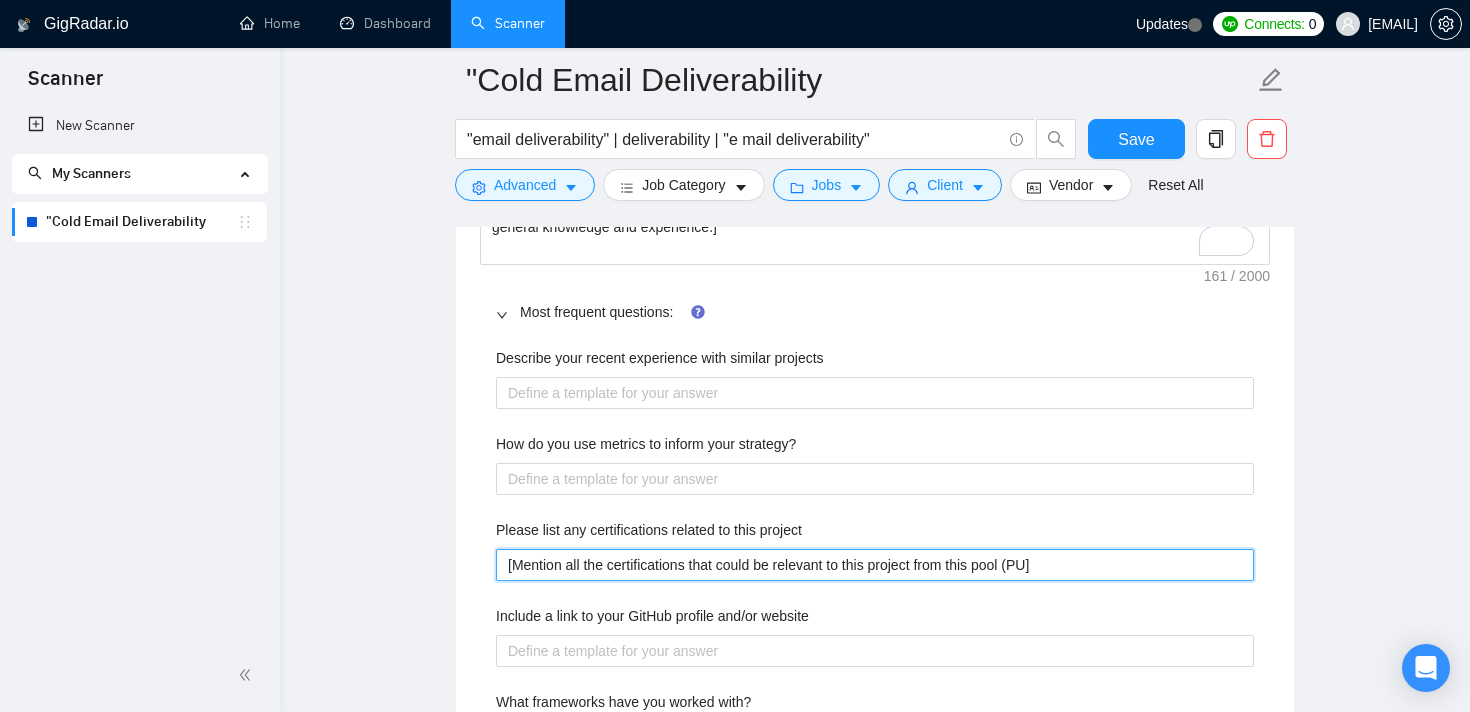 type on "[Mention all the certifications that could be relevant to this project from this pool (P]" 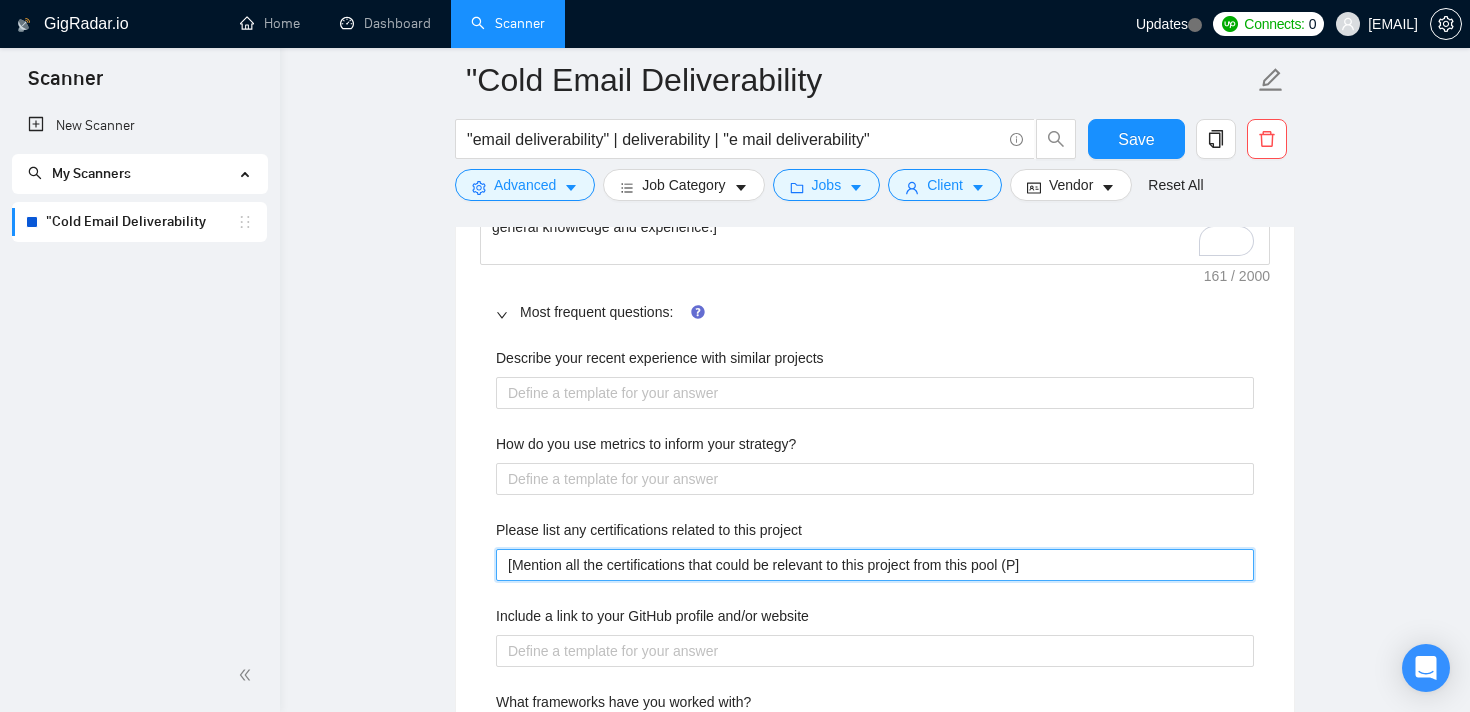 type on "[Mention all the certifications that could be relevant to this project from this pool (]" 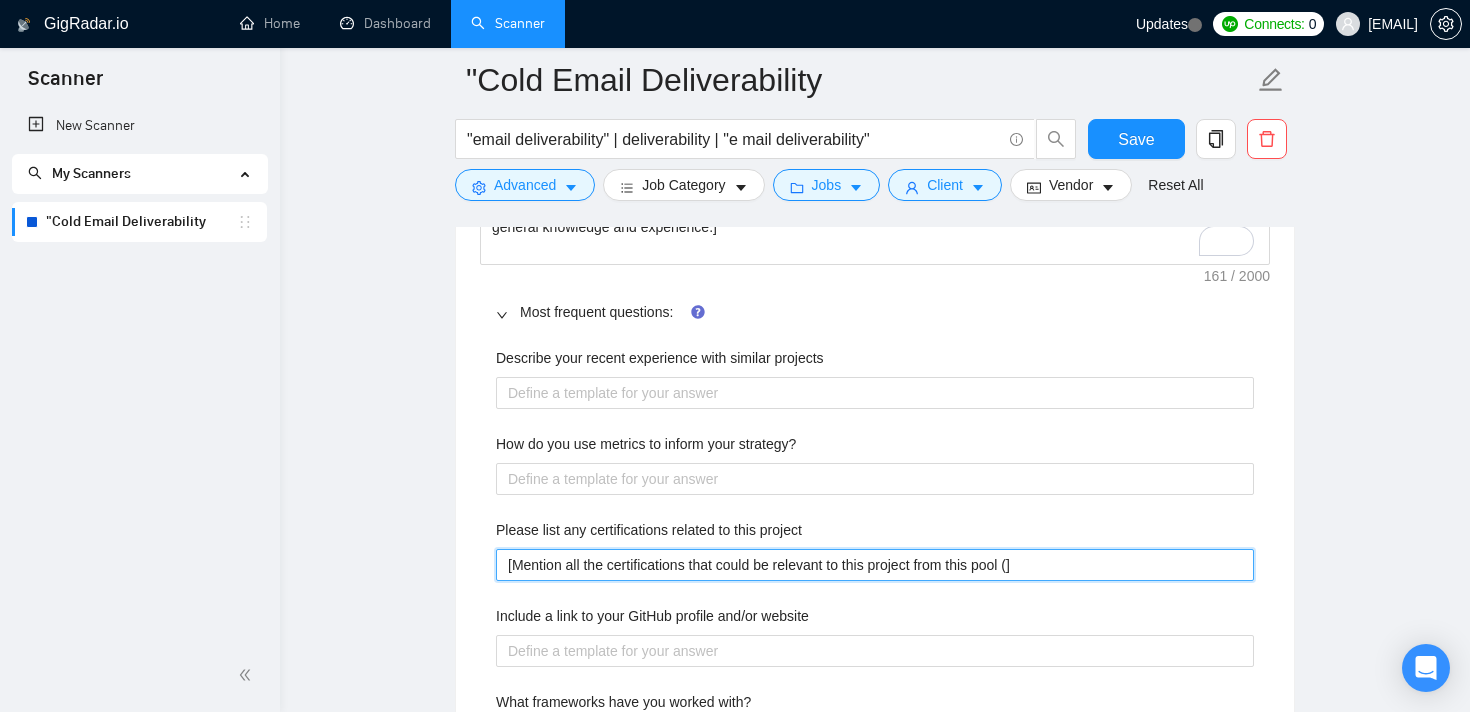 type on "[Mention all the certifications that could be relevant to this project from this pool ]" 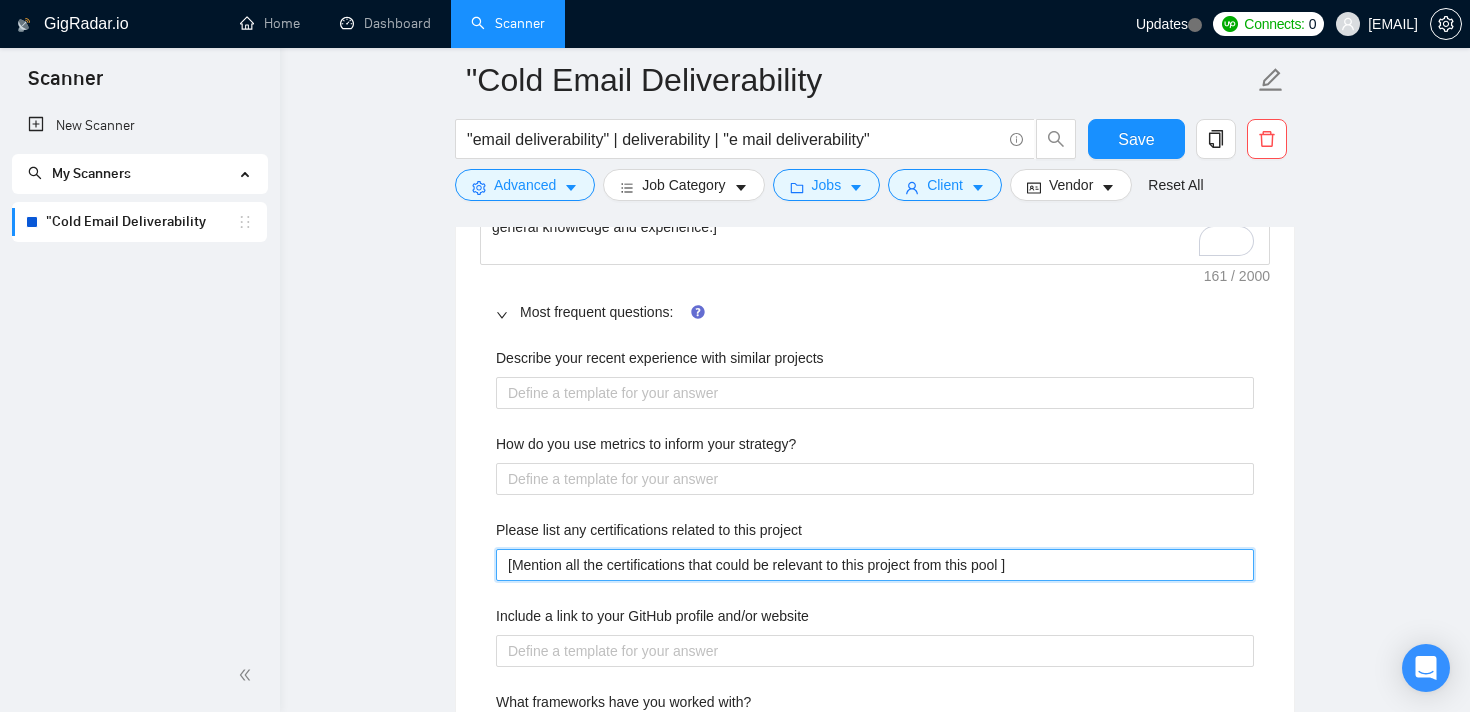 type on "[Mention all the certifications that could be relevant to this project from this pool K]" 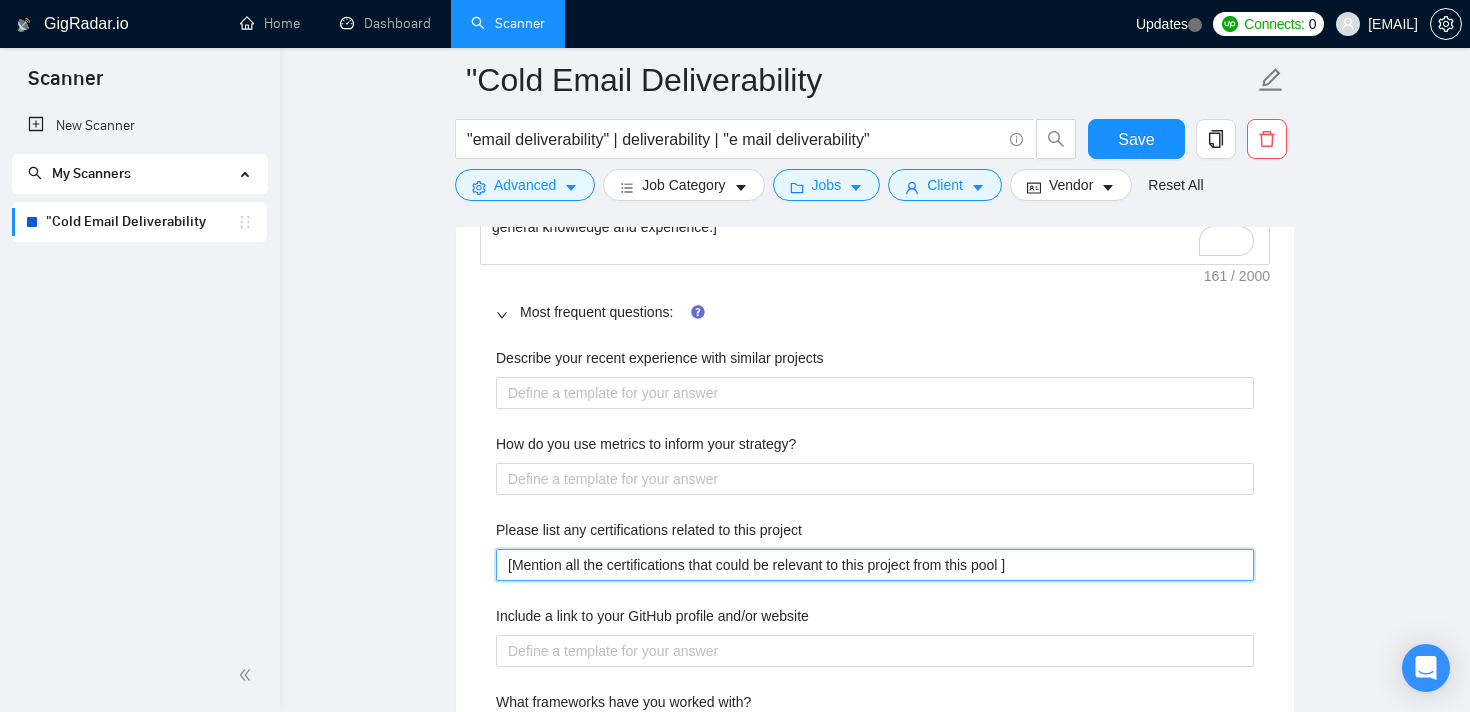 type 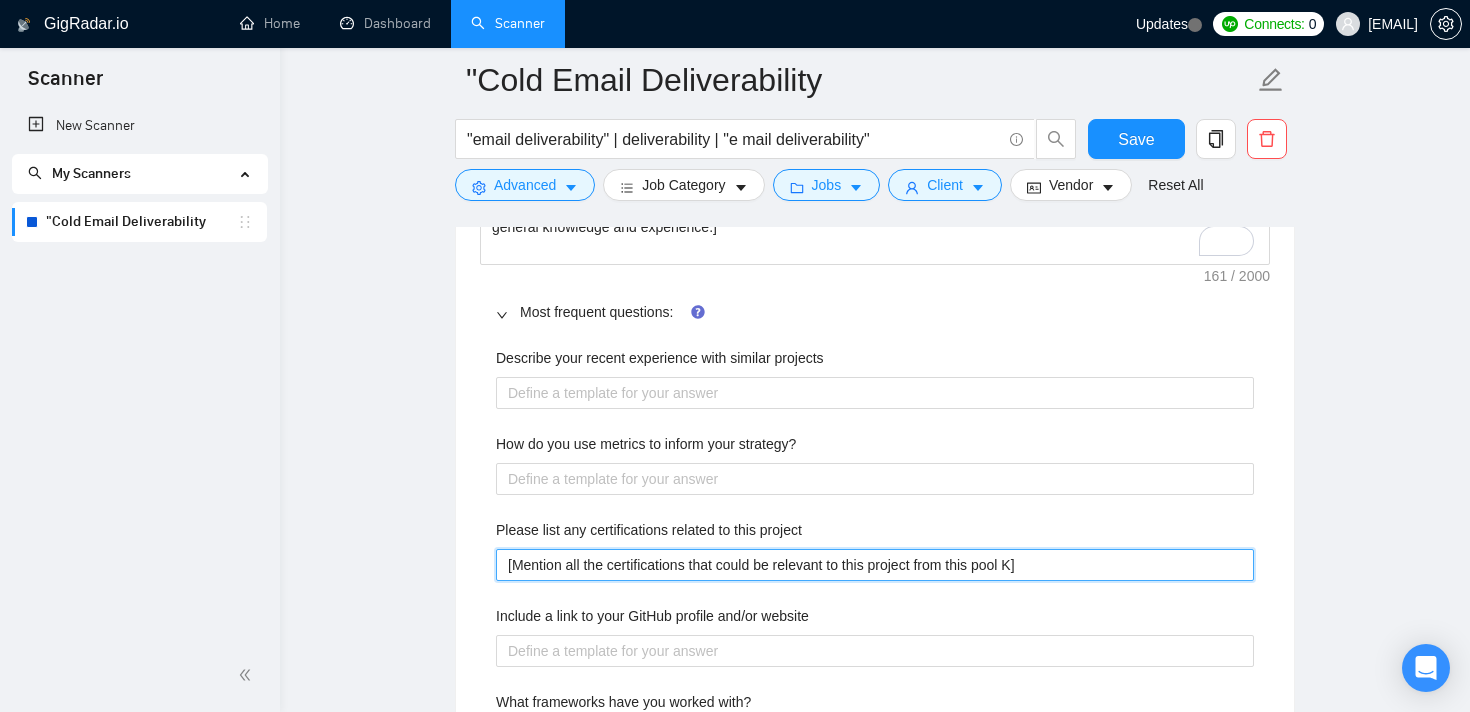 type on "[Mention all the certifications that could be relevant to this project from this pool Kl]" 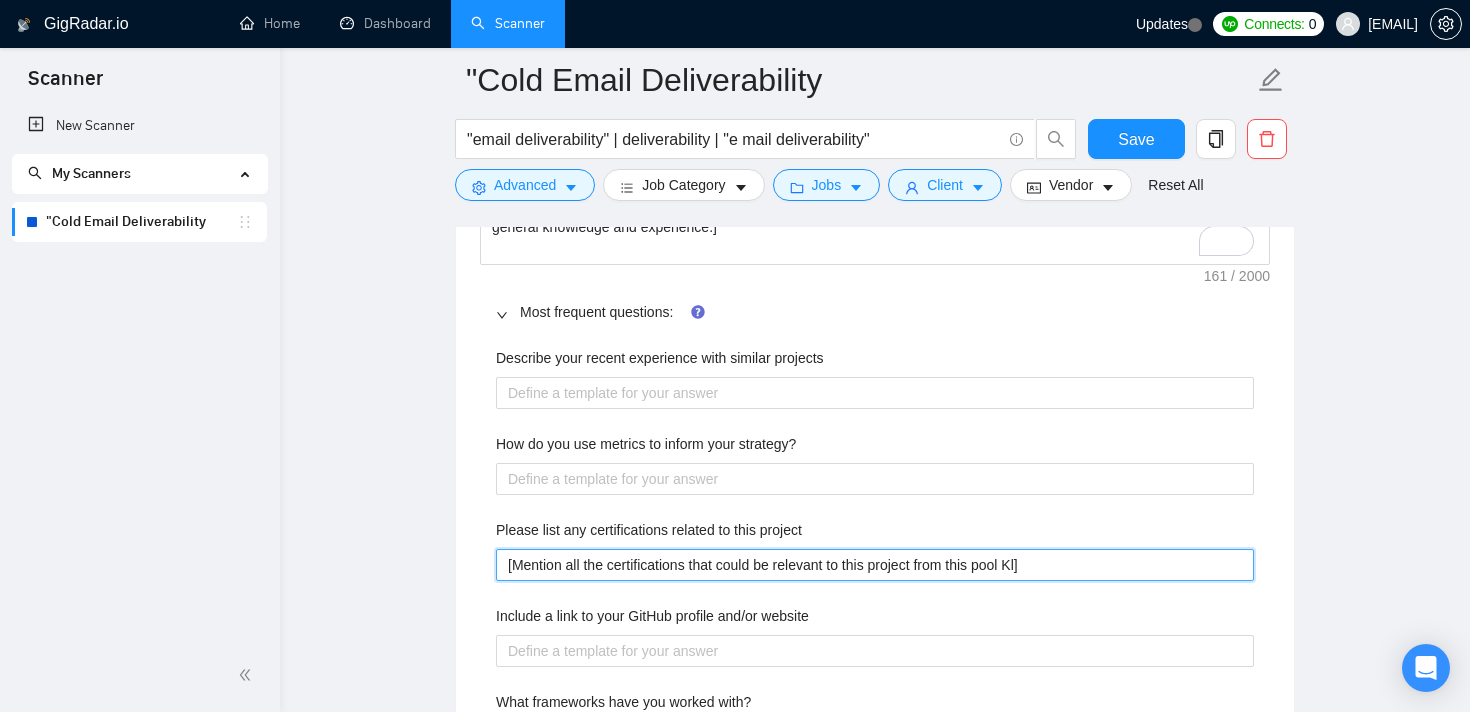 type on "[Mention all the certifications that could be relevant to this project from this pool Kla]" 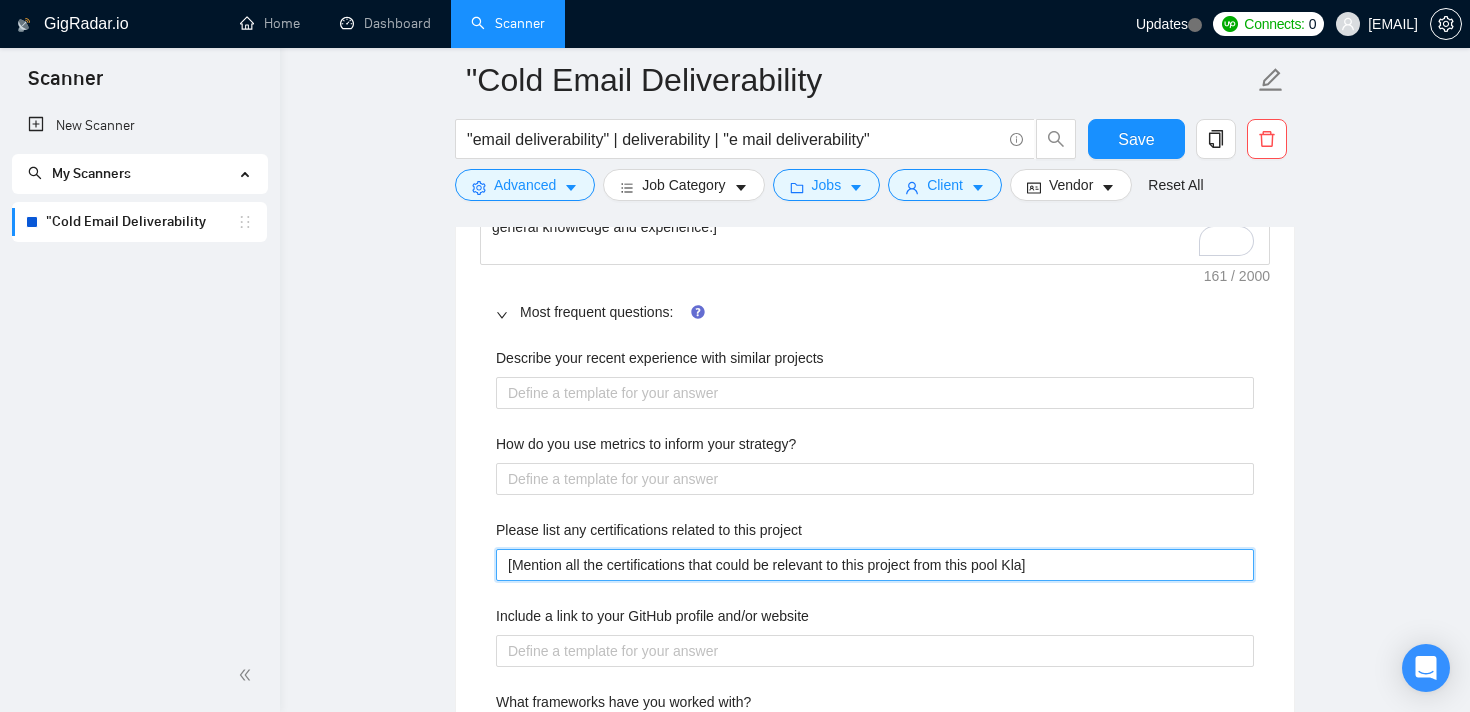 type on "[Mention all the certifications that could be relevant to this project from this pool Klav]" 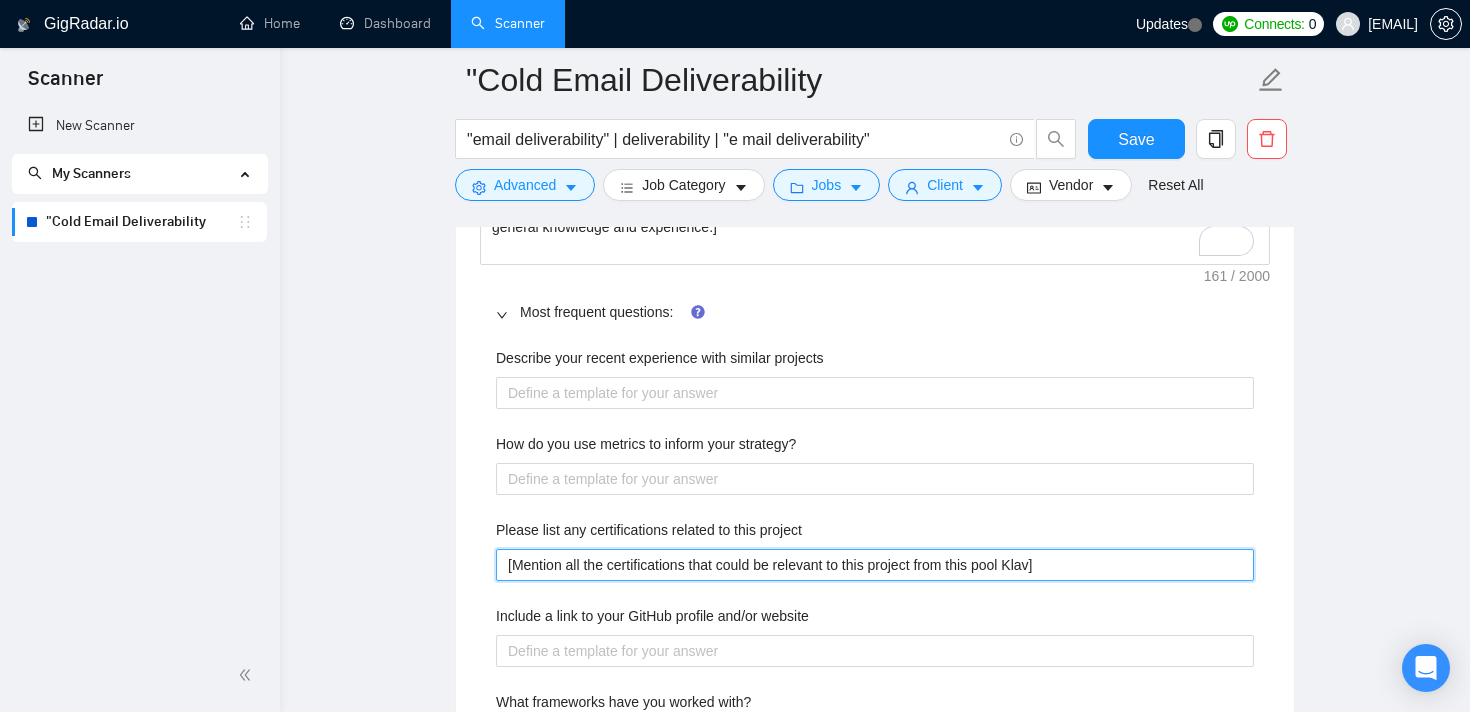 type on "[Mention all the certifications that could be relevant to this project from this pool Klavi]" 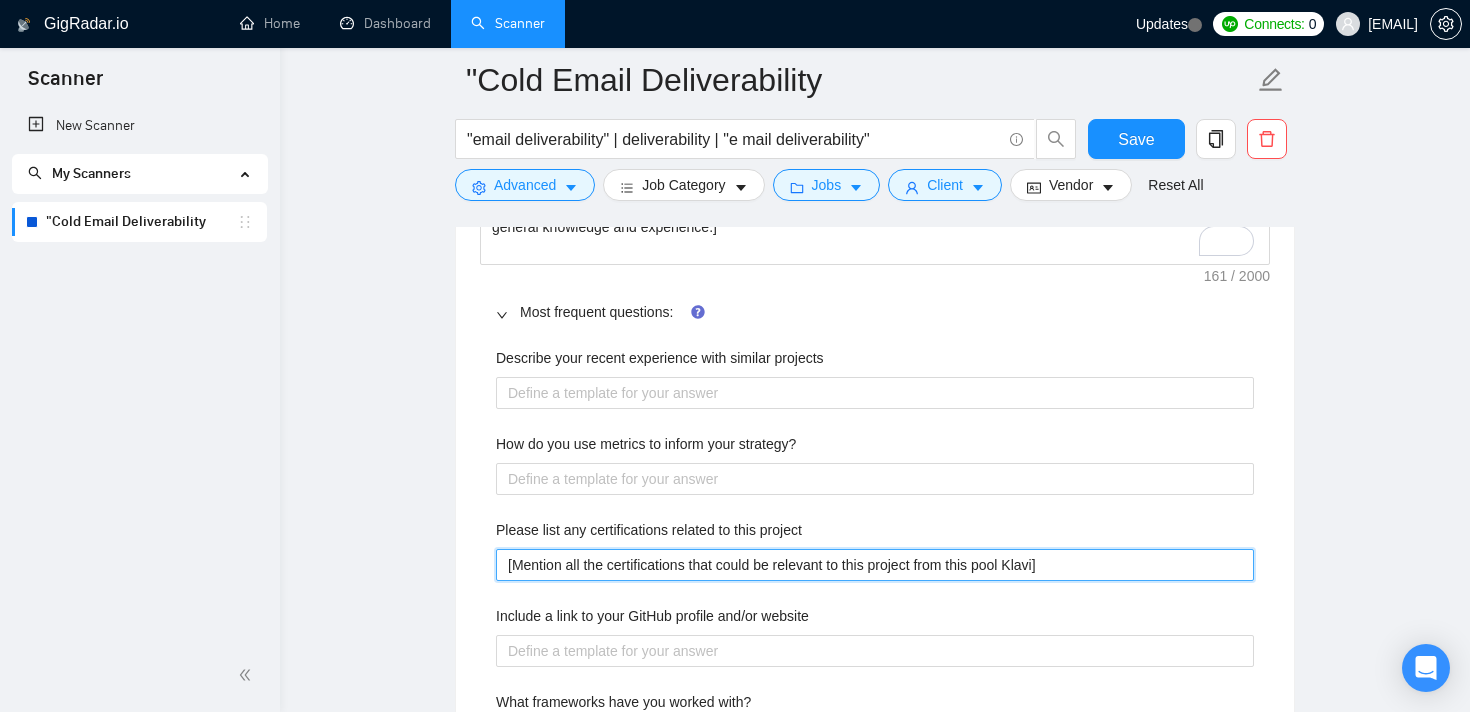 type on "[Mention all the certifications that could be relevant to this project from this pool Klaviy]" 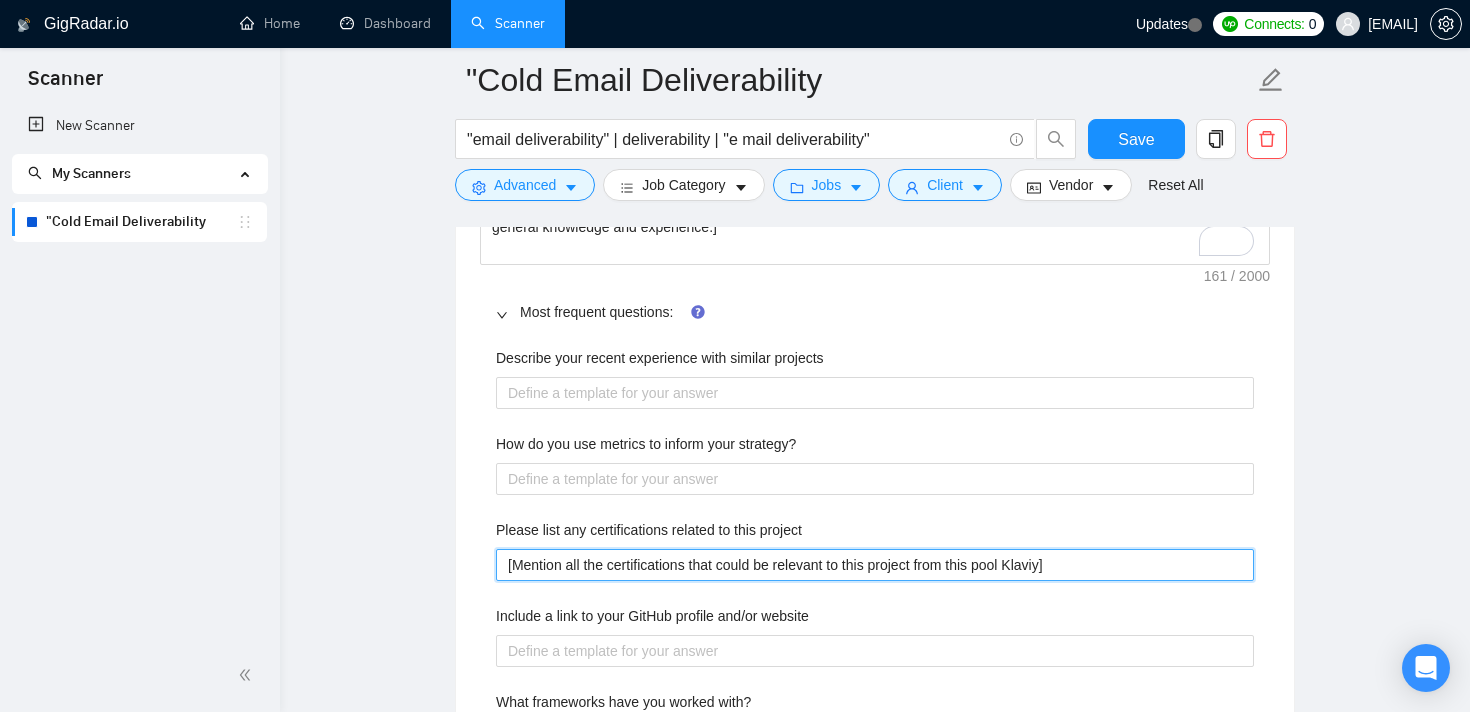 type on "[Mention all the certifications that could be relevant to this project from this pool Klaviyo]" 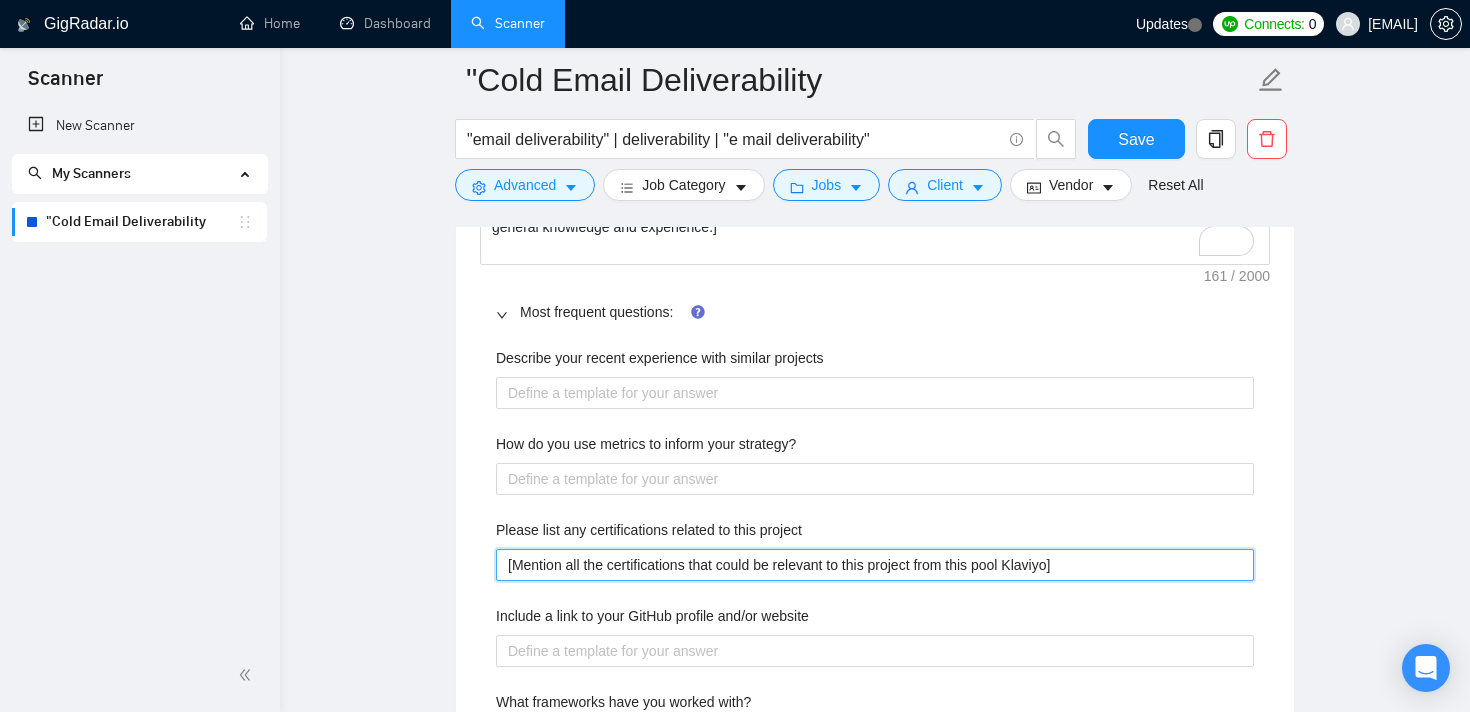 type on "[Mention all the certifications that could be relevant to this project from this pool Klaviyo ]" 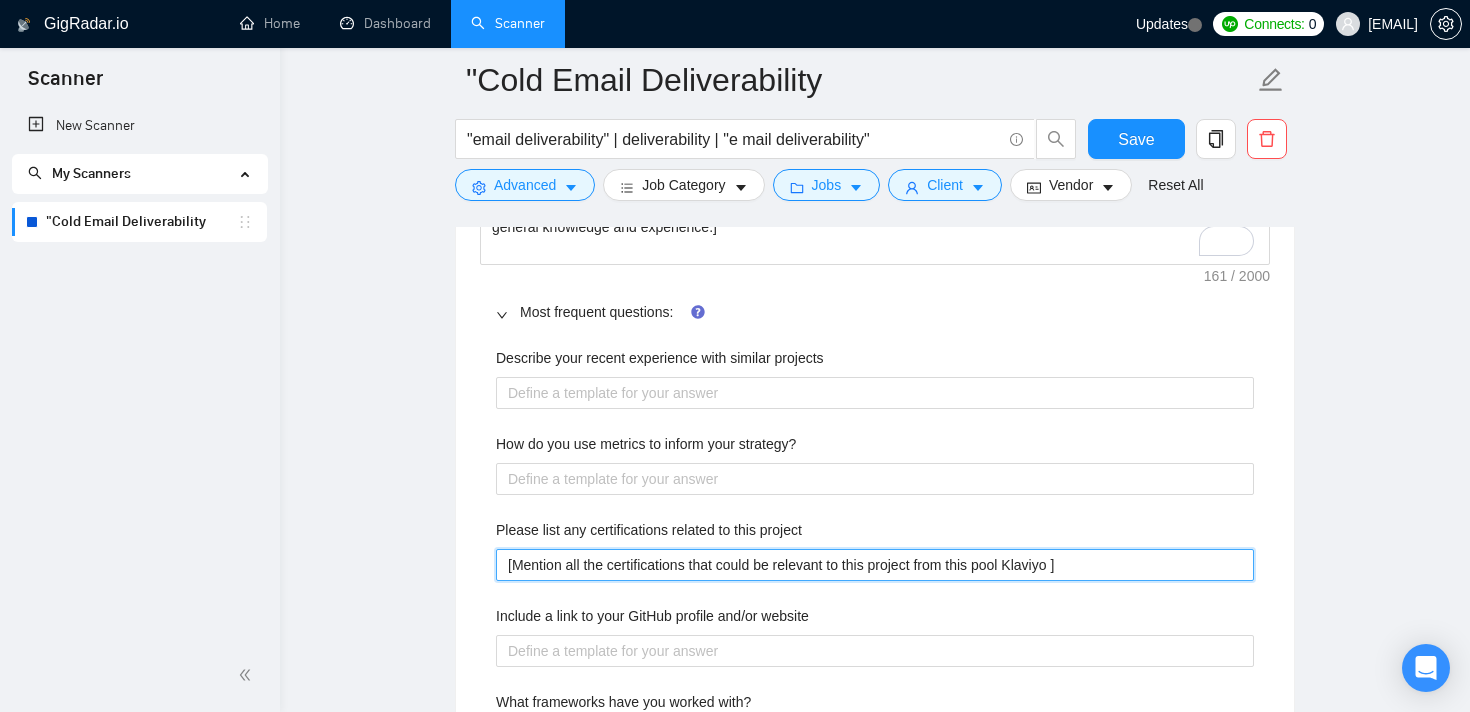 type 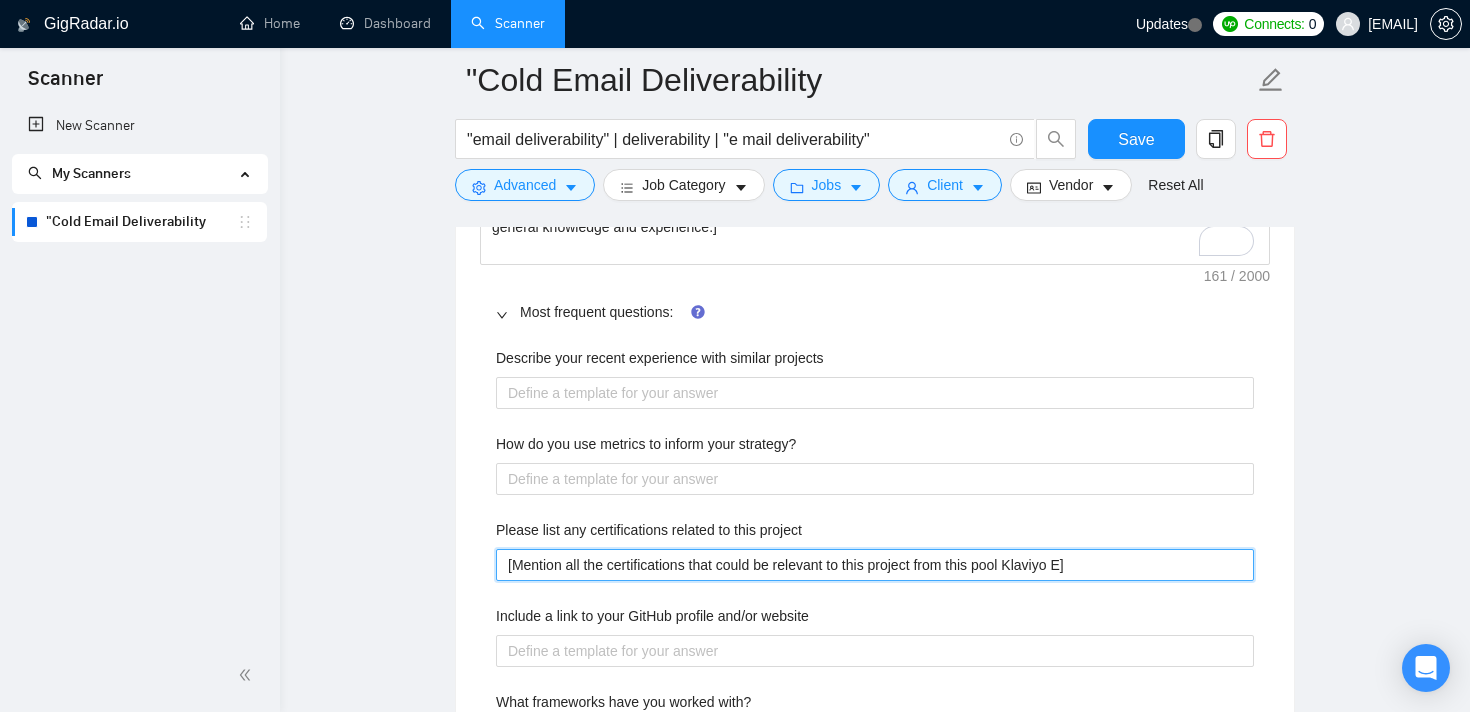 type on "[Mention all the certifications that could be relevant to this project from this pool Klaviyo Em]" 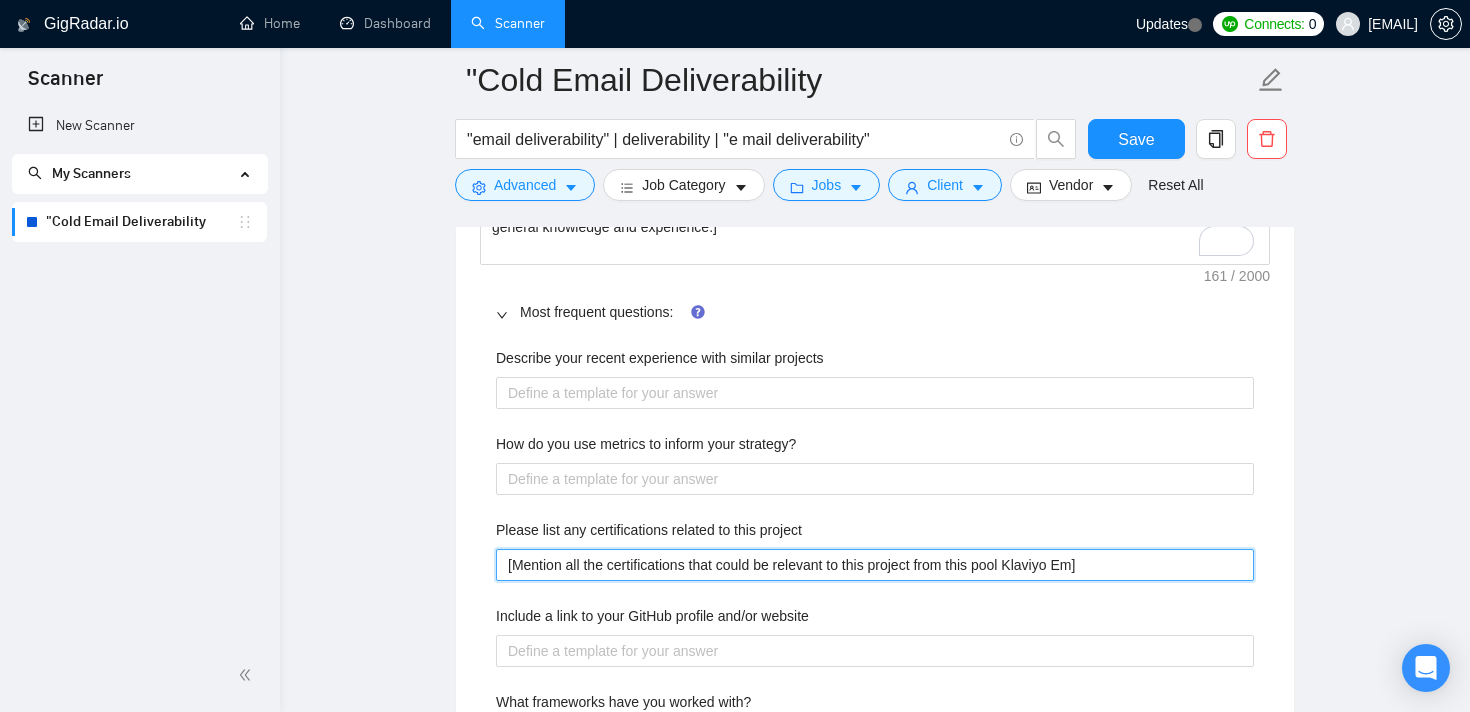 type on "[Mention all the certifications that could be relevant to this project from this pool Klaviyo Ema]" 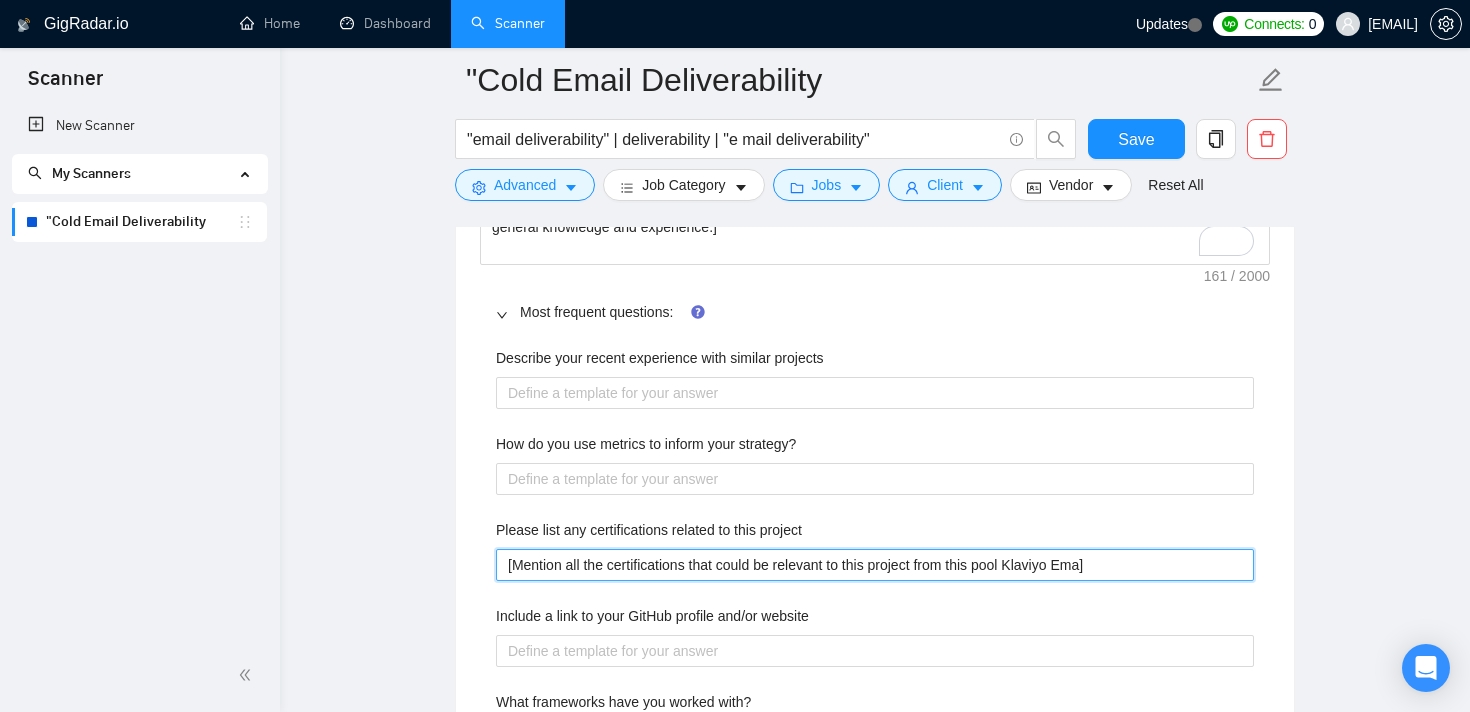 type on "[Mention all the certifications that could be relevant to this project from this pool Klaviyo Emai]" 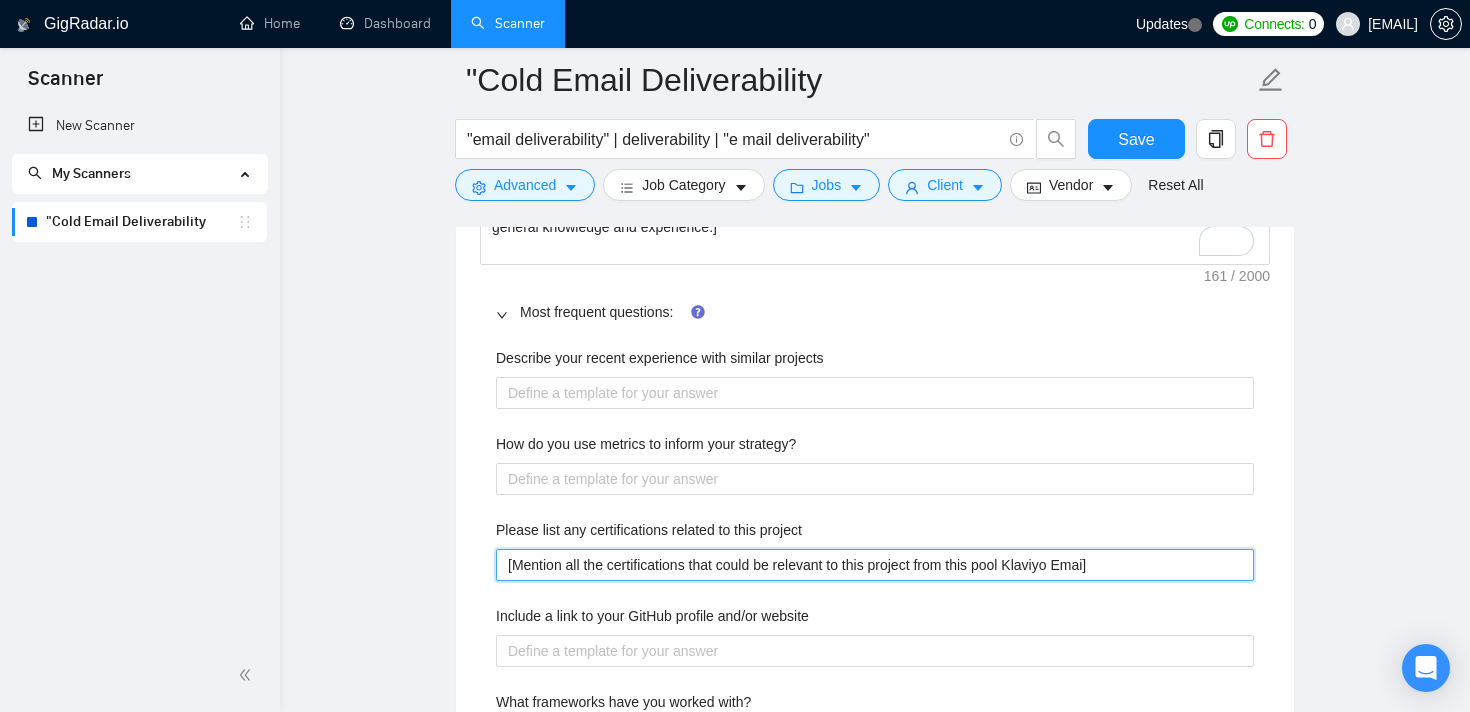 type on "[Mention all the certifications that could be relevant to this project from this pool Klaviyo Email]" 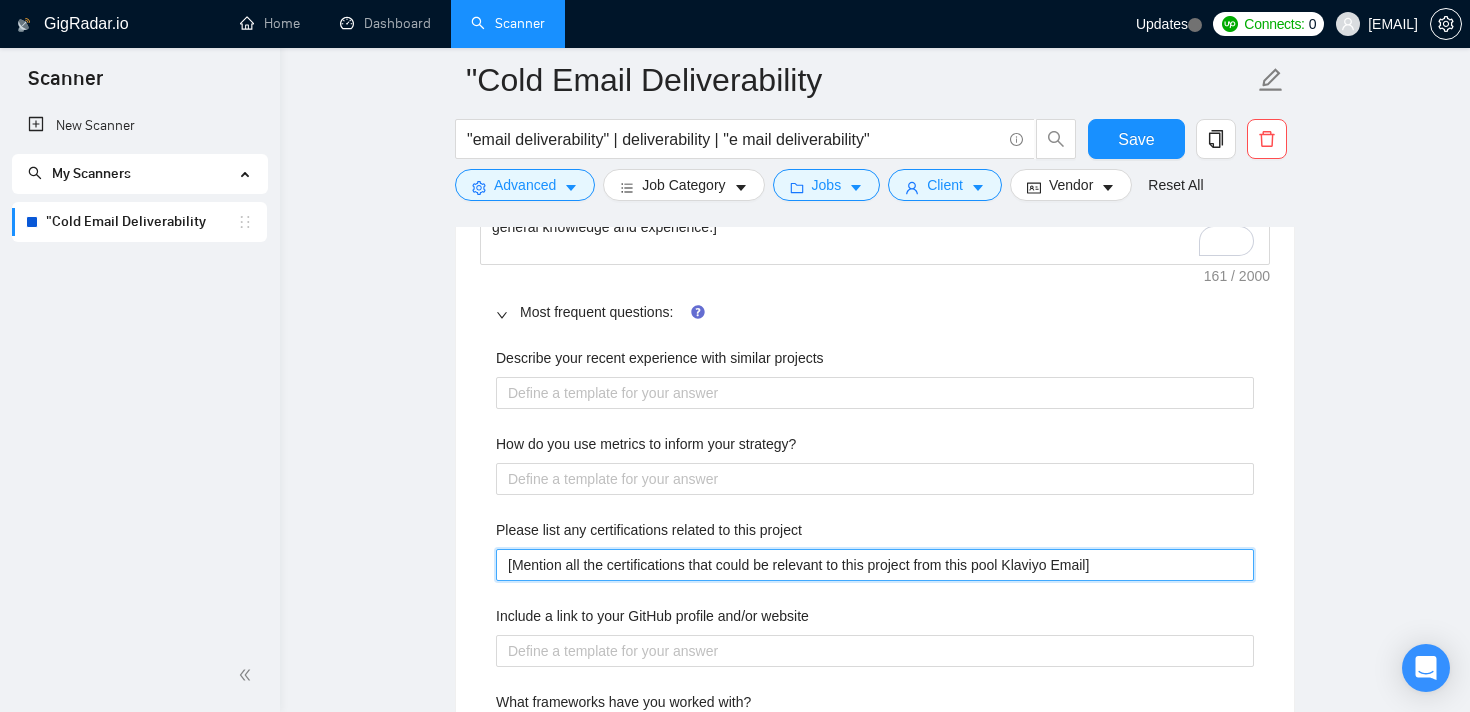 type on "[Mention all the certifications that could be relevant to this project from this pool Klaviyo Email ]" 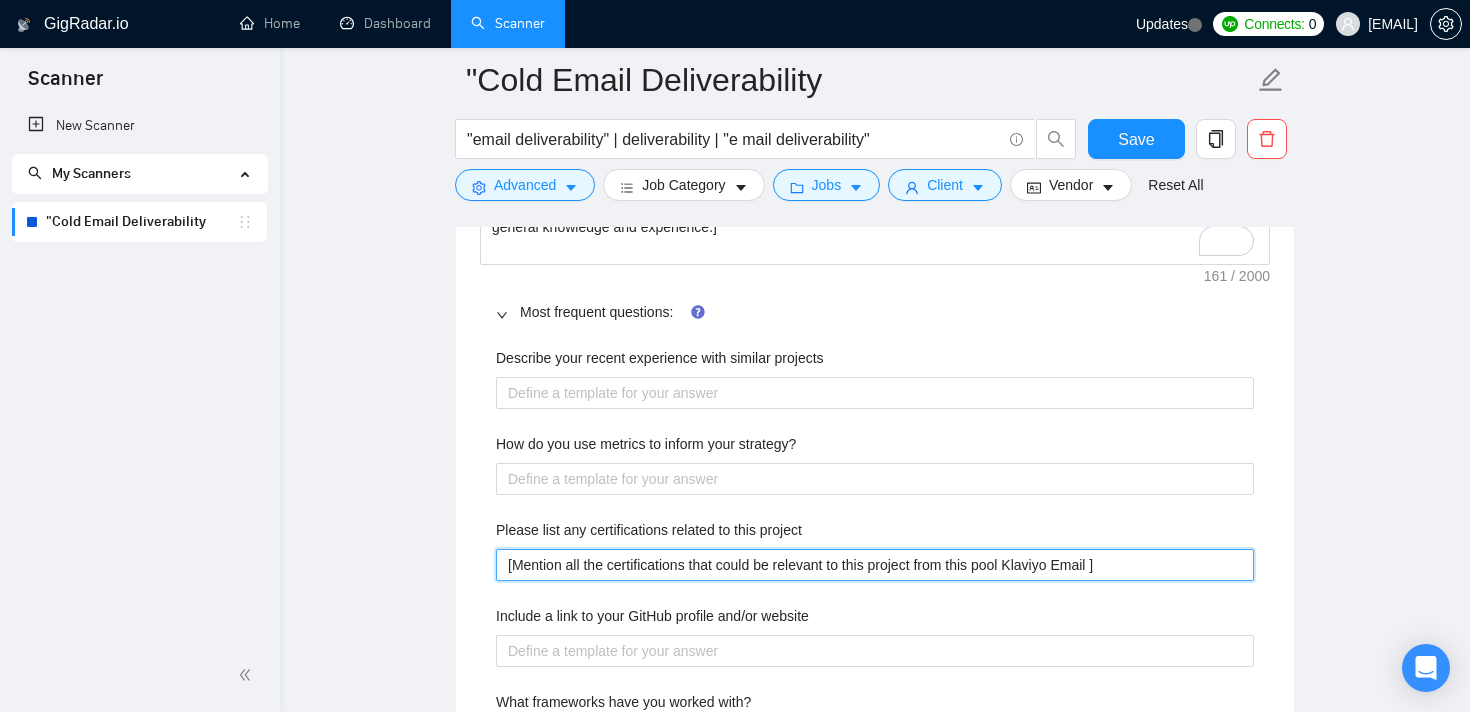 type 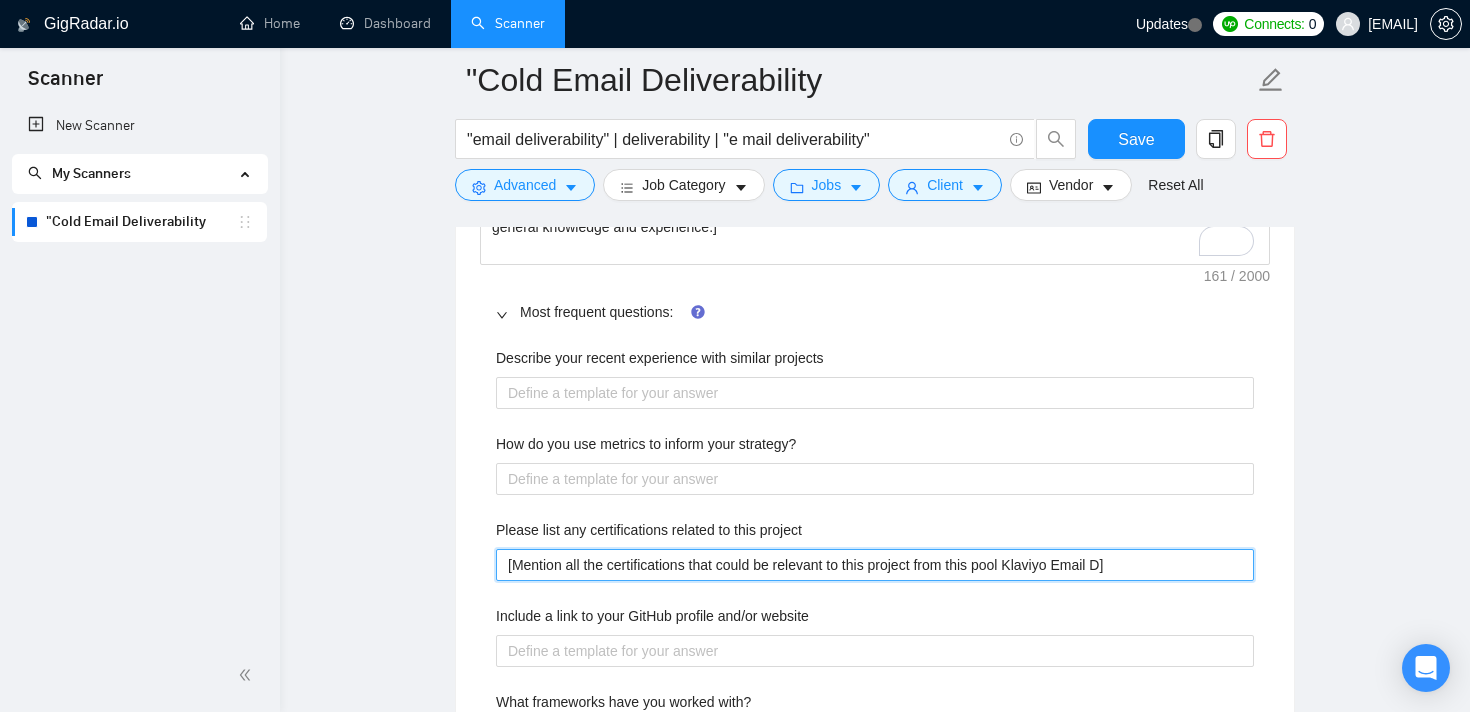 type on "[Mention all the certifications that could be relevant to this project from this pool Klaviyo Email De]" 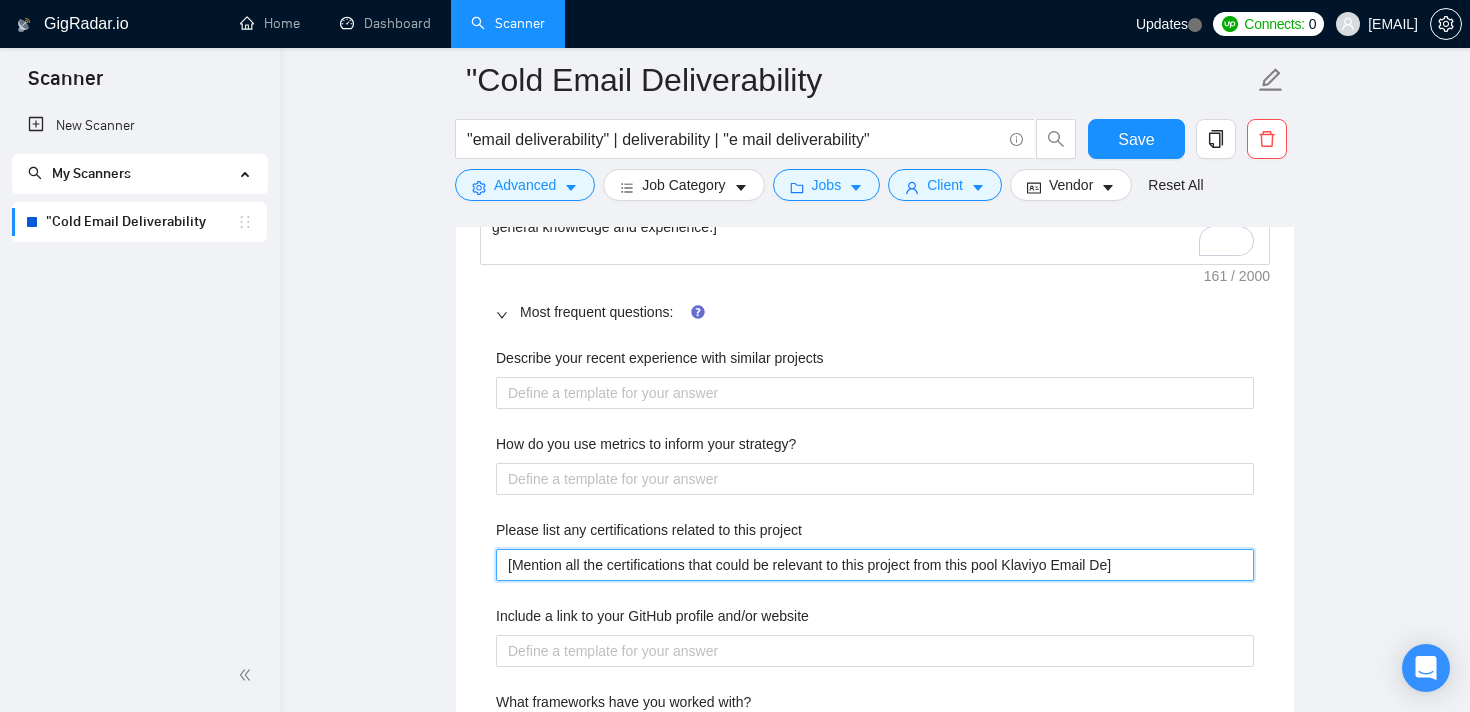 type on "[Mention all the certifications that could be relevant to this project from this pool Klaviyo Email Del]" 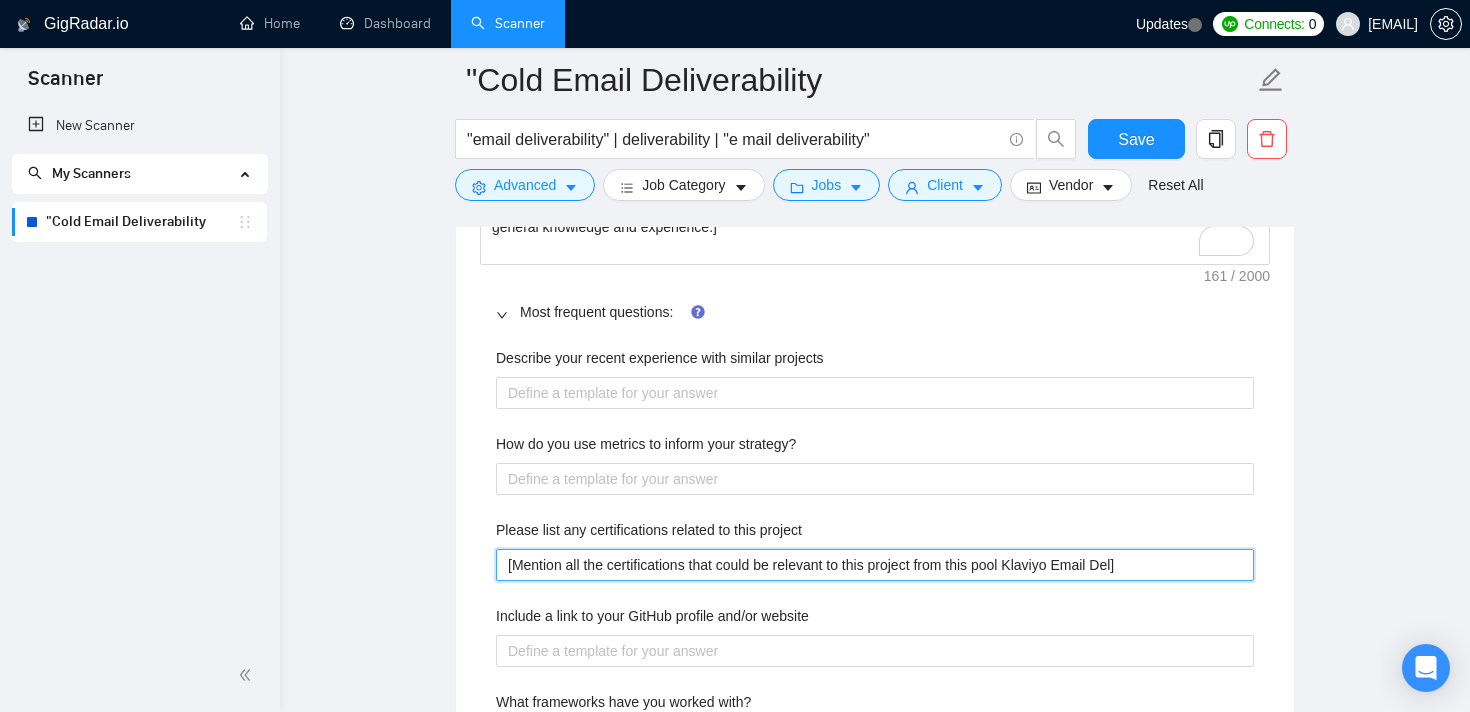 type on "[Mention all the certifications that could be relevant to this project from this pool Klaviyo Email Deli]" 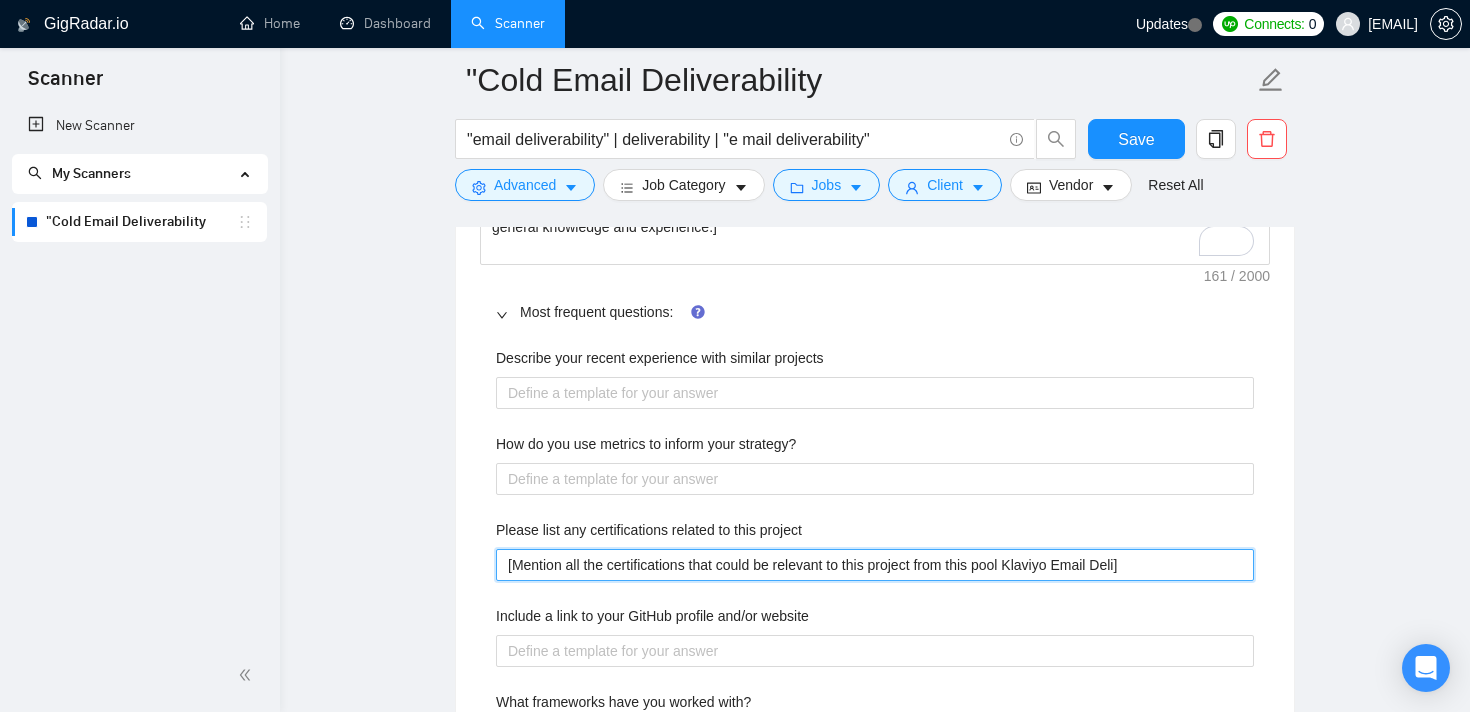 type on "[Mention all the certifications that could be relevant to this project from this pool Klaviyo Email Deliv]" 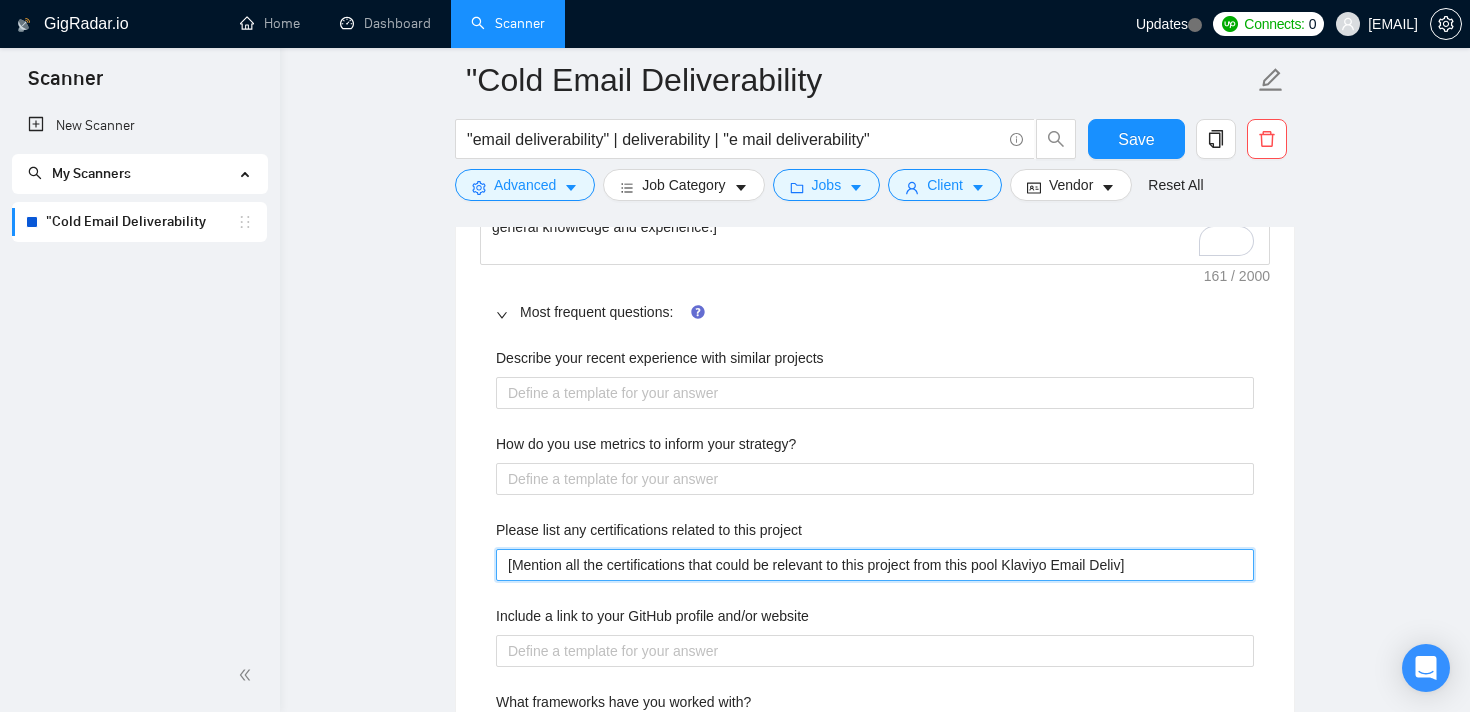 type 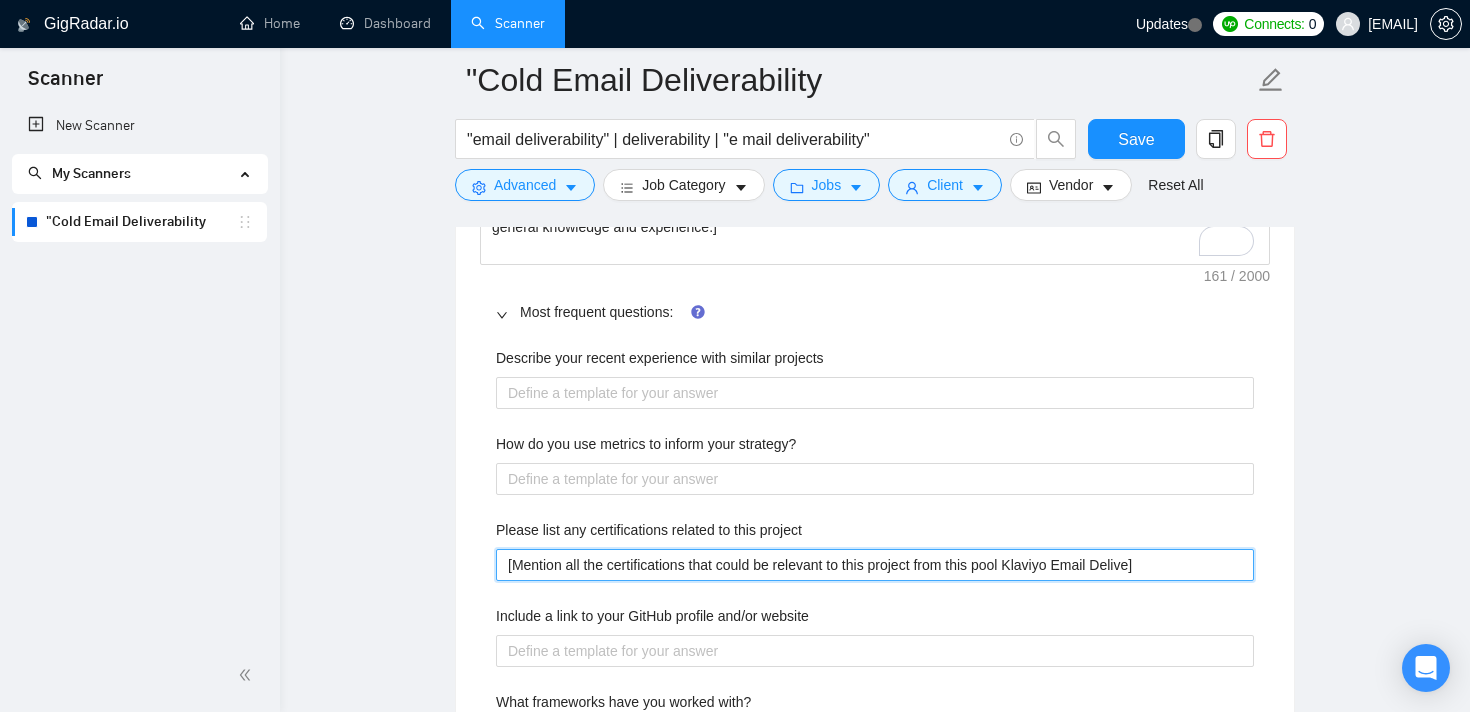 type on "[Mention all the certifications that could be relevant to this project from this pool Klaviyo Email Deliver]" 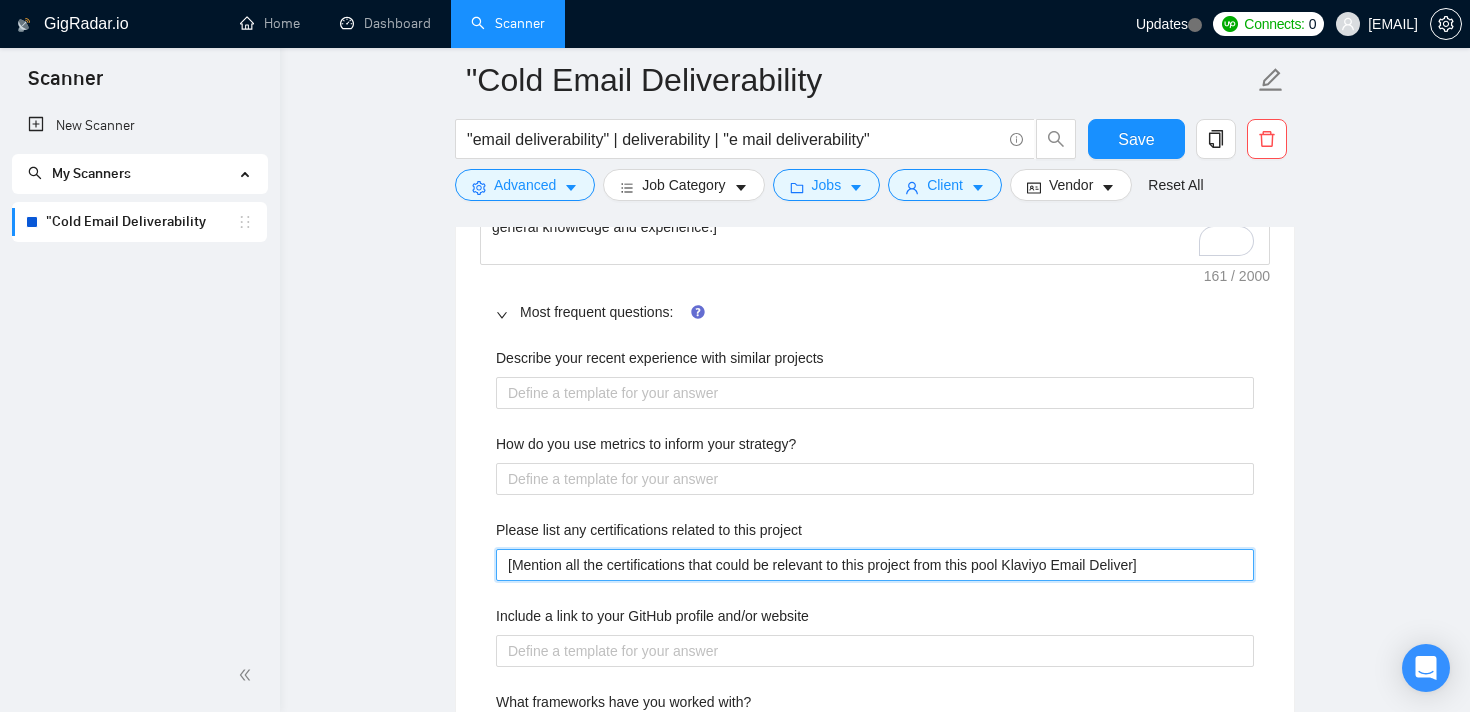 type on "[Mention all the certifications that could be relevant to this project from this pool Klaviyo Email Delivera]" 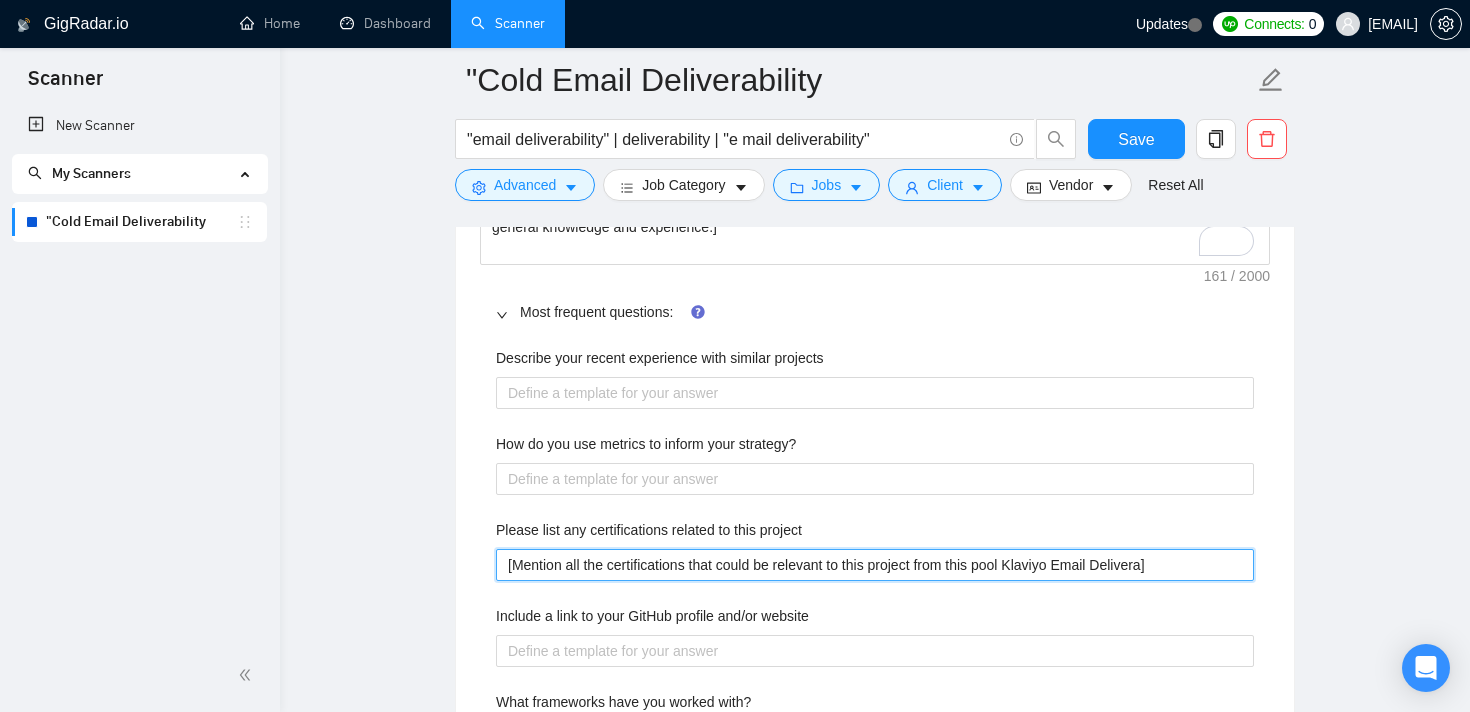 type on "[Mention all the certifications that could be relevant to this project from this pool Klaviyo Email Deliverab]" 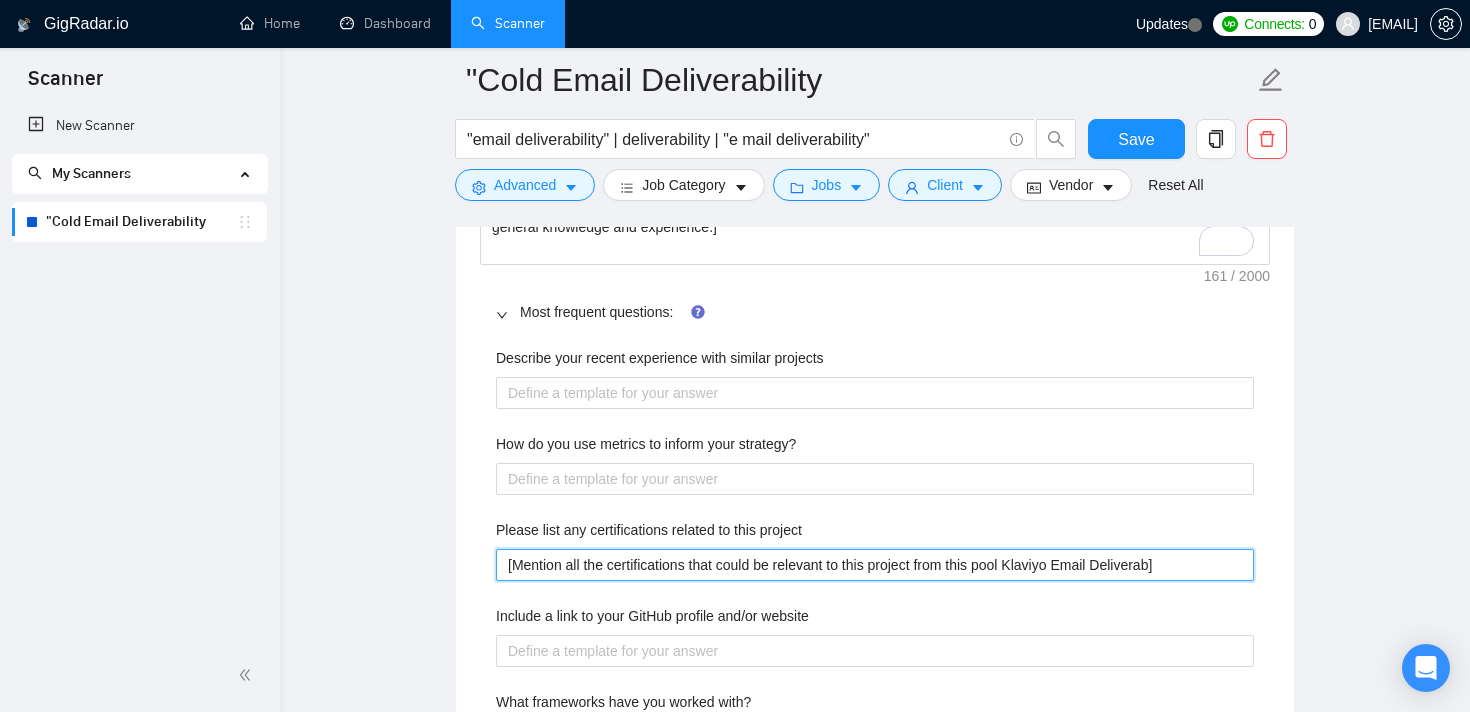 type on "[Mention all the certifications that could be relevant to this project from this pool Klaviyo Email Deliverabi]" 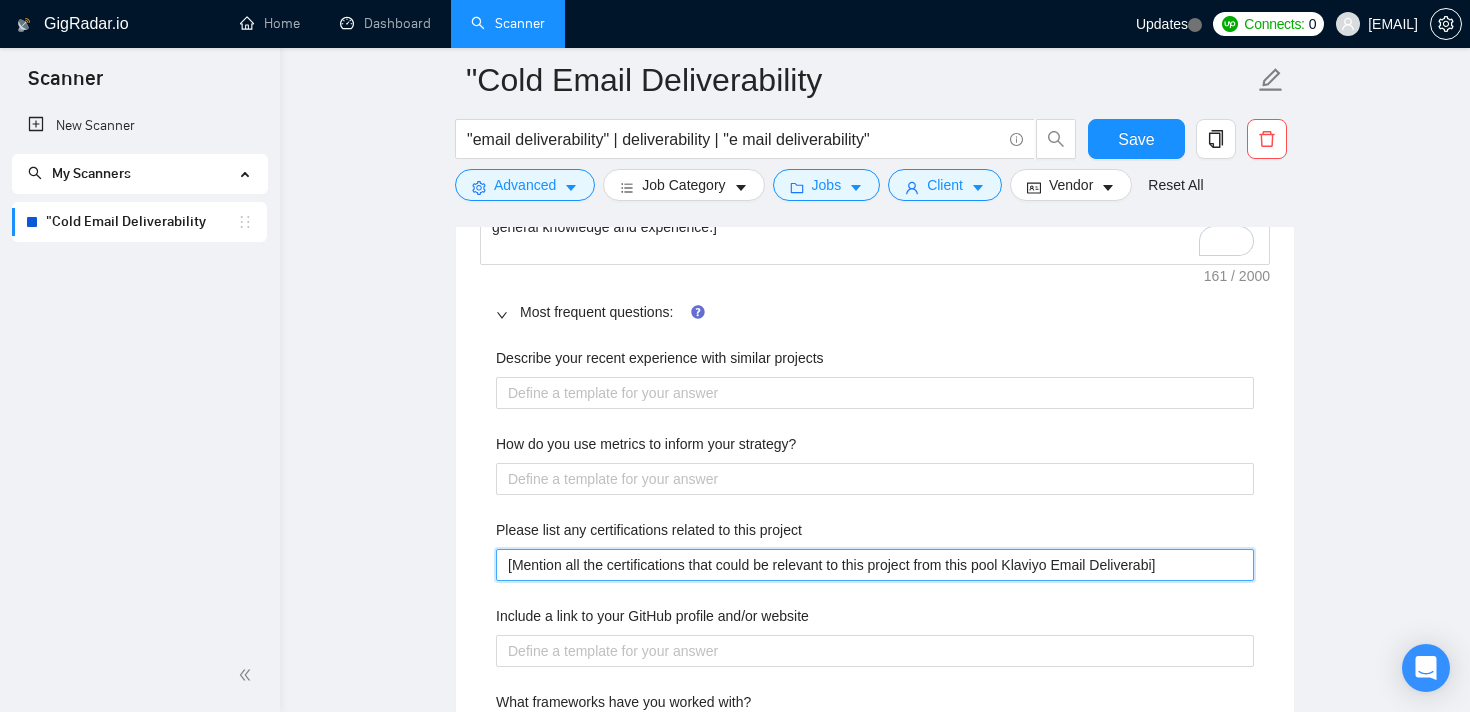 type on "[Mention all the certifications that could be relevant to this project from this pool Klaviyo Email Deliverabil]" 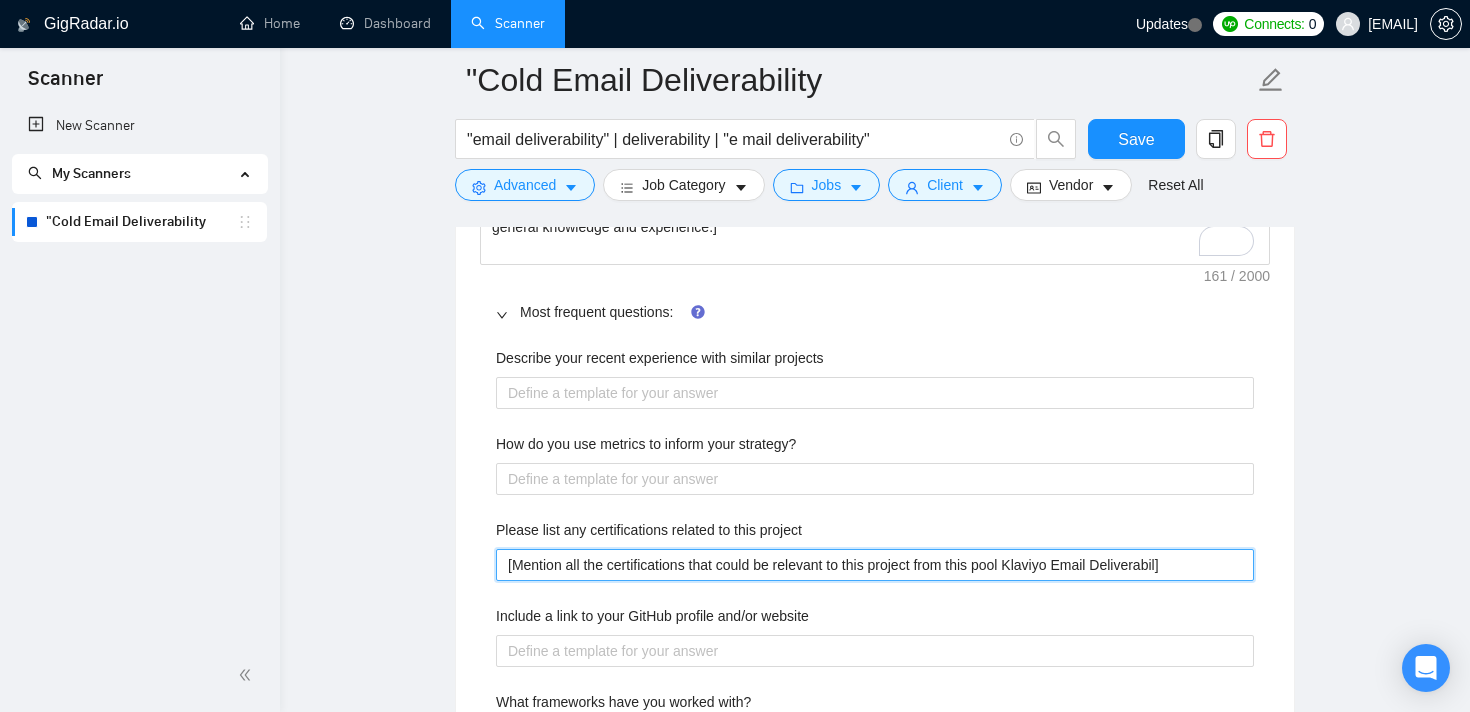 type on "[Mention all the certifications that could be relevant to this project from this pool Klaviyo Email Deliverabili]" 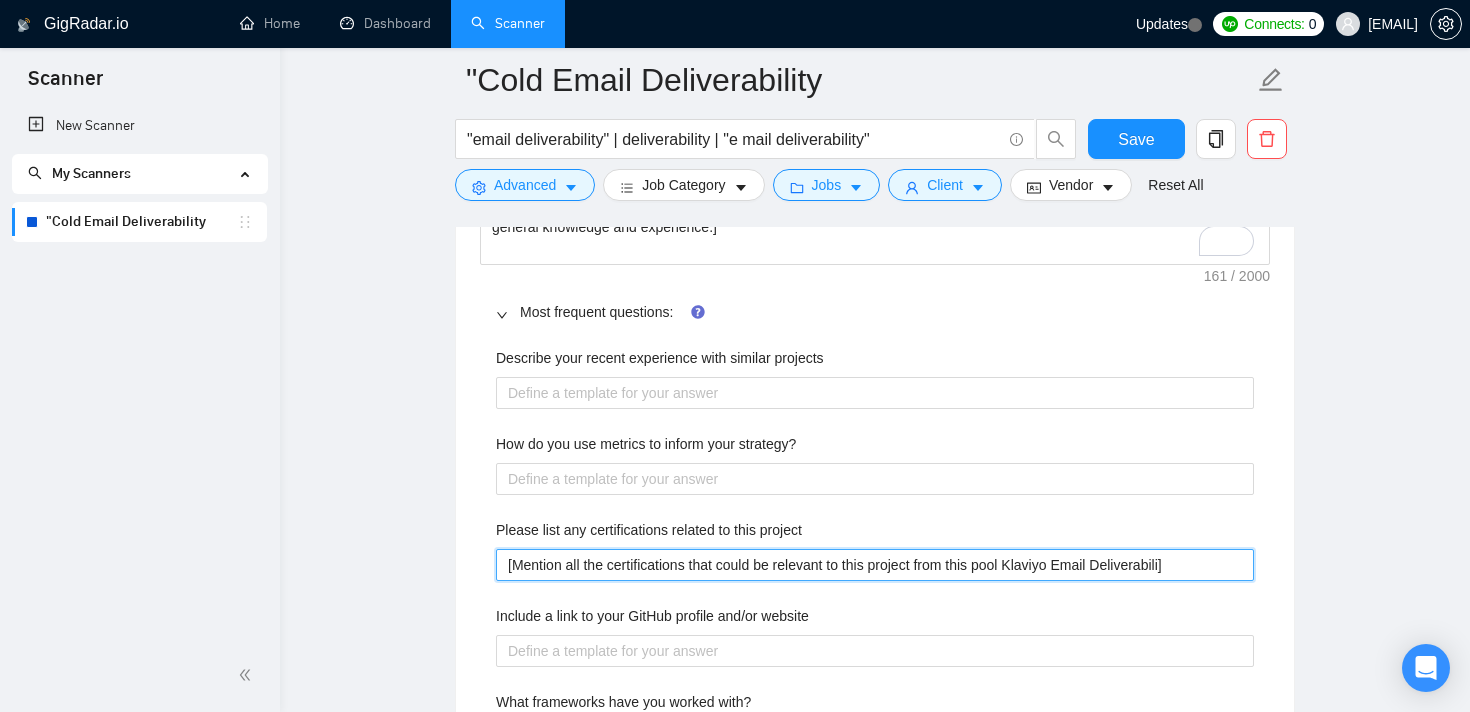 type on "[Mention all the certifications that could be relevant to this project from this pool Klaviyo Email Deliverabilit]" 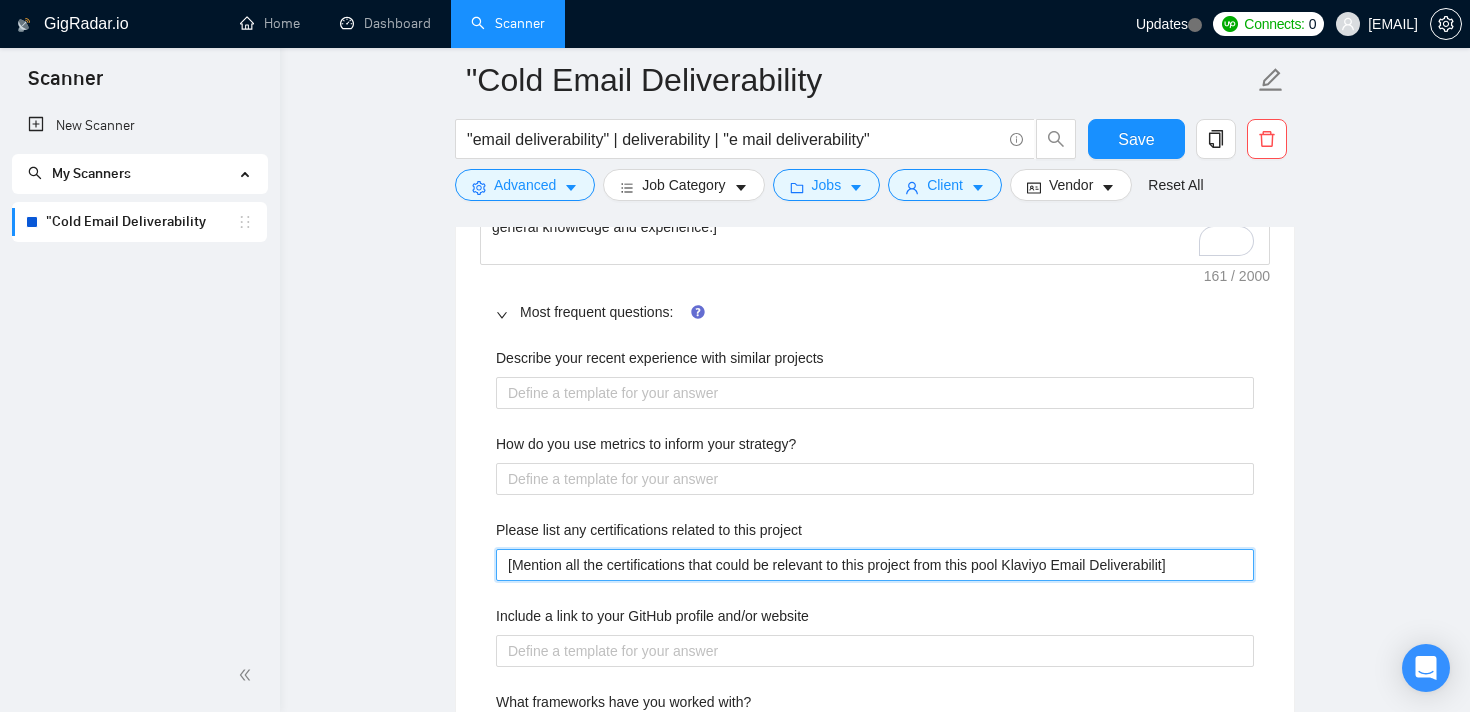 type on "[Mention all the certifications that could be relevant to this project from this pool Klaviyo Email Deliverability]" 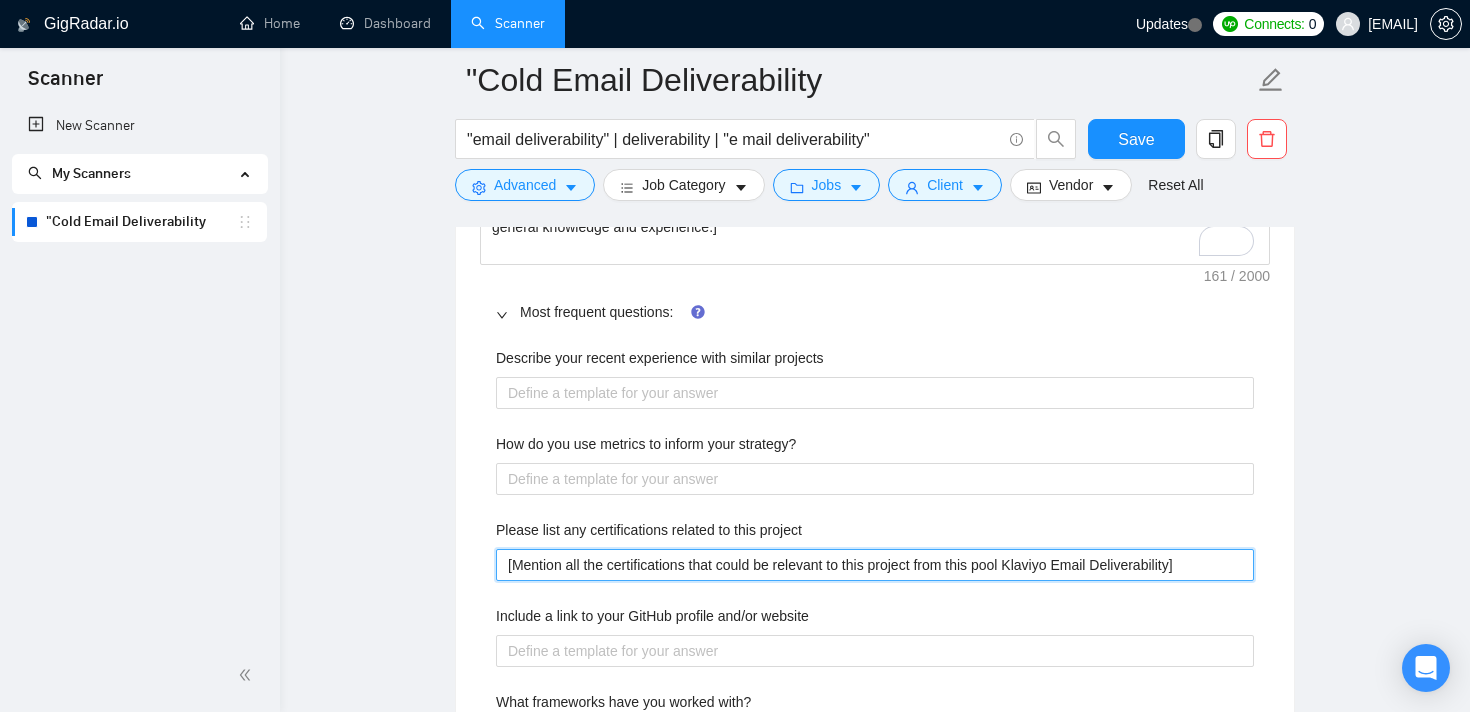 type on "[Mention all the certifications that could be relevant to this project from this pool Klaviyo Email Deliverability ]" 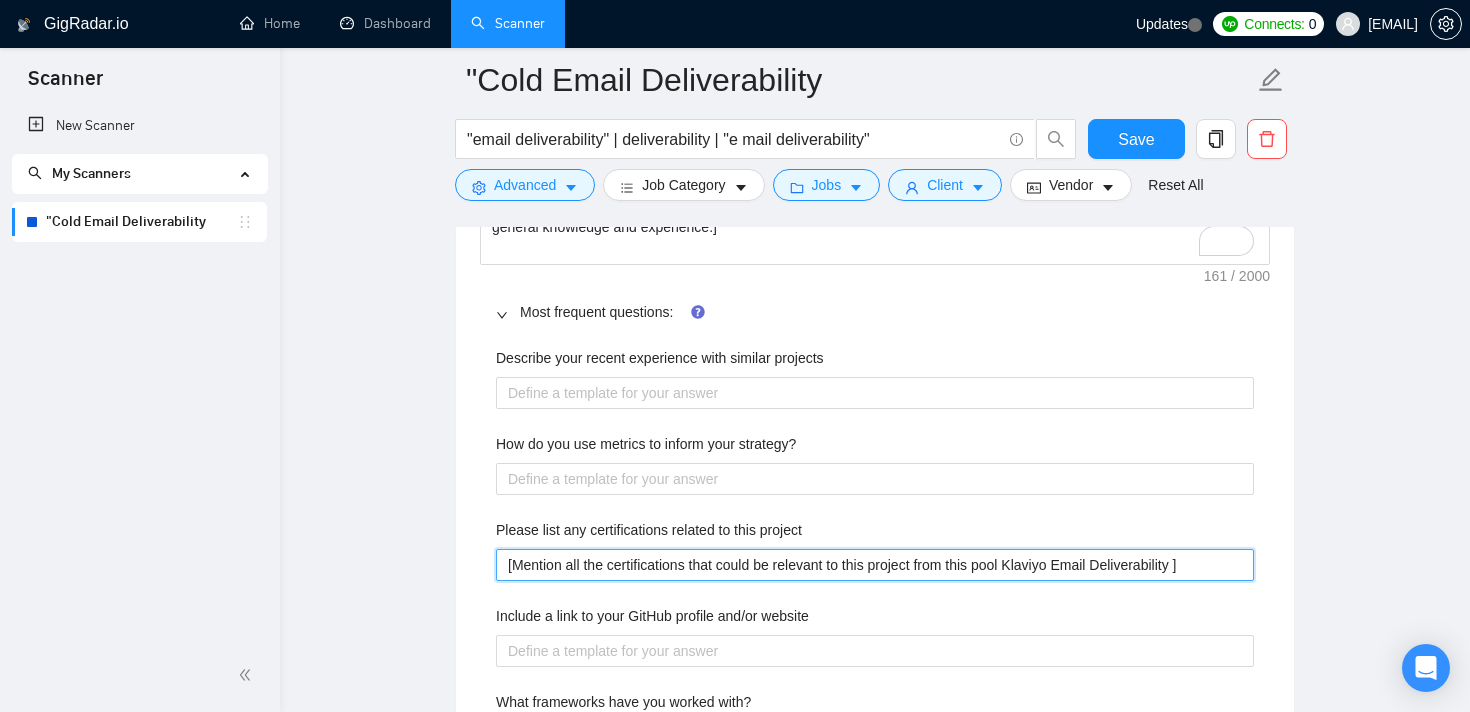 type on "[Mention all the certifications that could be relevant to this project from this pool Klaviyo Email Deliverability C]" 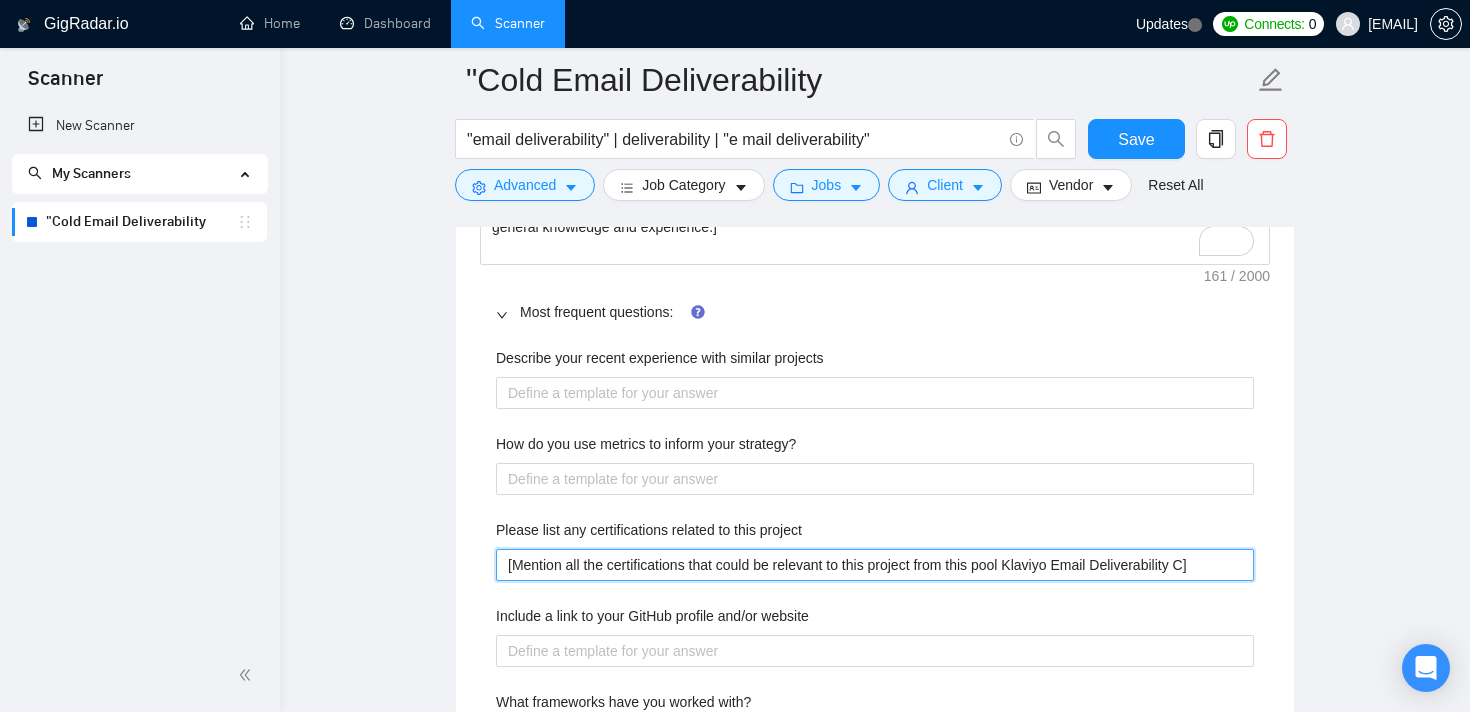 type 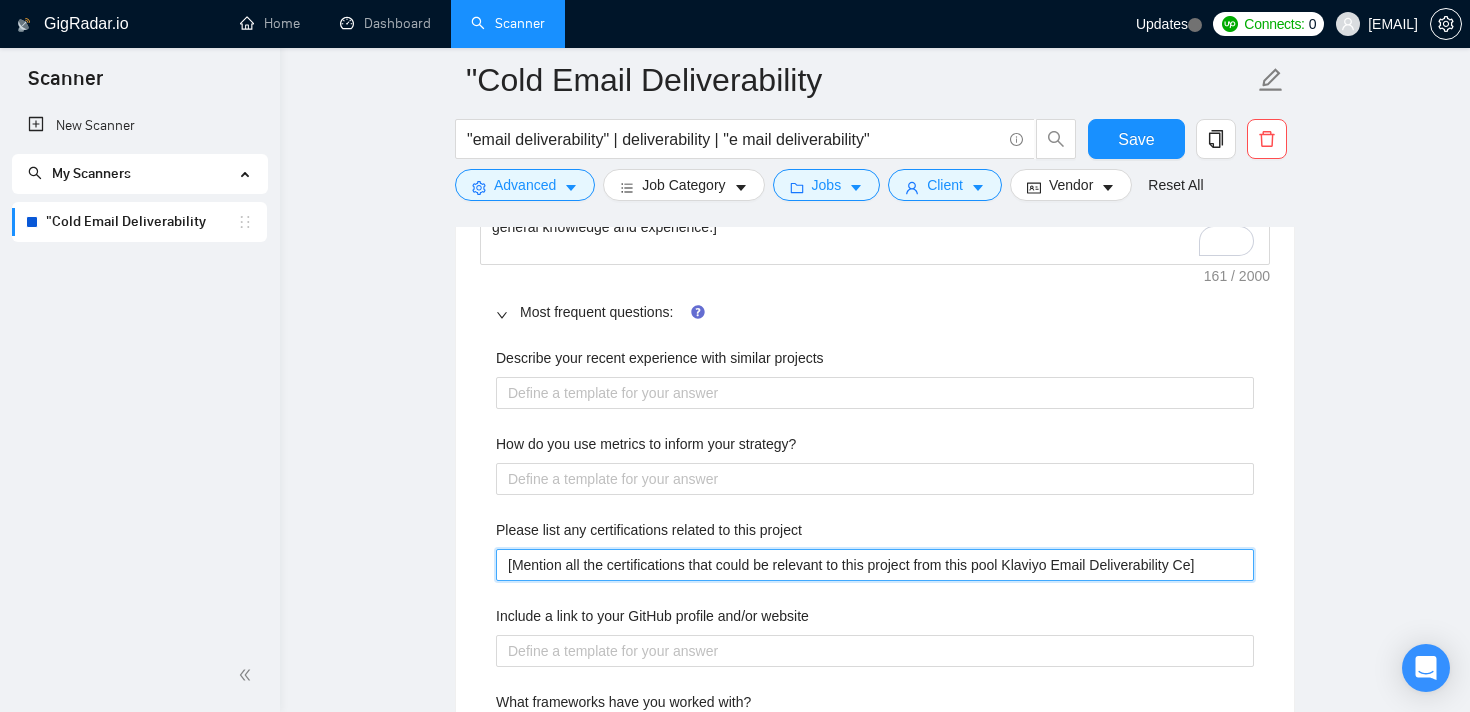 type on "[Mention all the certifications that could be relevant to this project from this pool Klaviyo Email Deliverability Cer]" 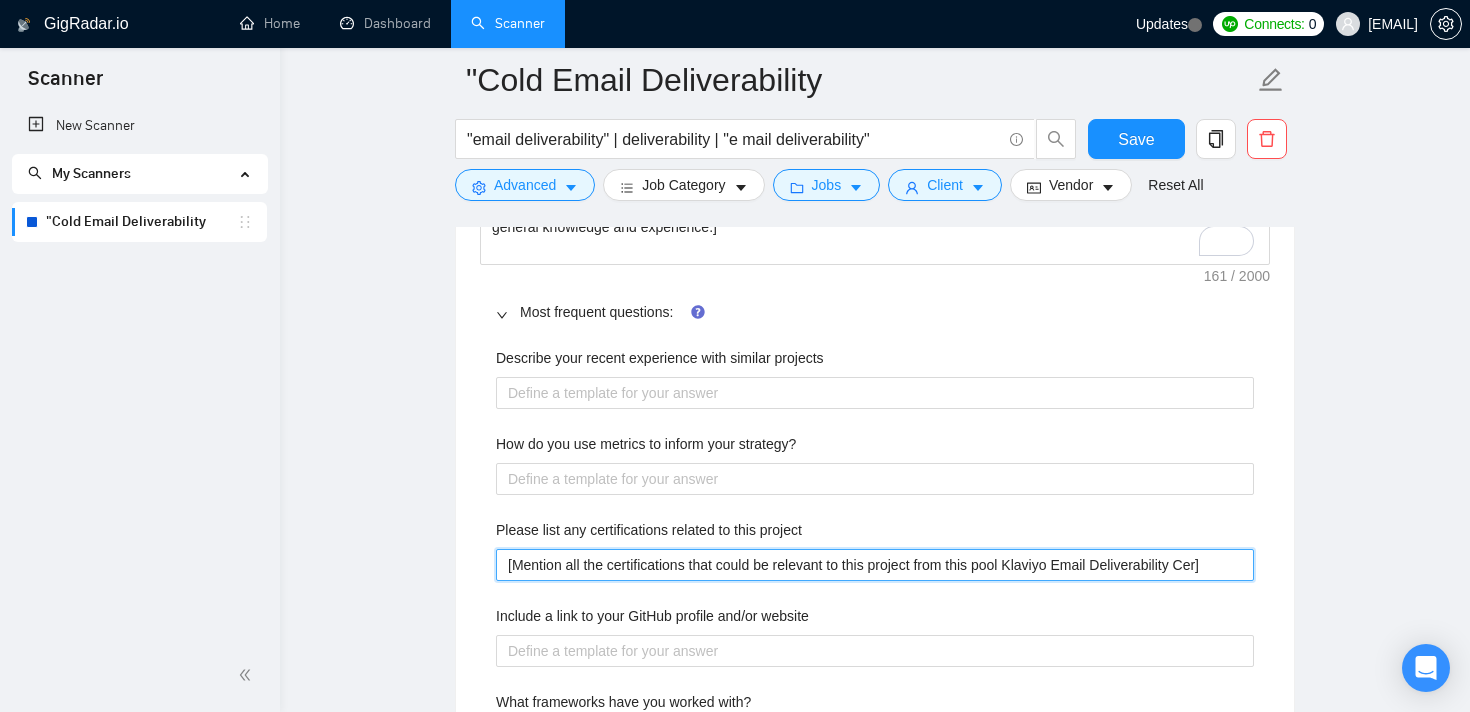 type on "[Mention all the certifications that could be relevant to this project from this pool Klaviyo Email Deliverability Cert]" 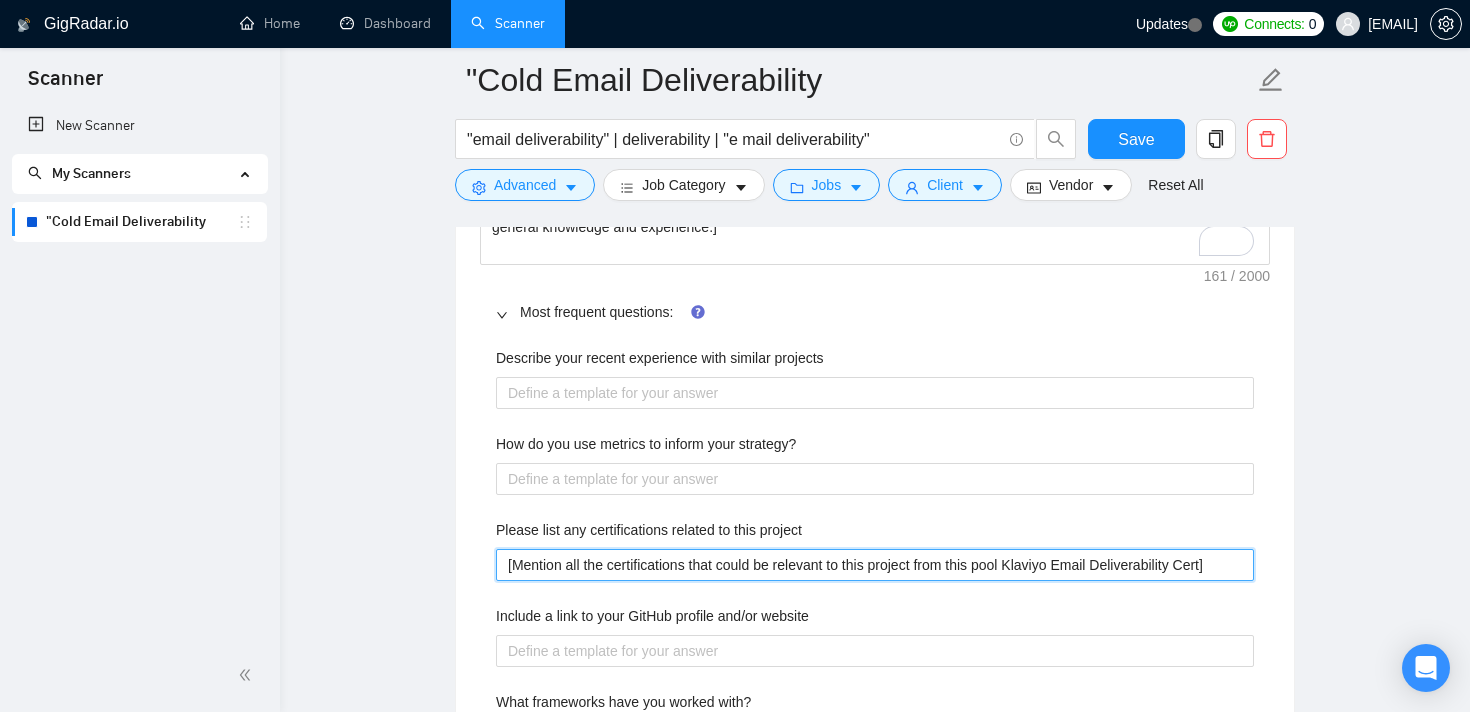 type on "[Mention all the certifications that could be relevant to this project from this pool Klaviyo Email Deliverability Certi]" 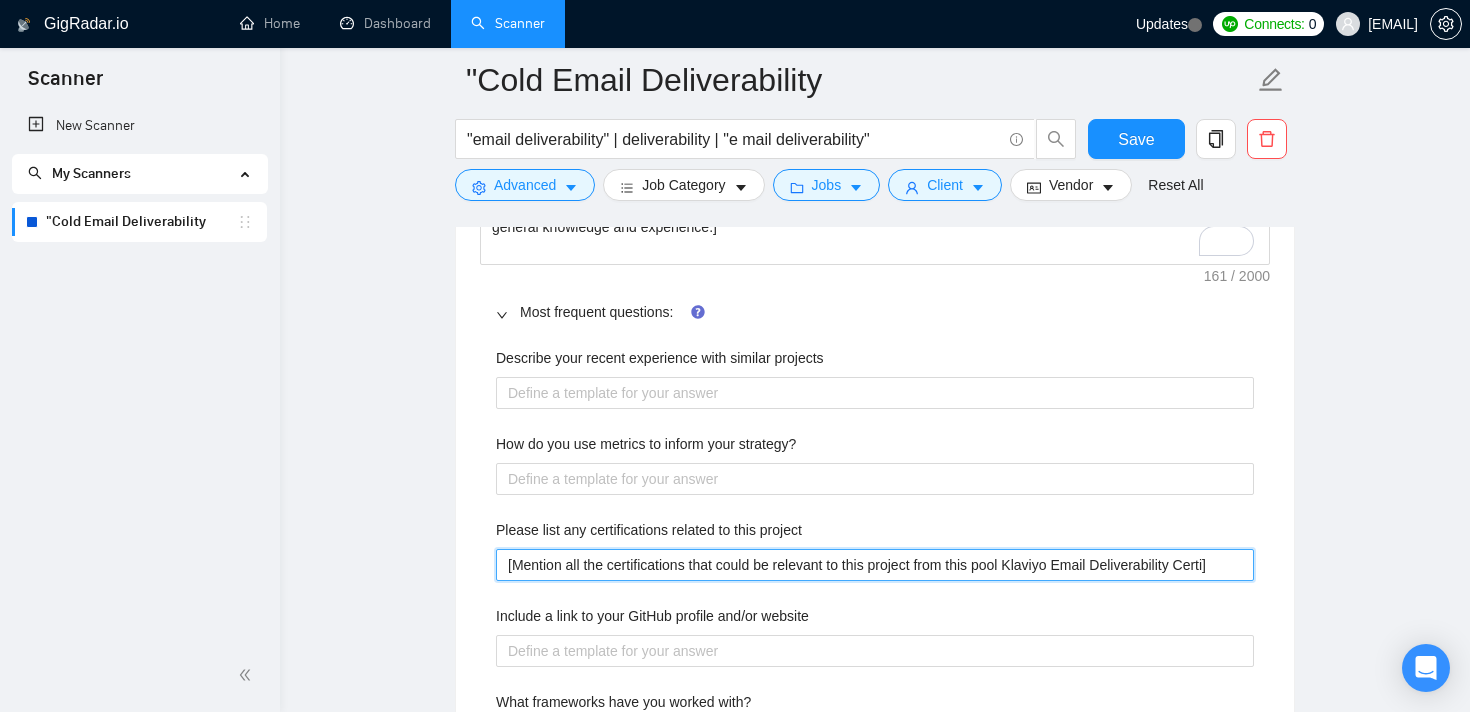 type on "[Mention all the certifications that could be relevant to this project from this pool Klaviyo Email Deliverability Certif]" 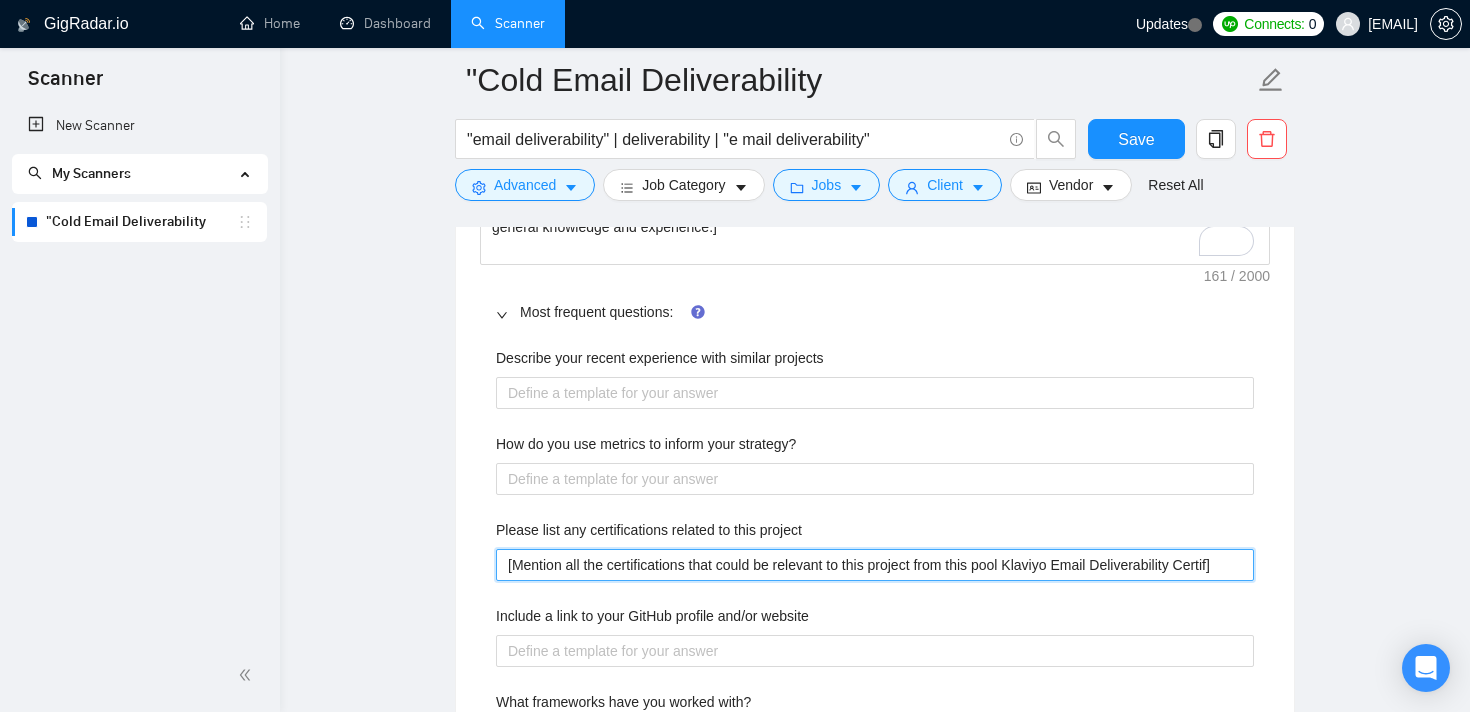 type 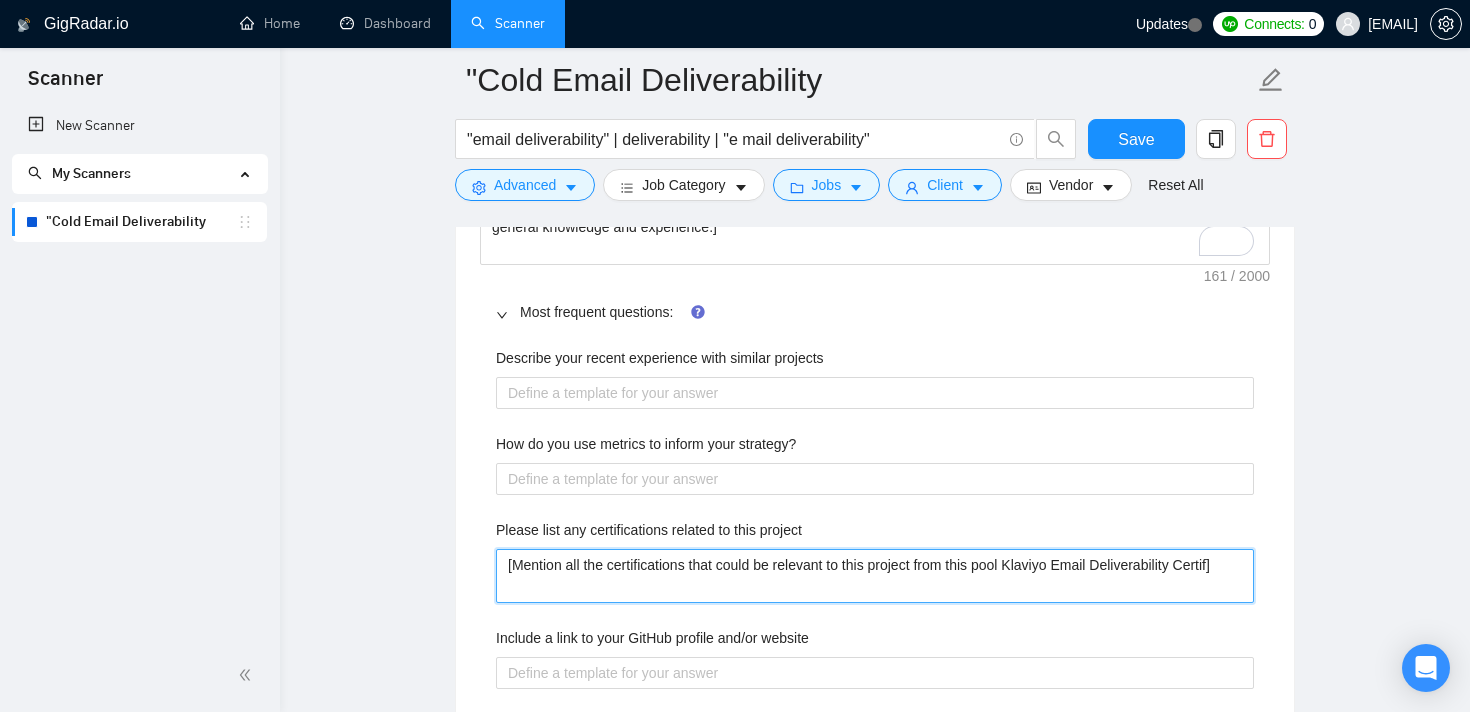 type on "[Mention all the certifications that could be relevant to this project from this pool Klaviyo Email Deliverability Certifi]" 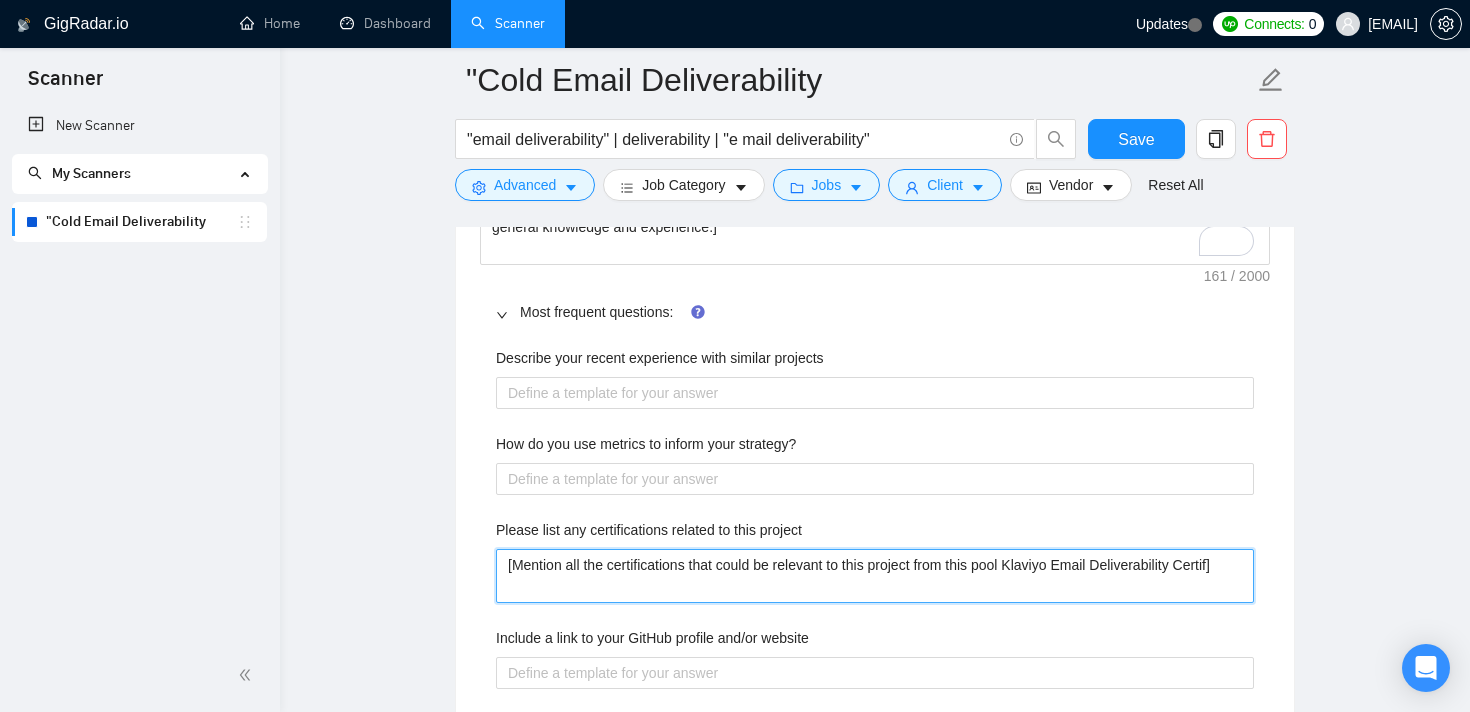 type 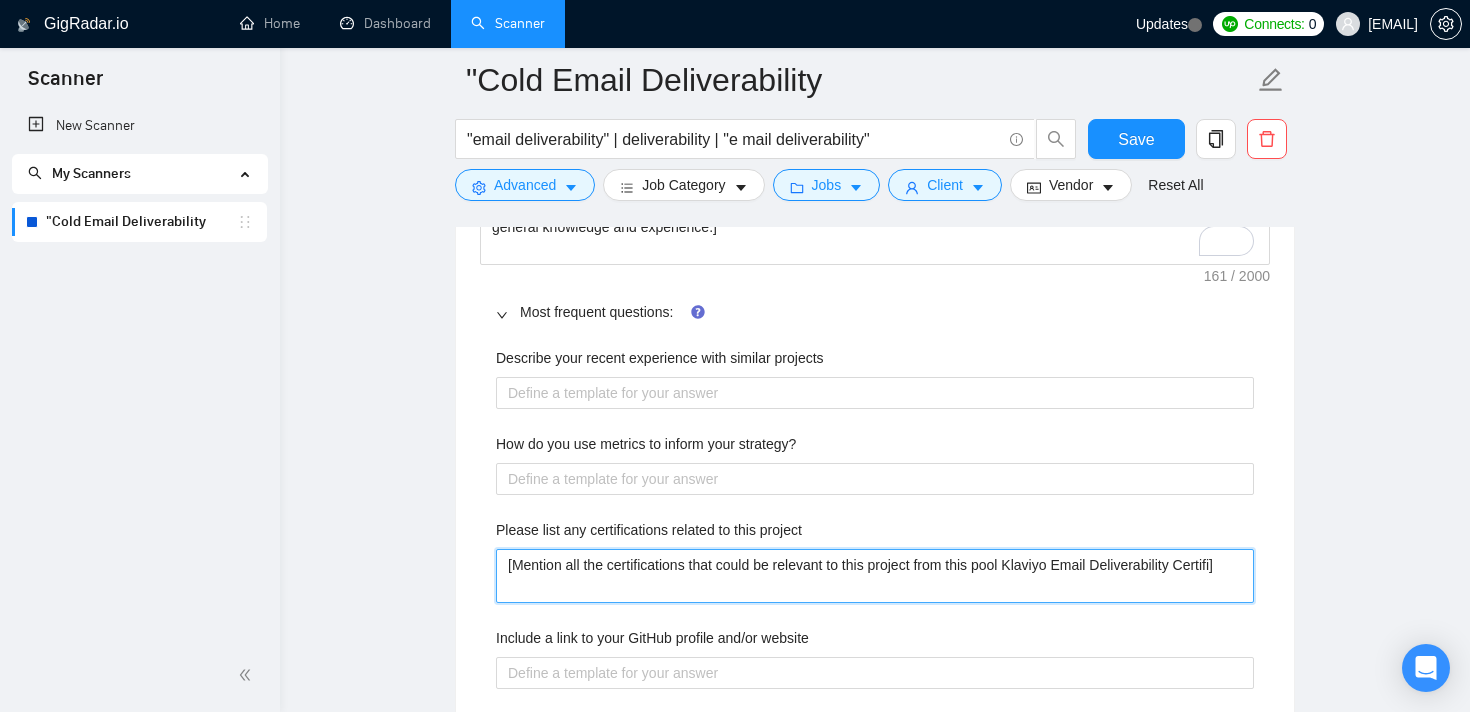 type on "[Mention all the certifications that could be relevant to this project from this pool Klaviyo Email Deliverability Certifie]" 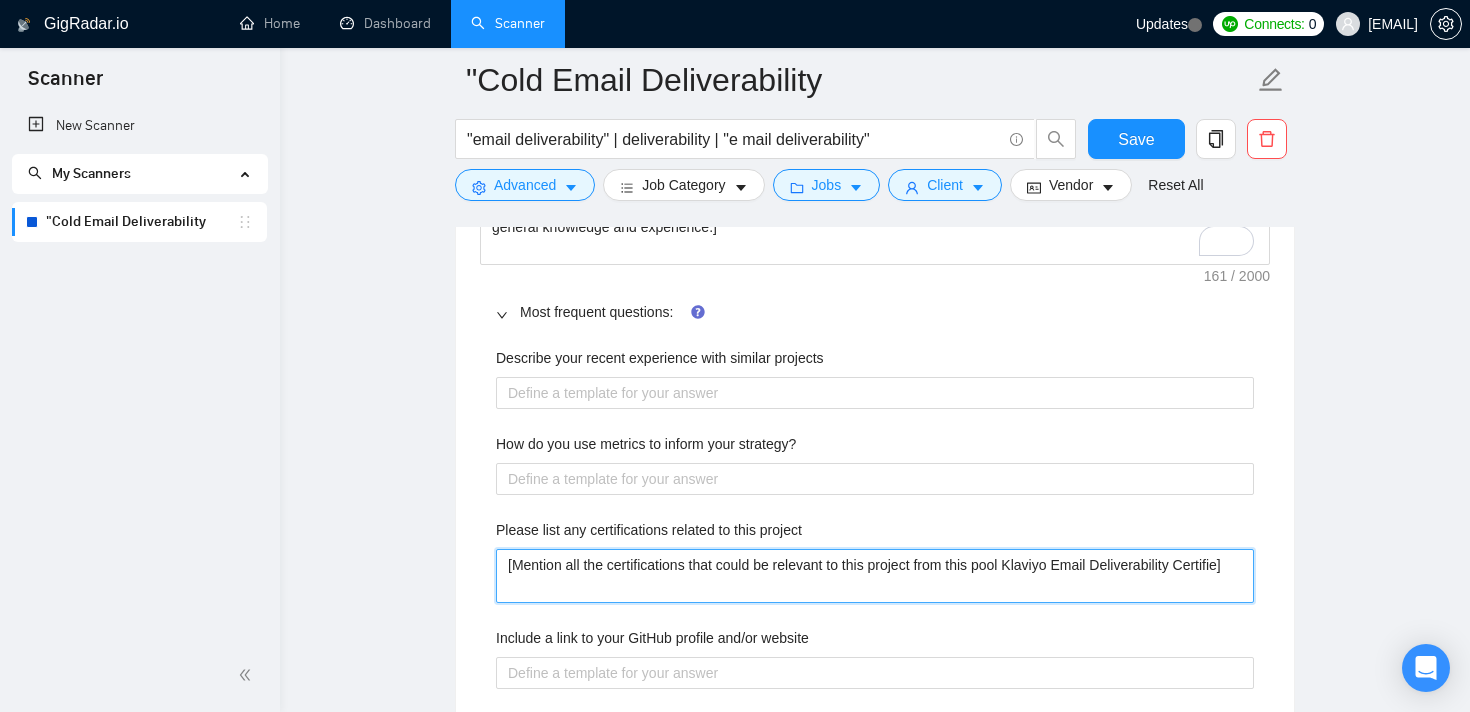 type 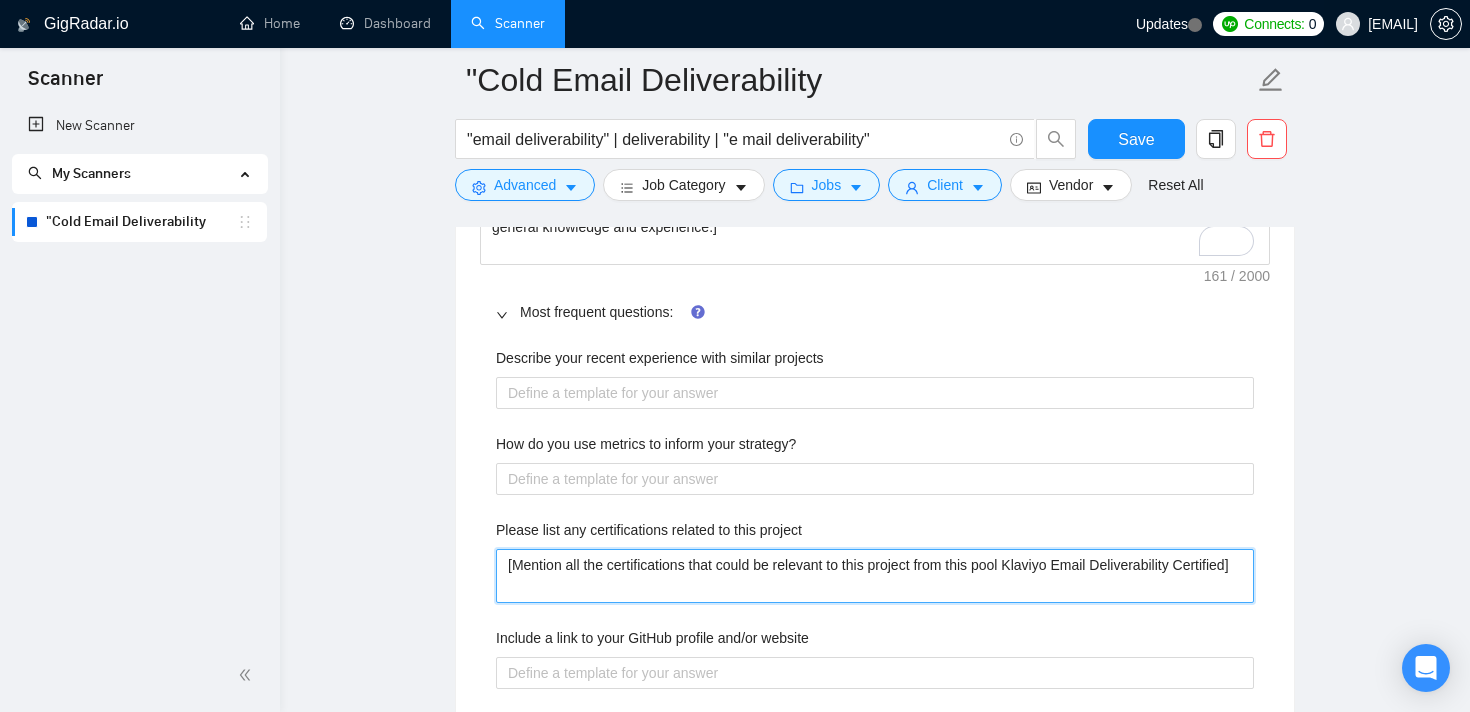 type on "[Mention all the certifications that could be relevant to this project from this pool Klaviyo Email Deliverability Certified]" 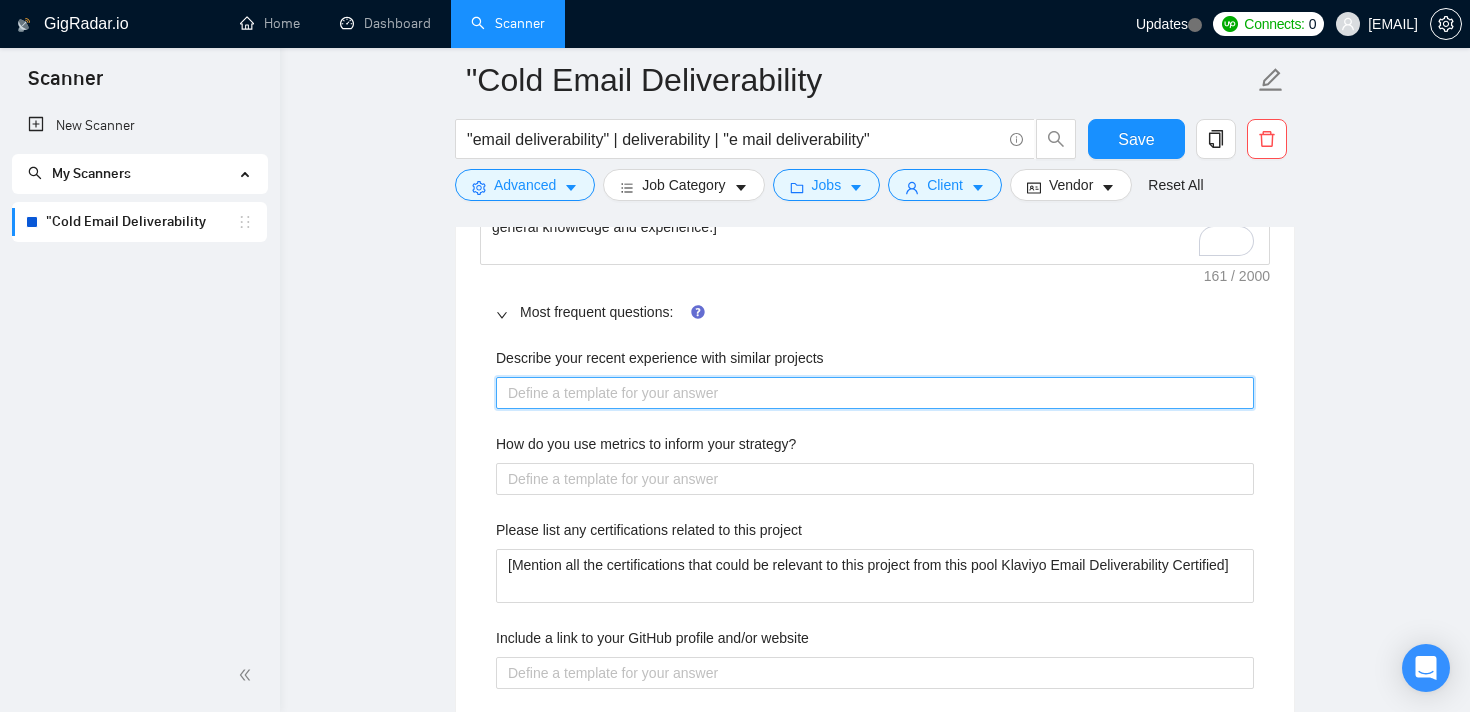 click on "Describe your recent experience with similar projects" at bounding box center (875, 393) 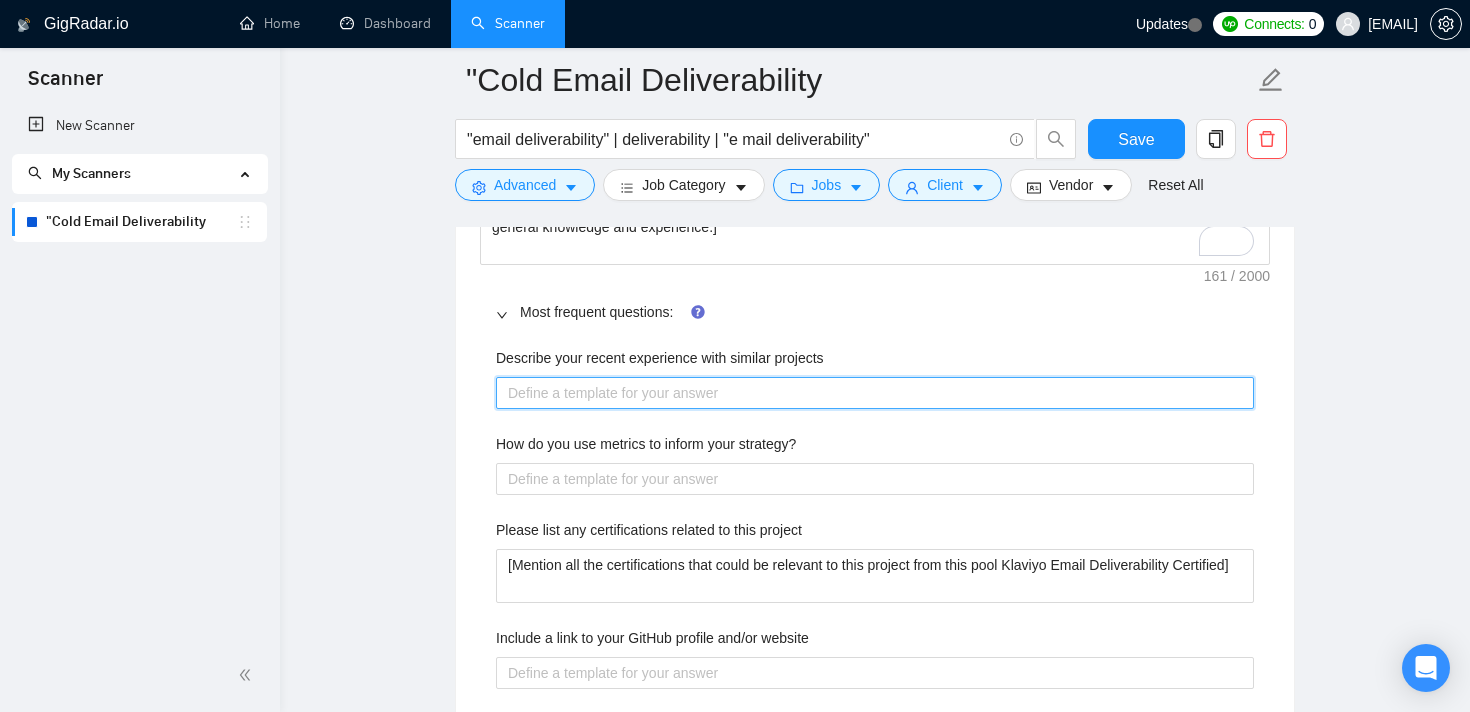 type on "]" 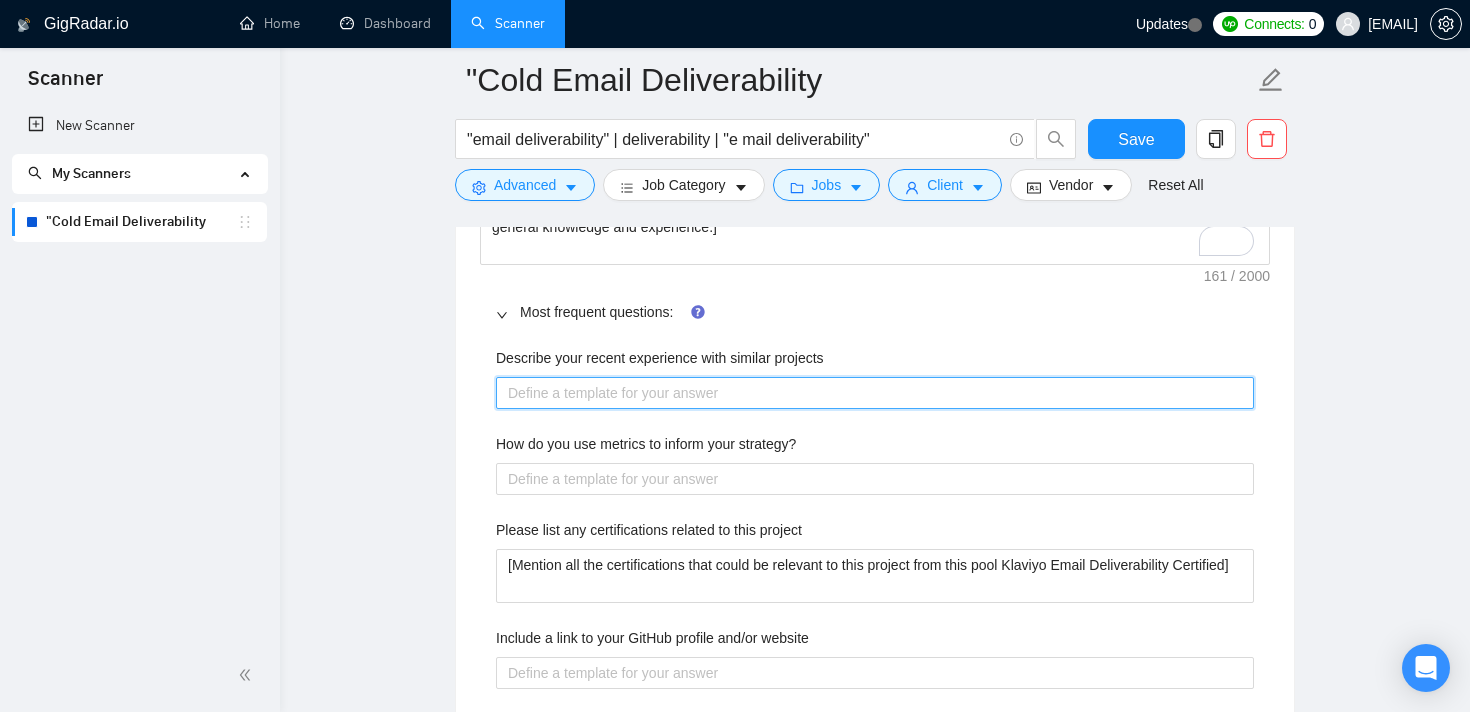 type 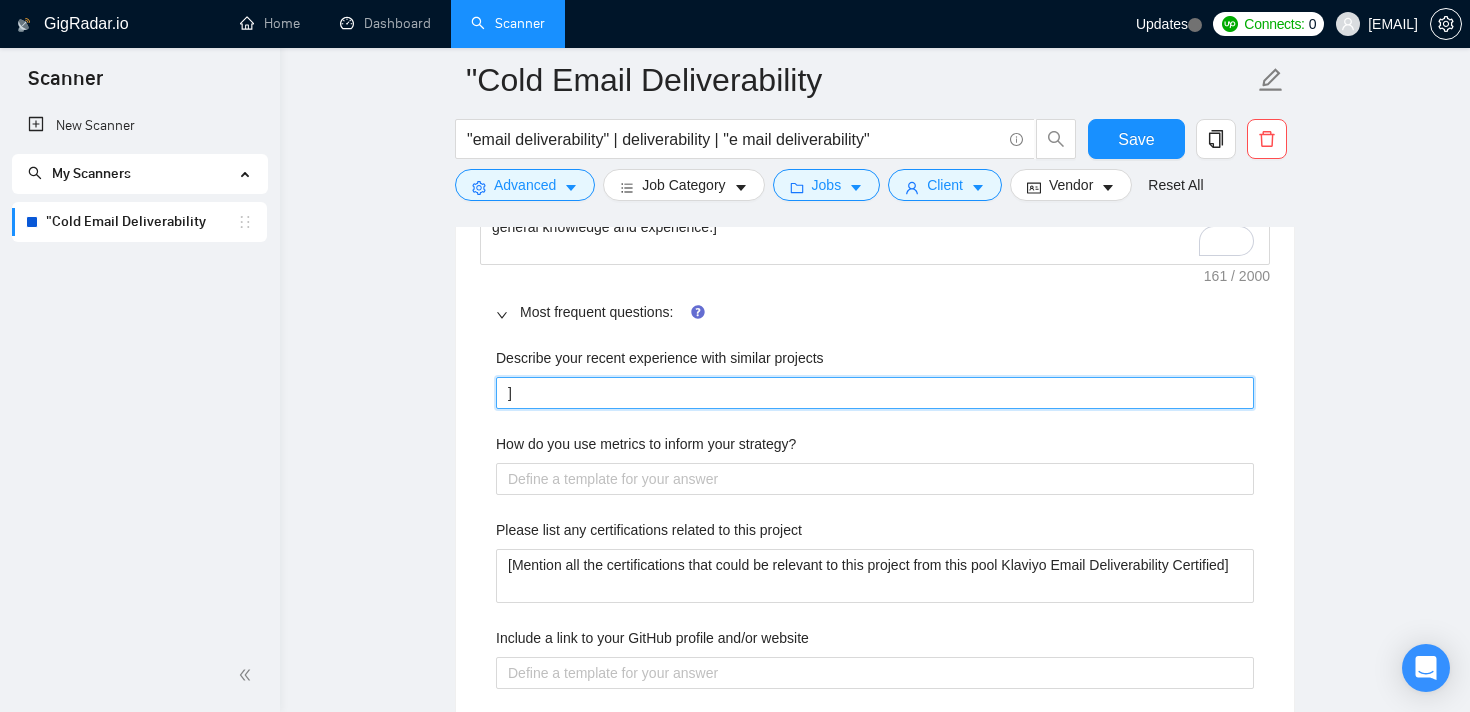 type 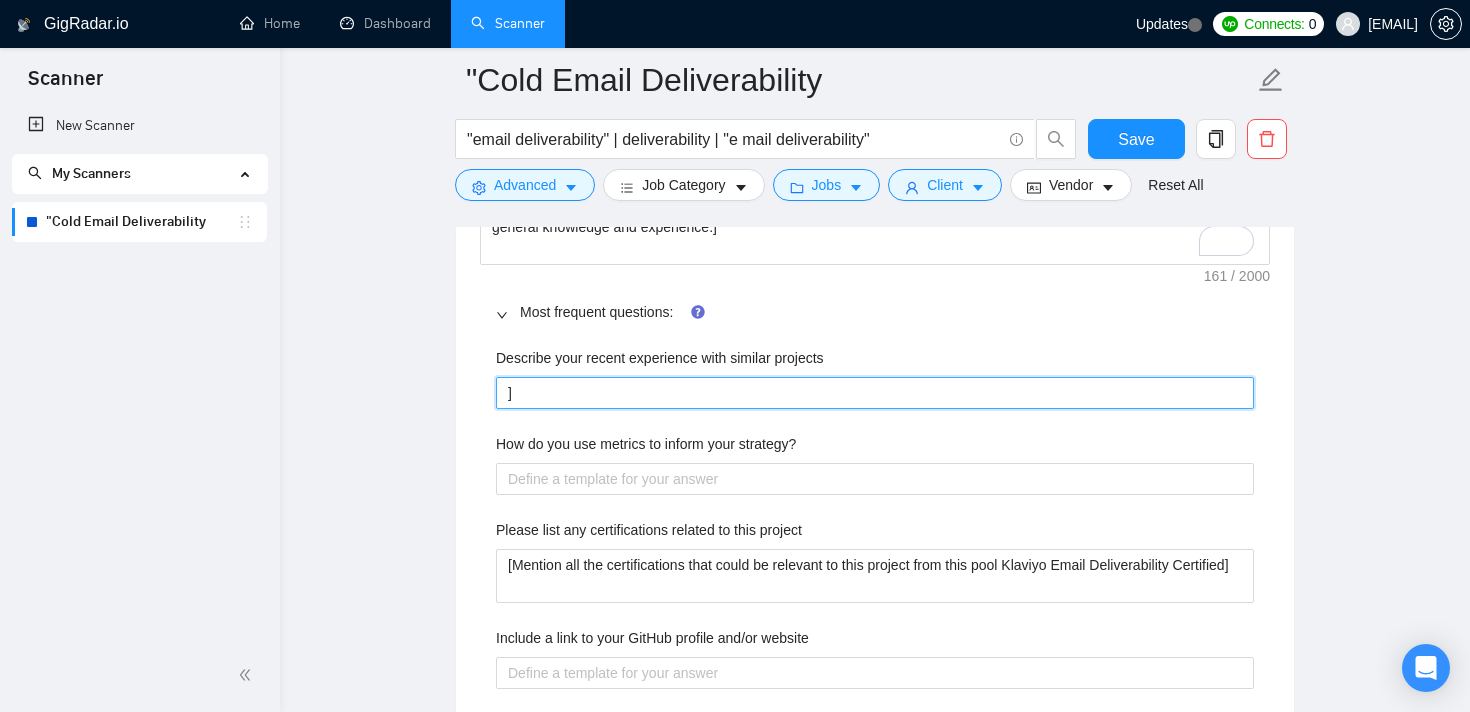 type 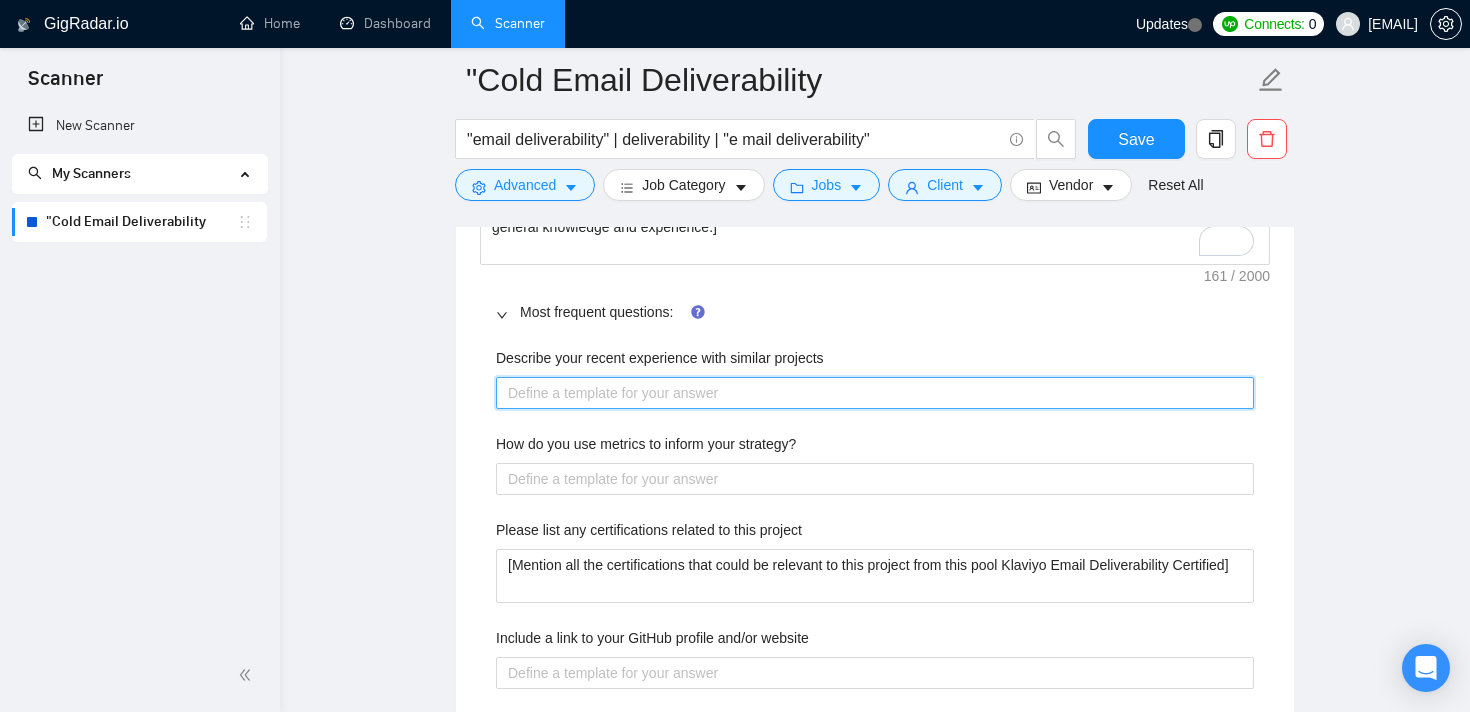 type on "[" 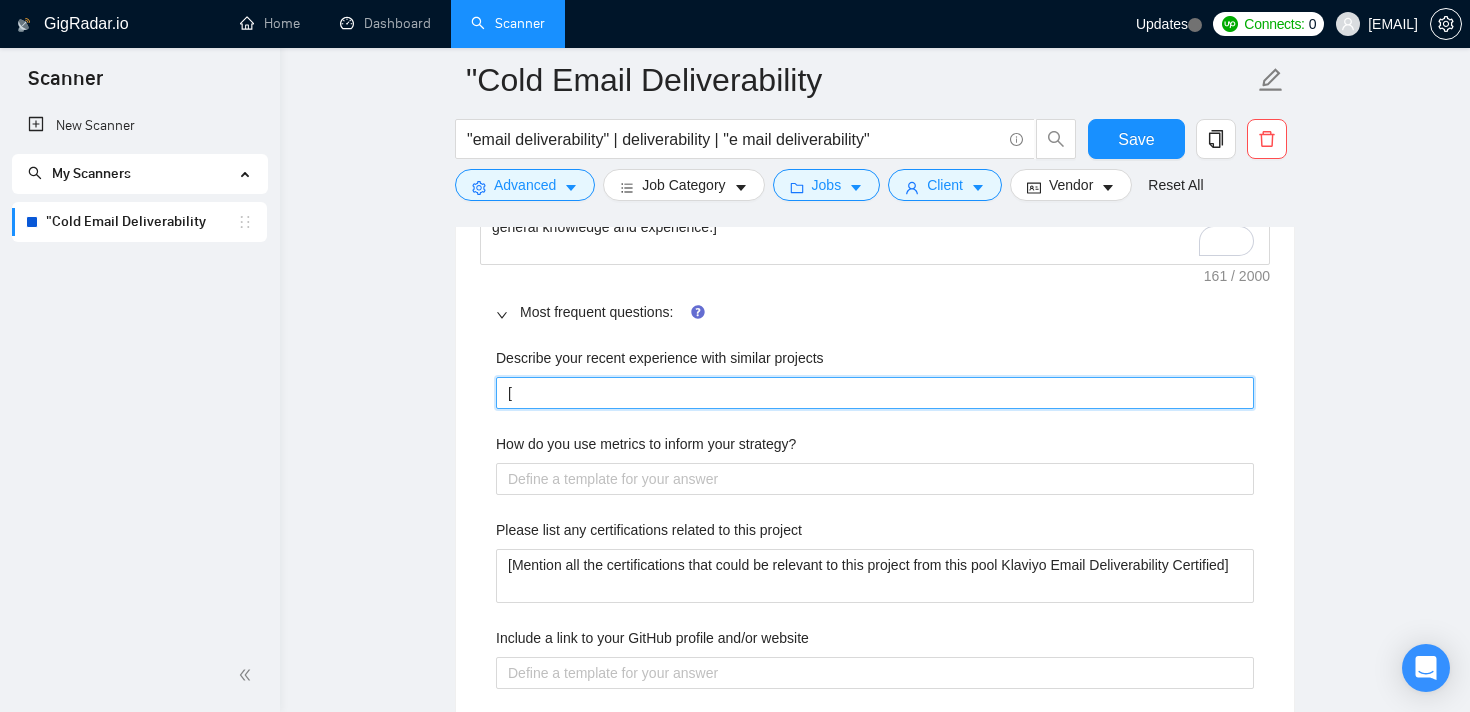 type on "[T" 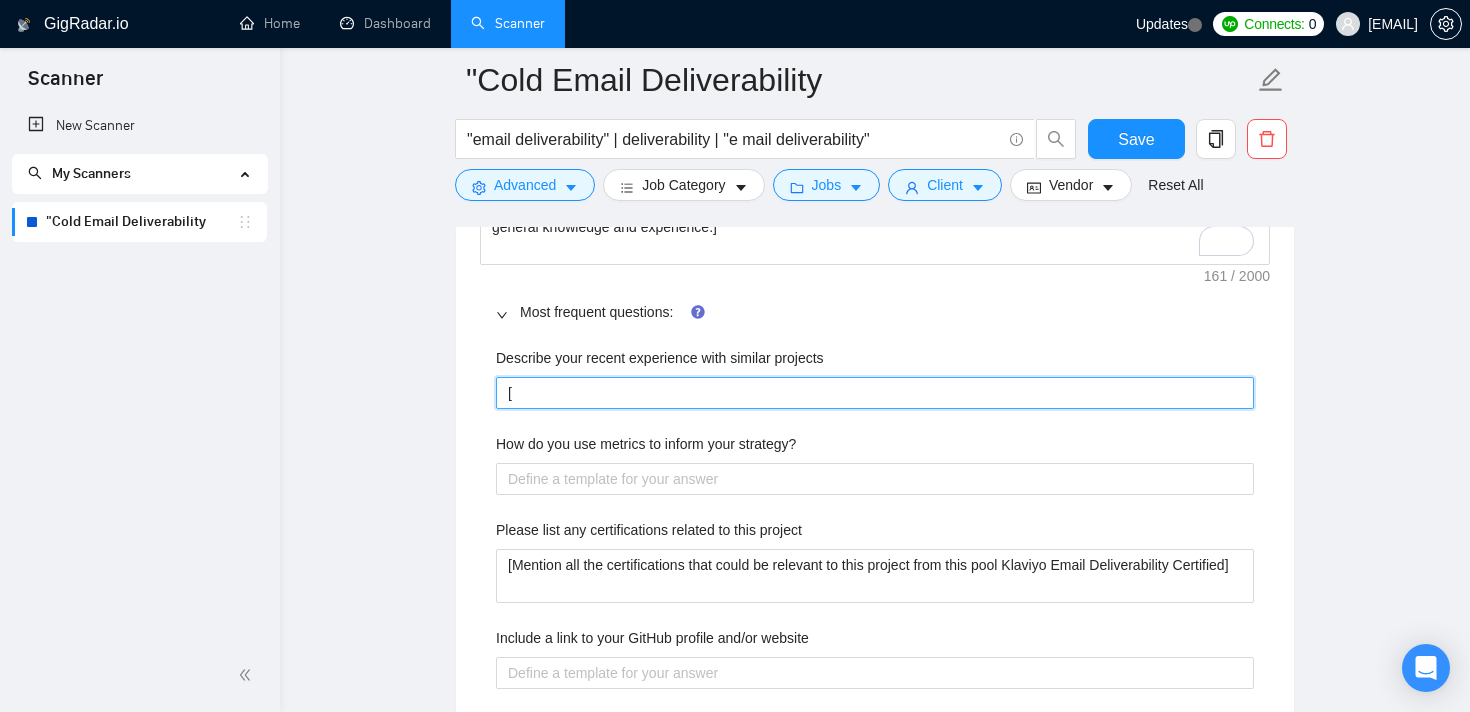 type 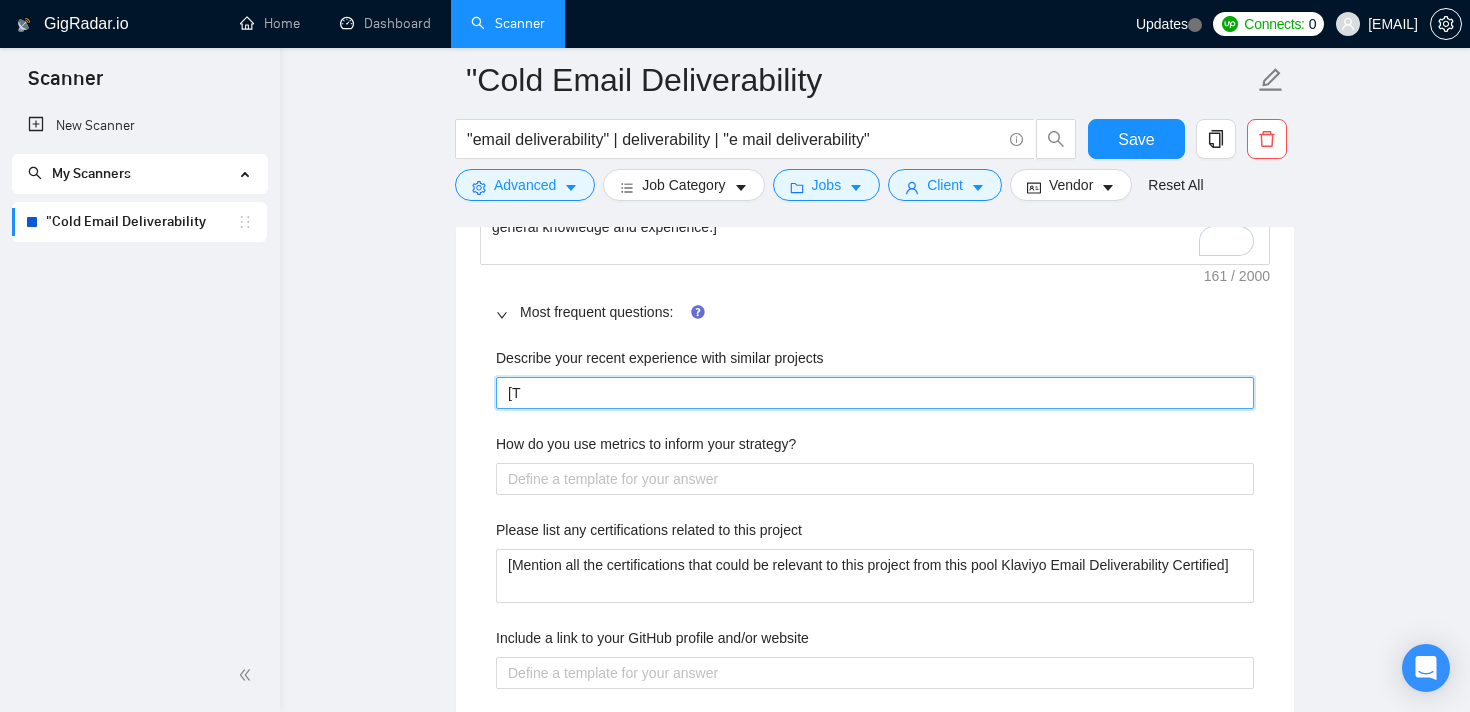 type on "[Ta" 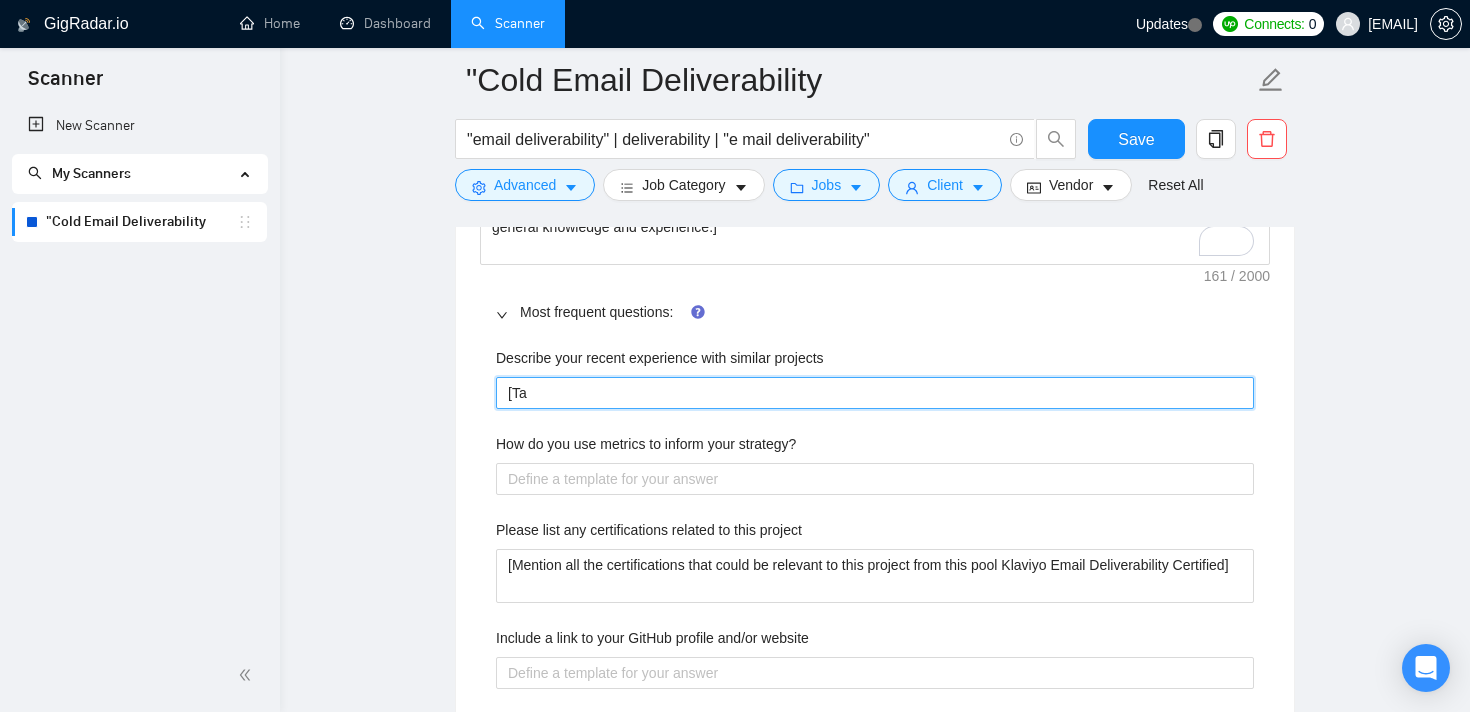 type on "[Tal" 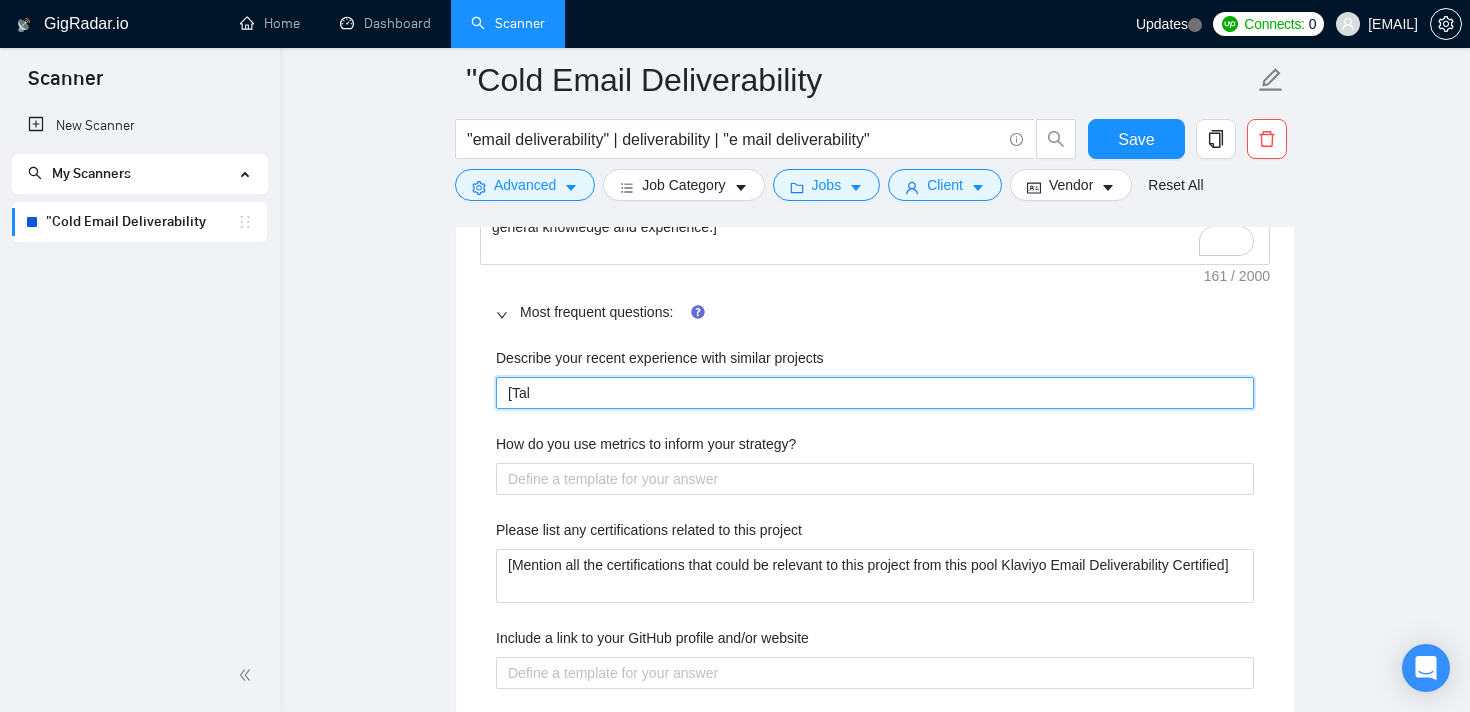 type on "[Talk" 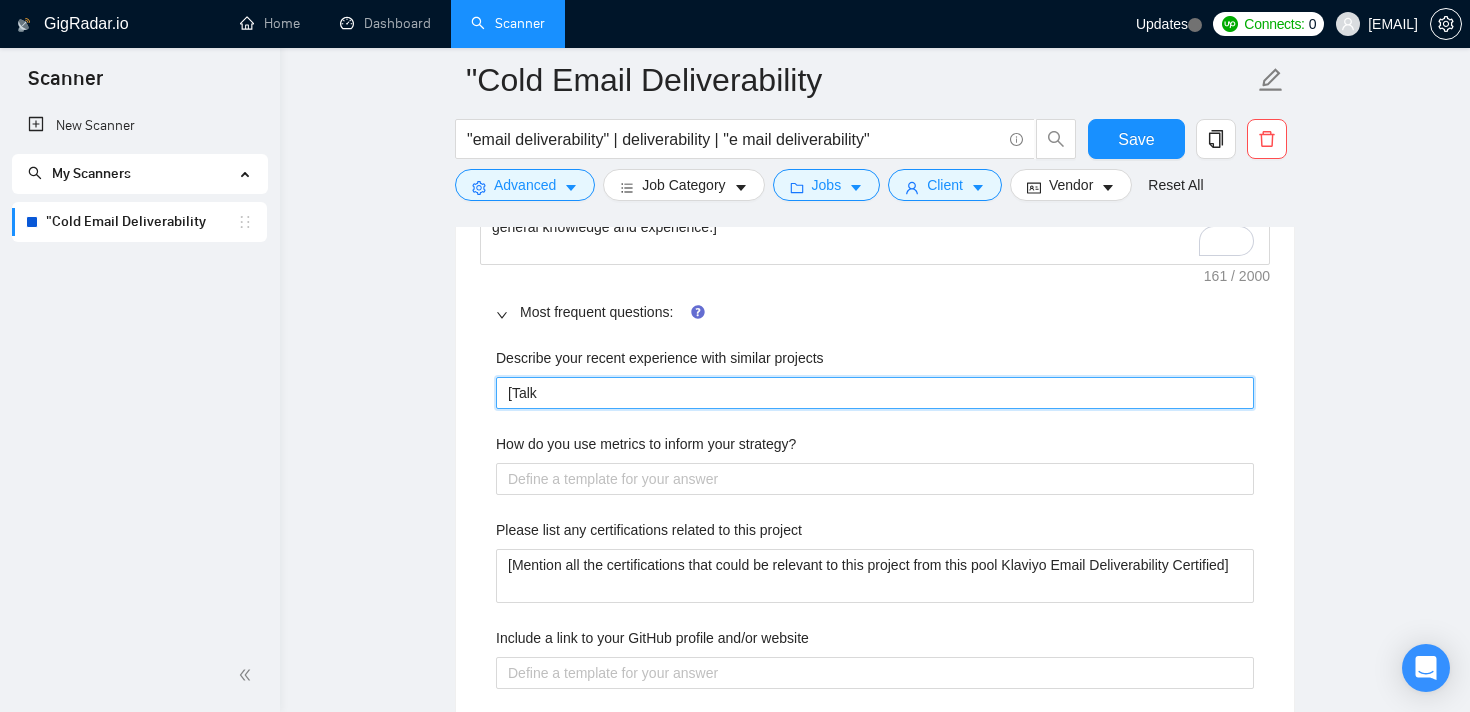 type on "[Talk" 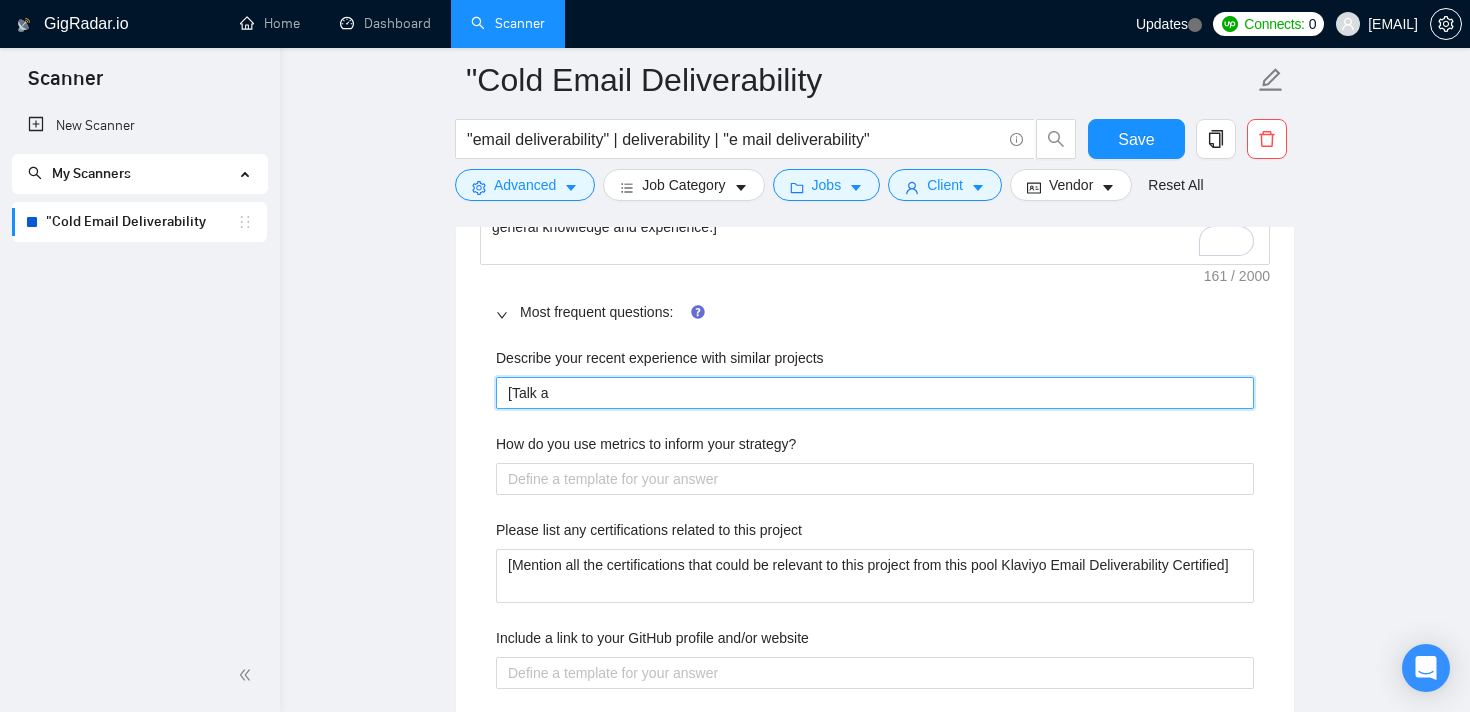 type on "[Talk ab" 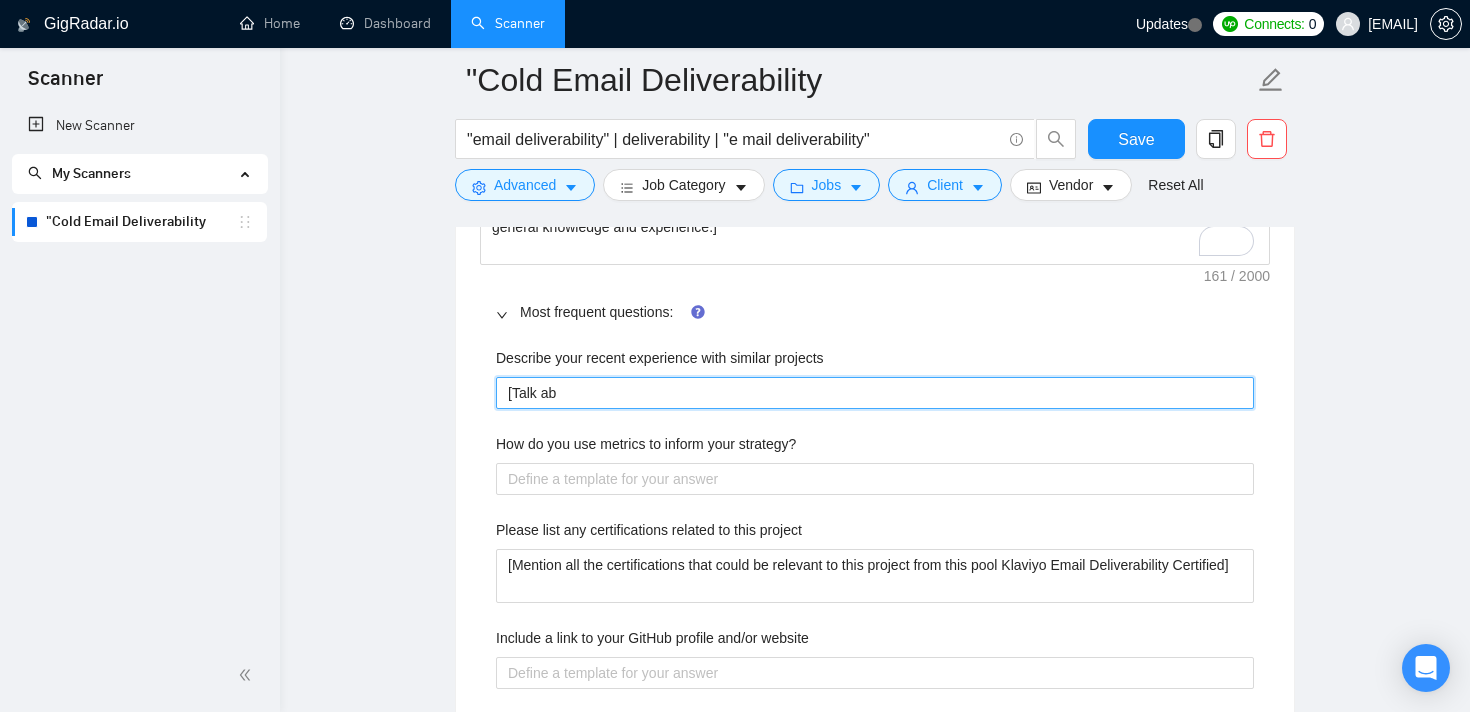 type on "[Talk abo" 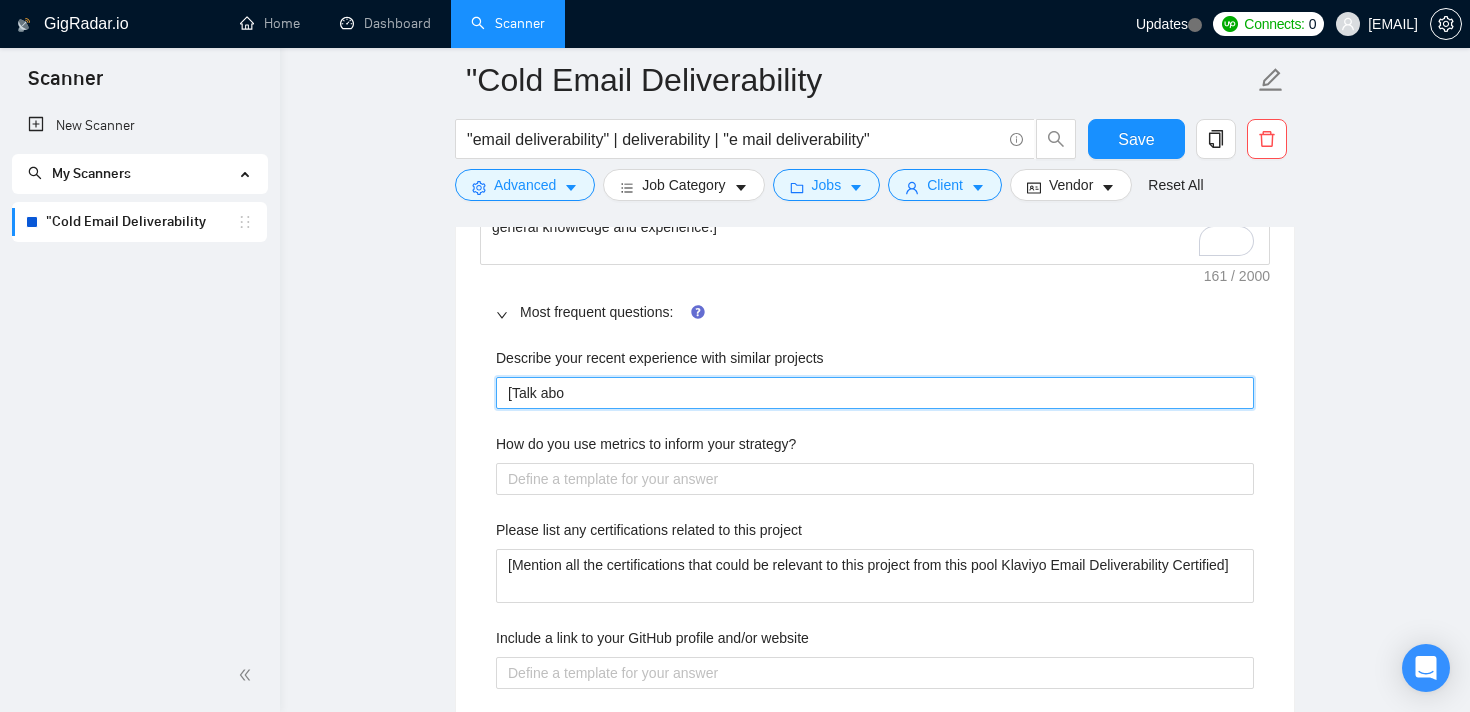 type on "[Talk abou" 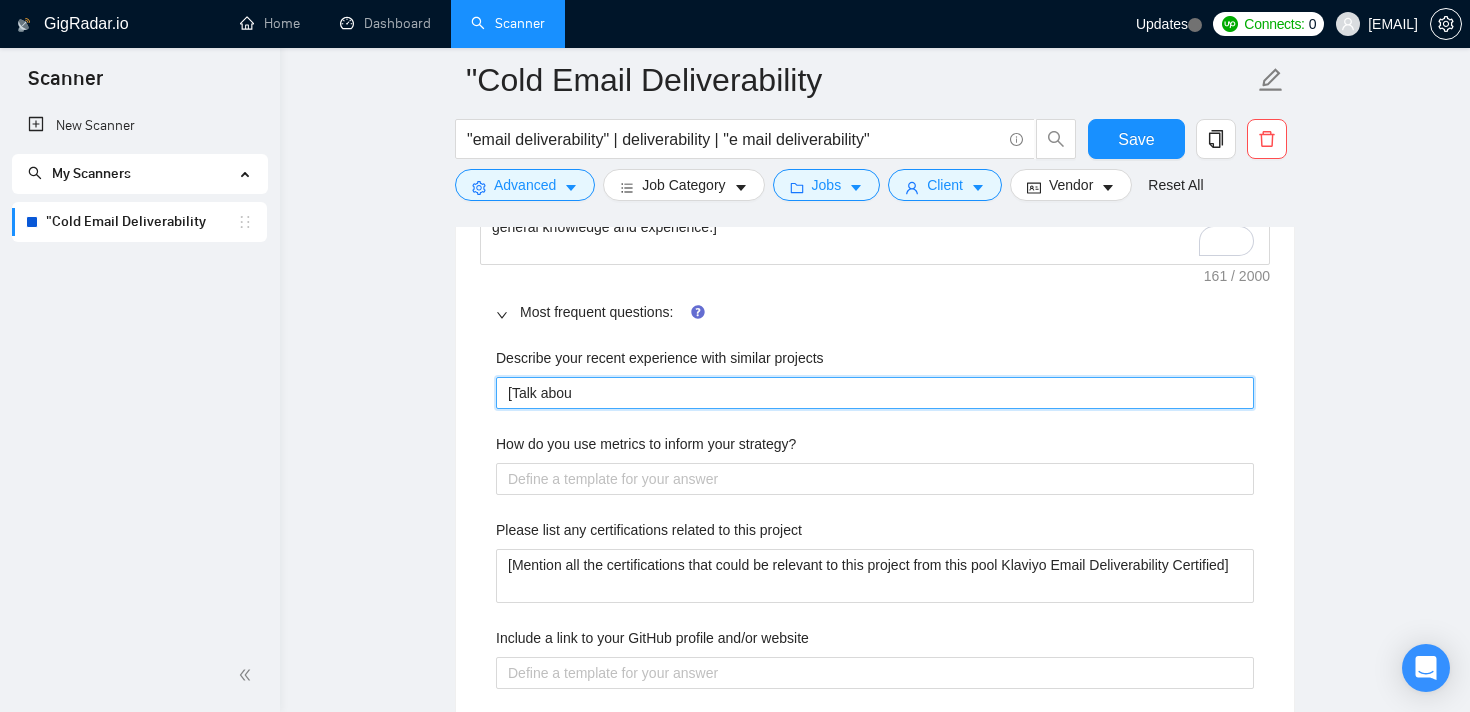 type on "[Talk about" 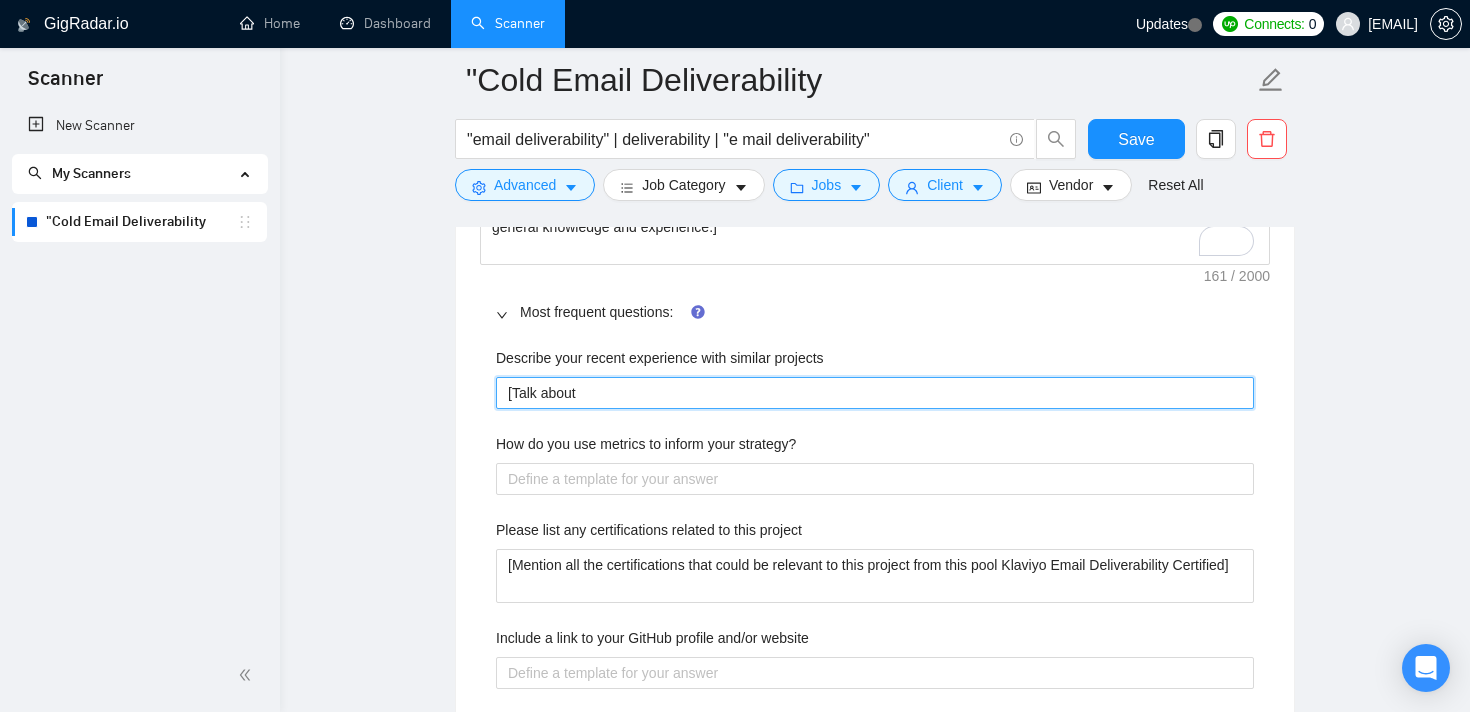 type 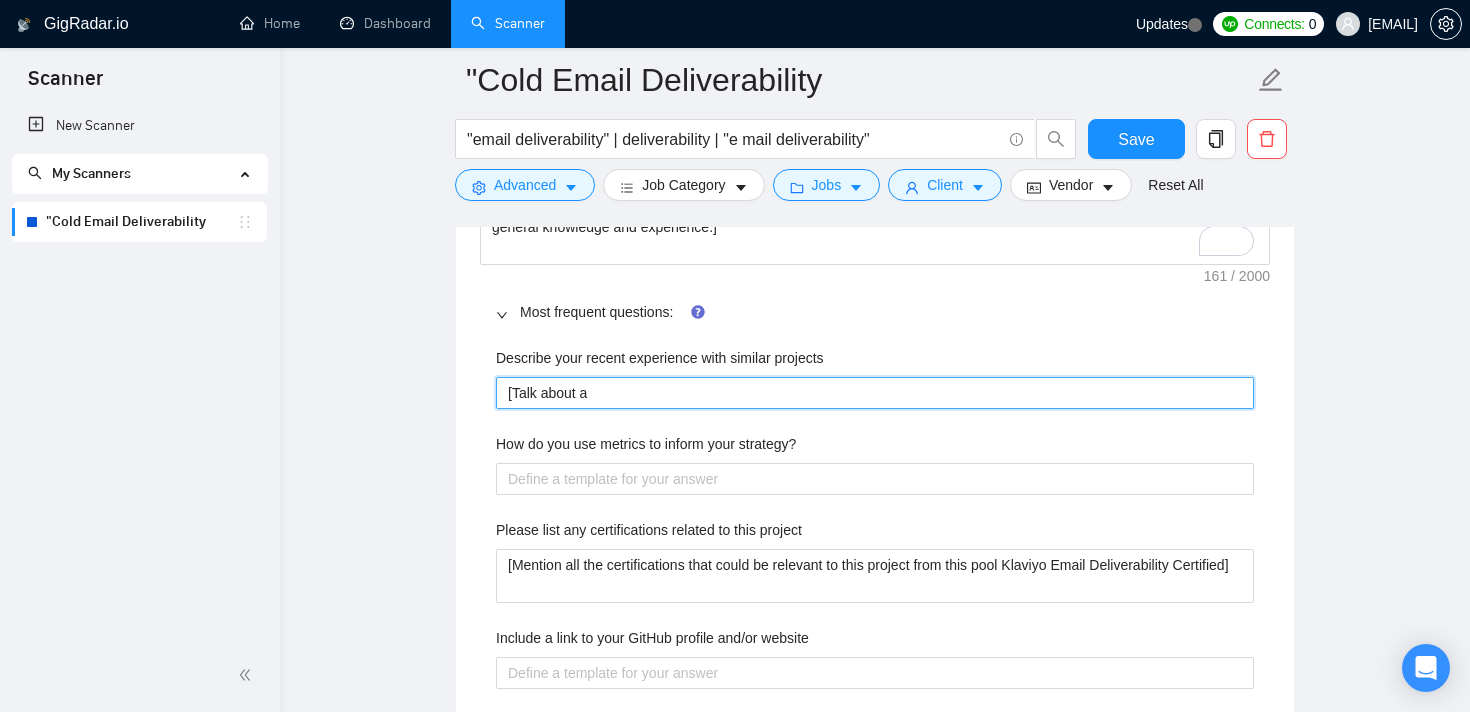 type on "[Talk about a" 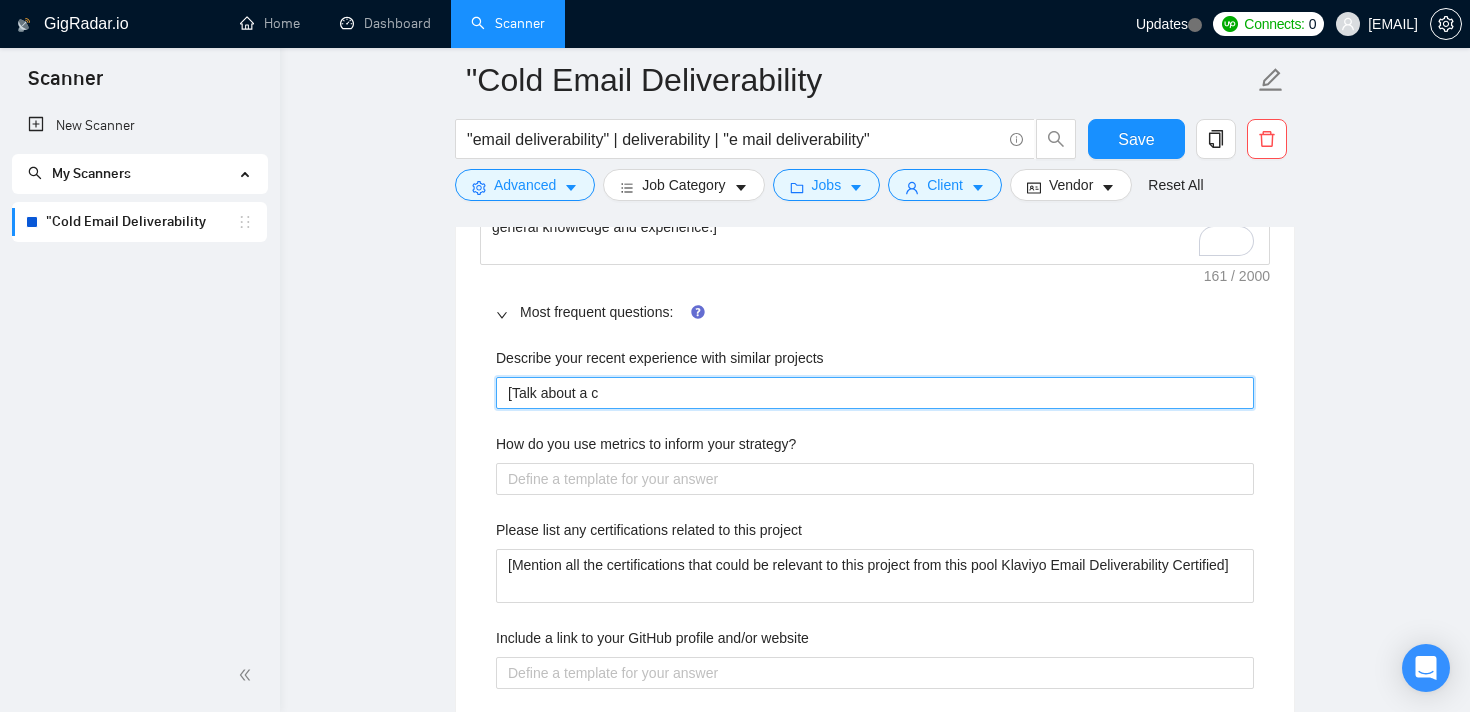 type on "[Talk about a cl" 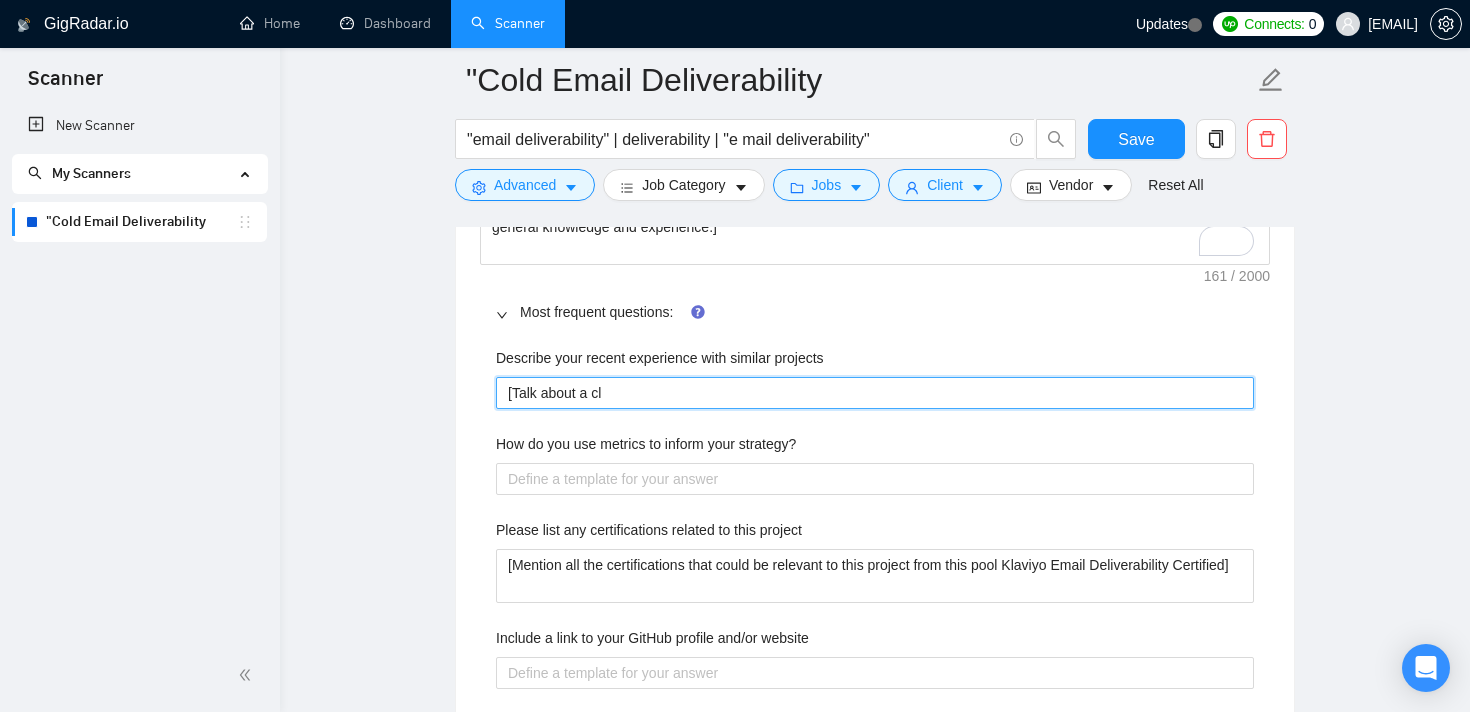 type on "[Talk about a cli" 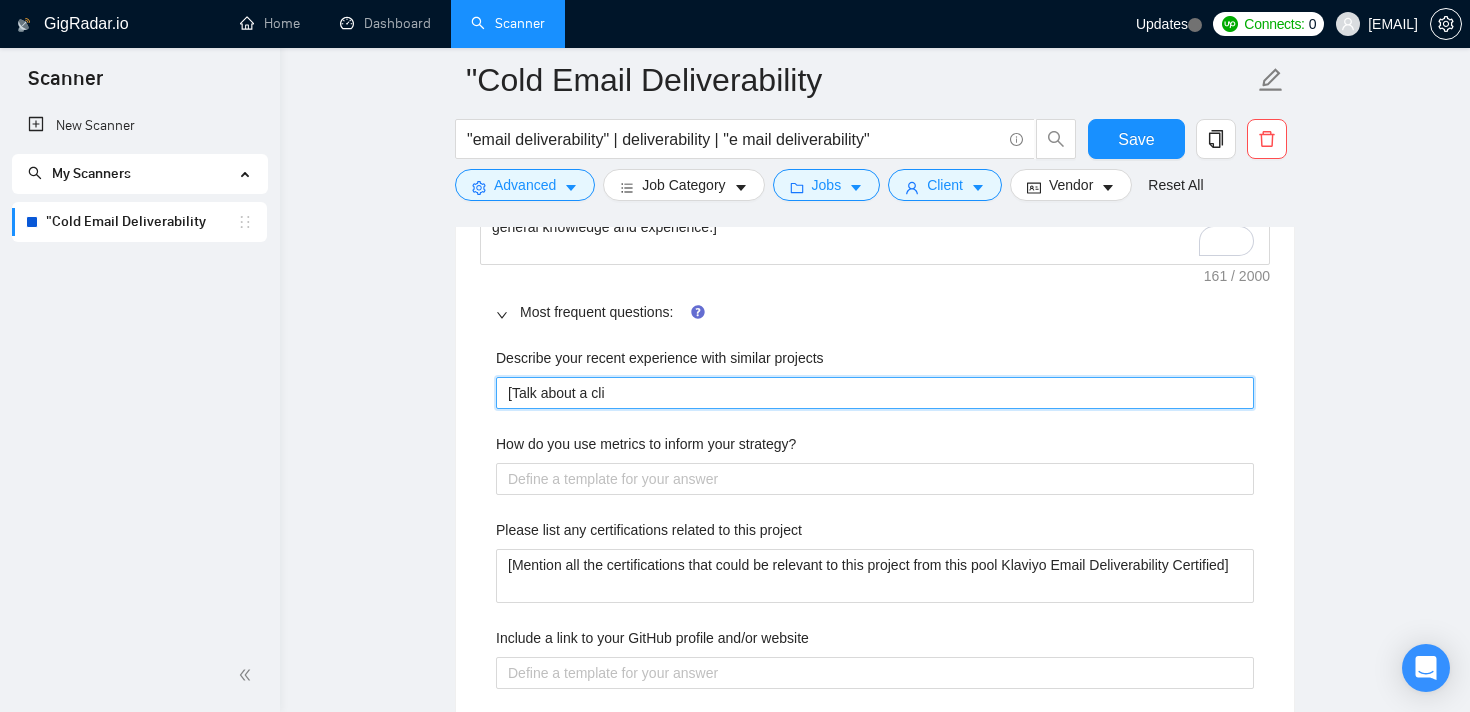 type 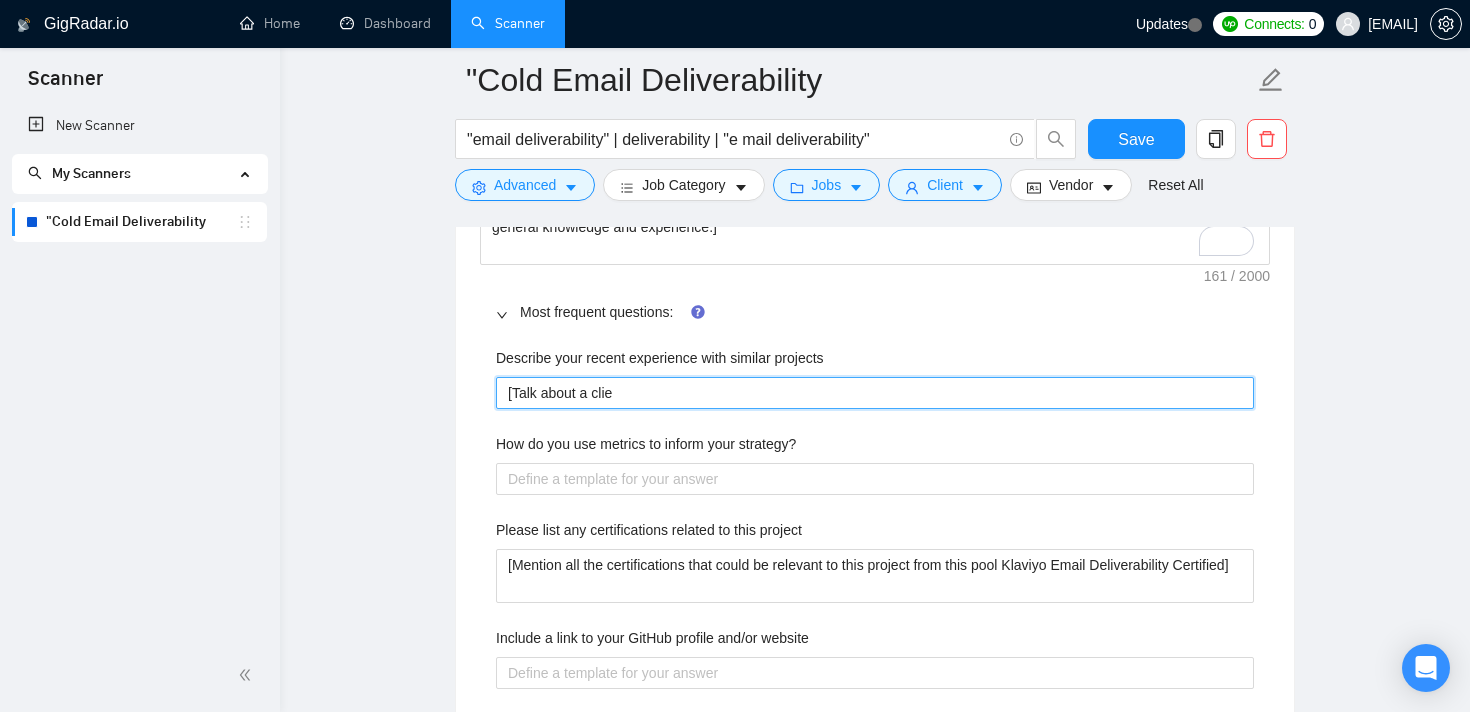 type on "[Talk about a clien" 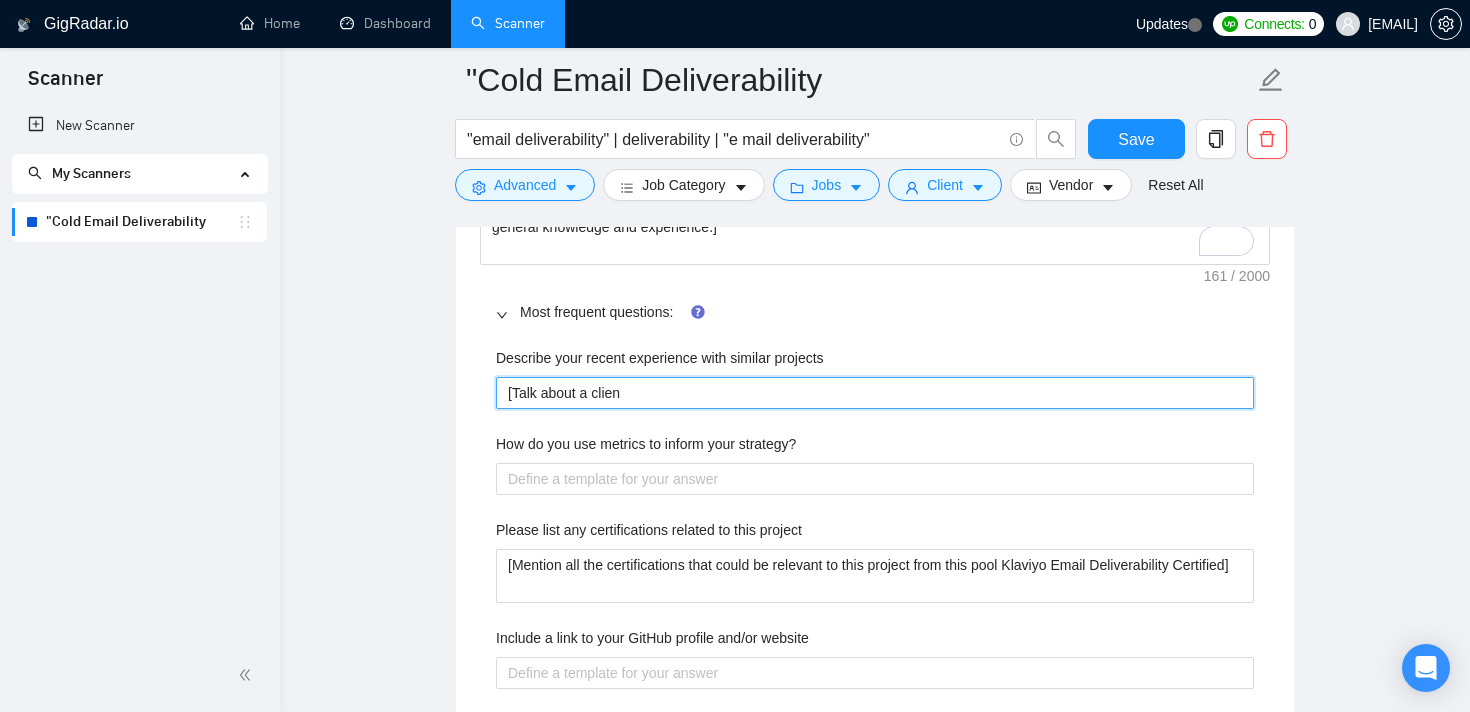 type on "[Talk about a client" 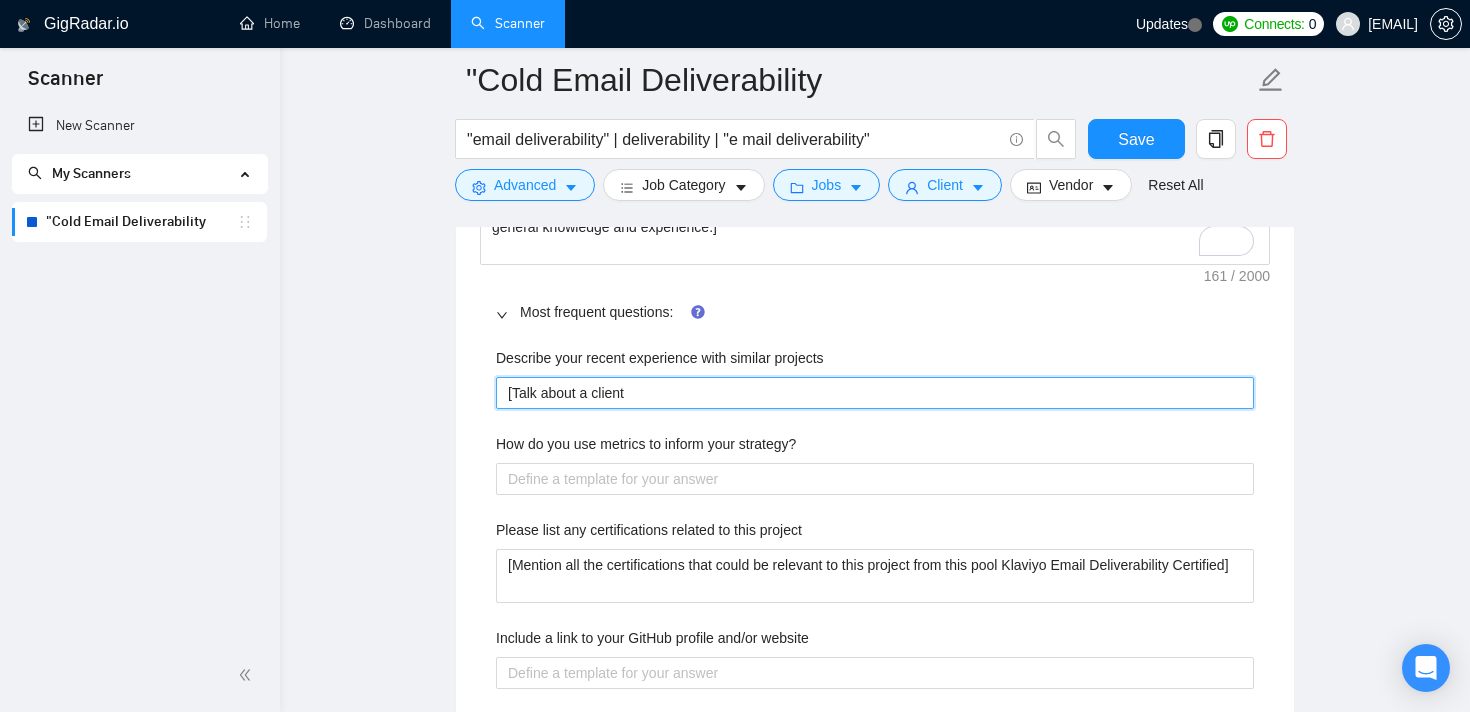 type on "[Talk about a client" 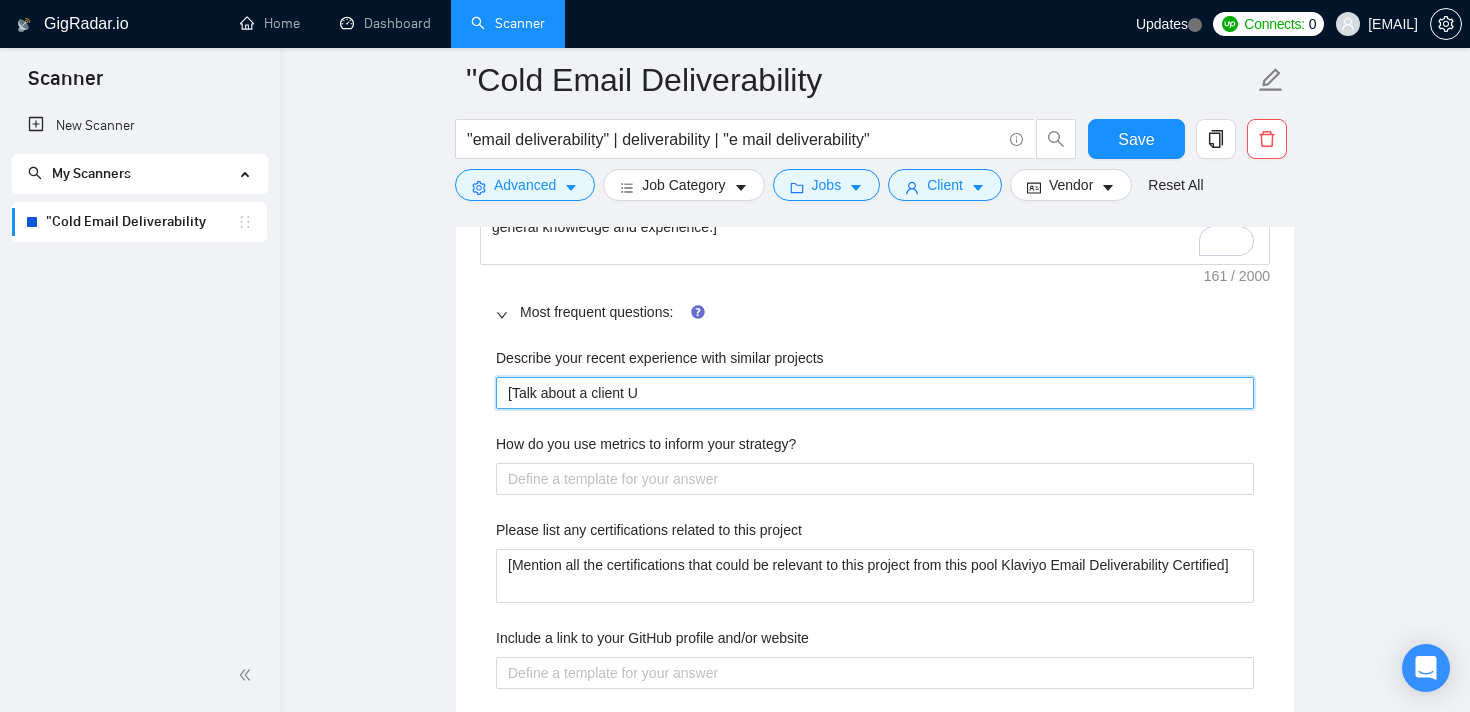 type 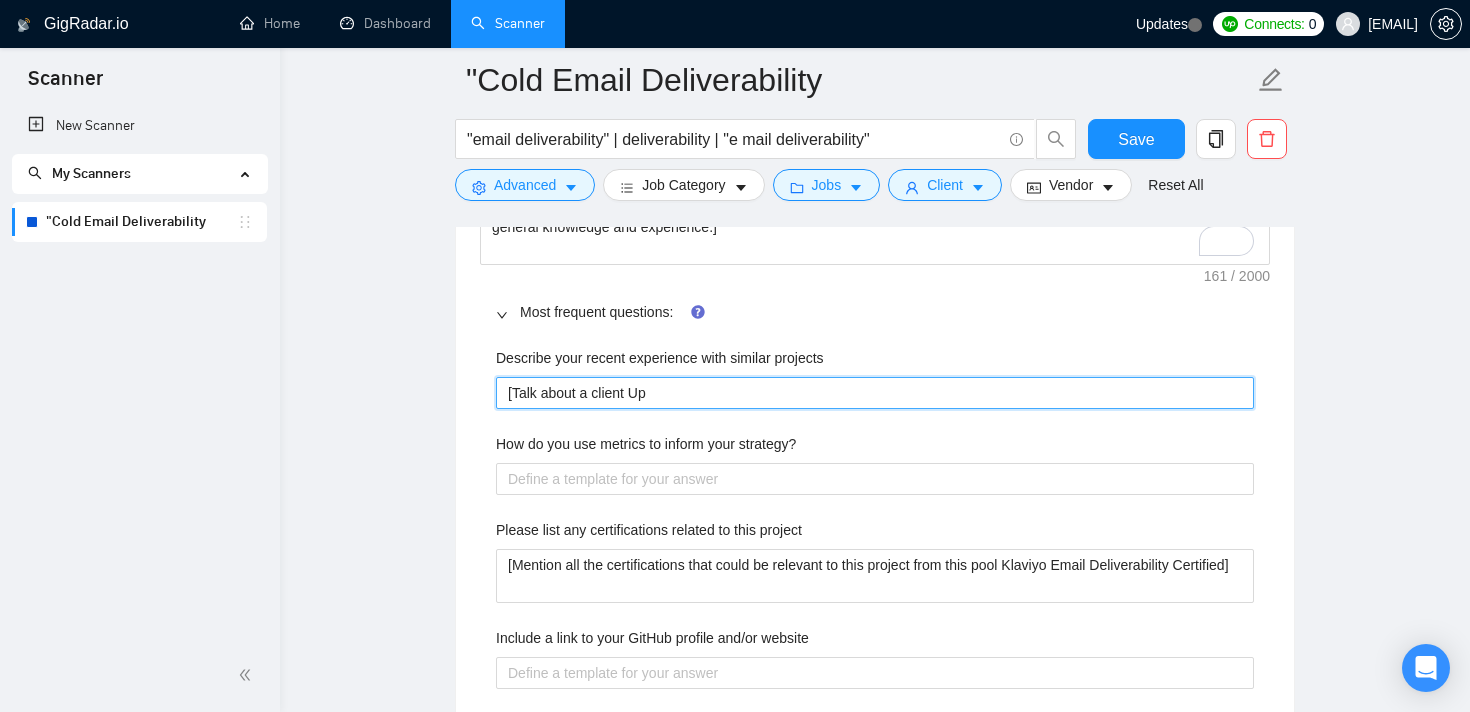 type on "[Talk about a client U" 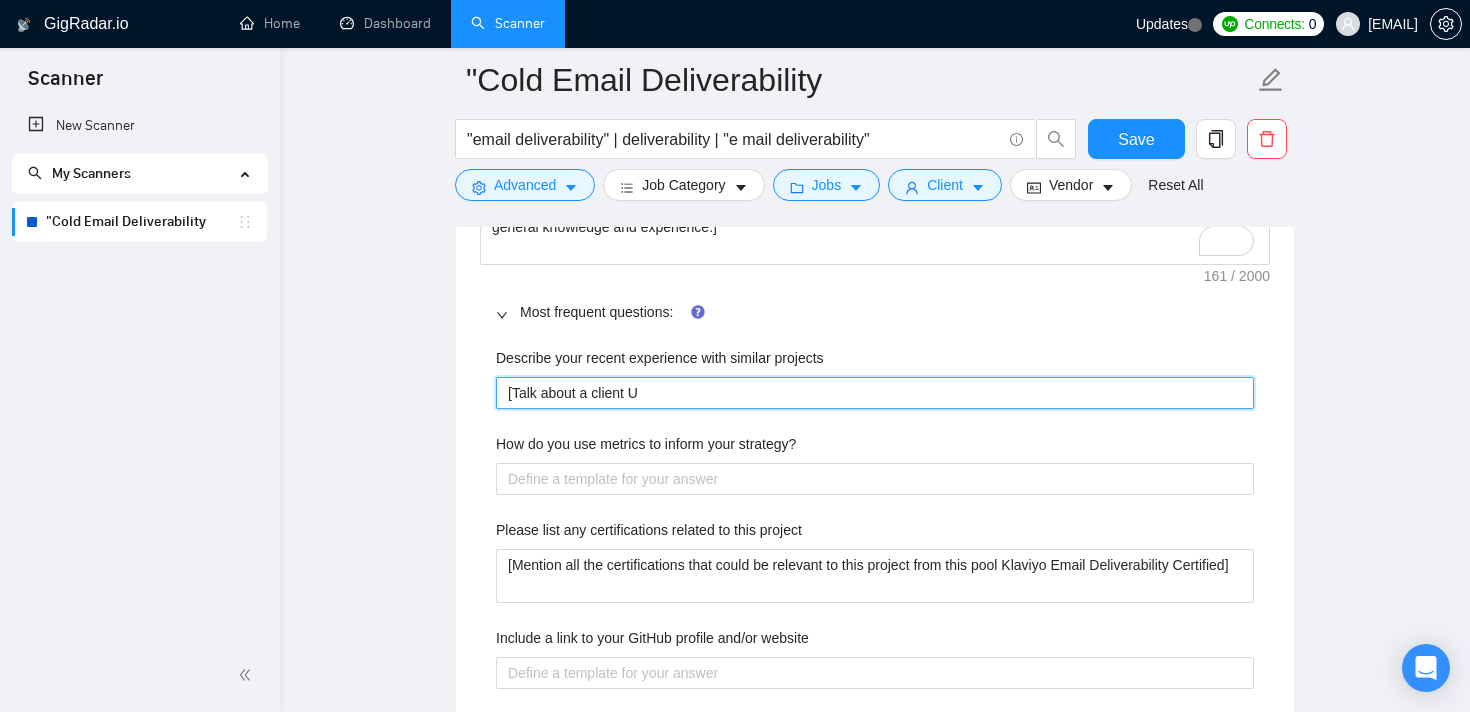 type on "[Talk about a client" 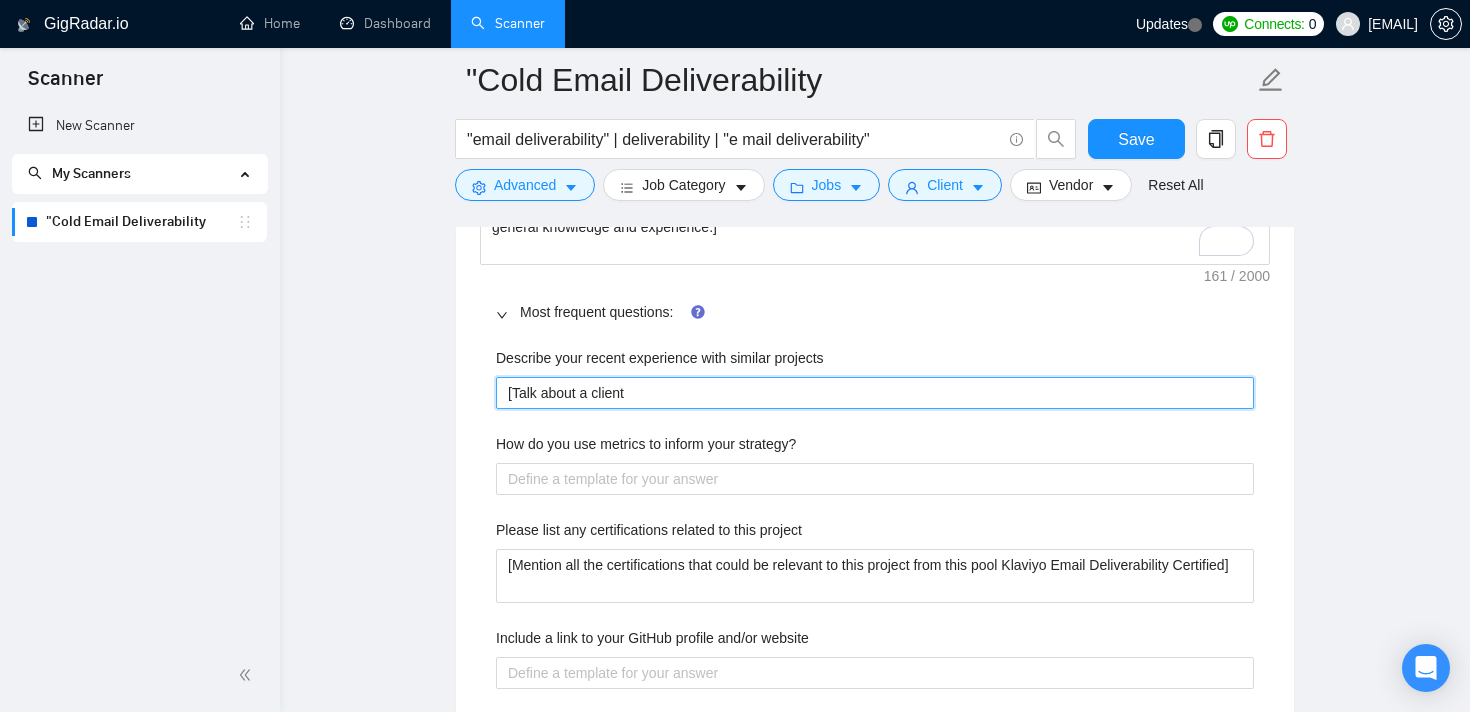 type on "[Talk about a client S" 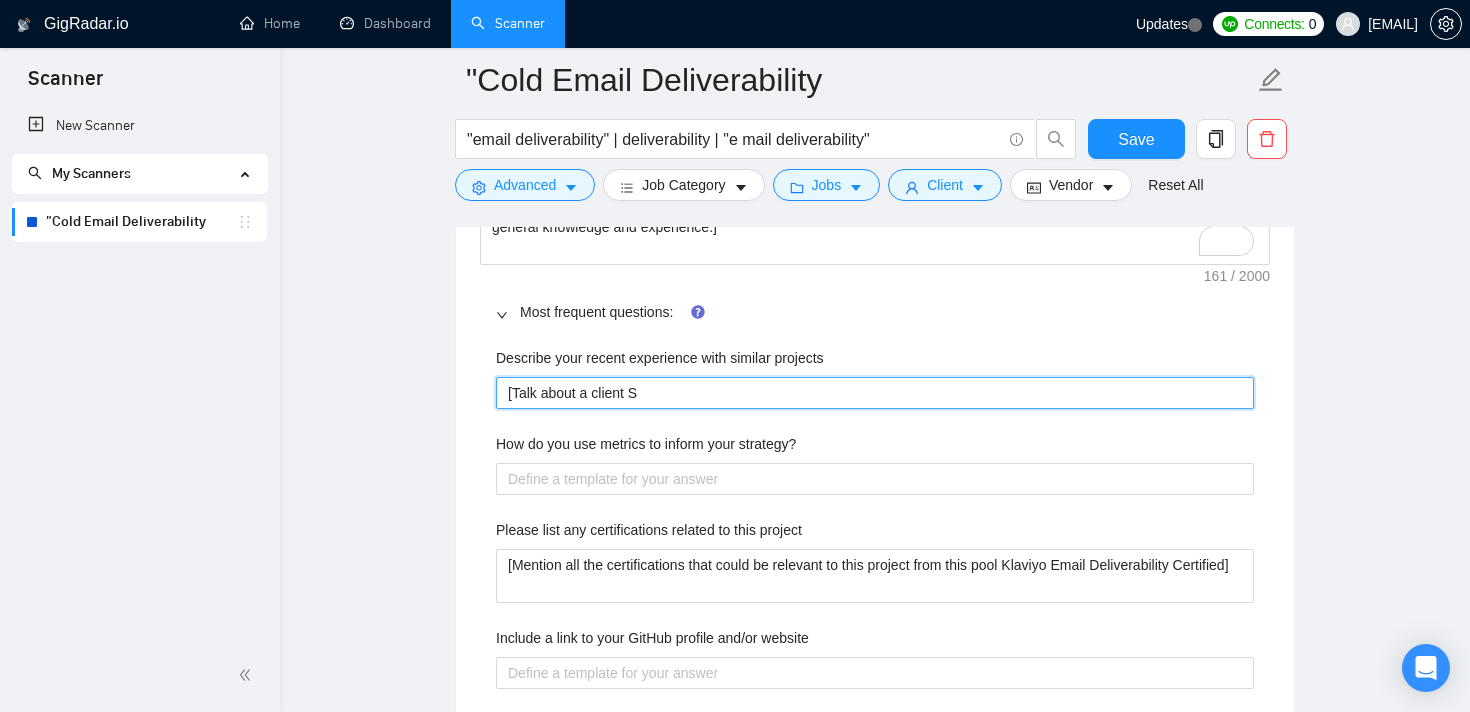 type on "[Talk about a client Sa" 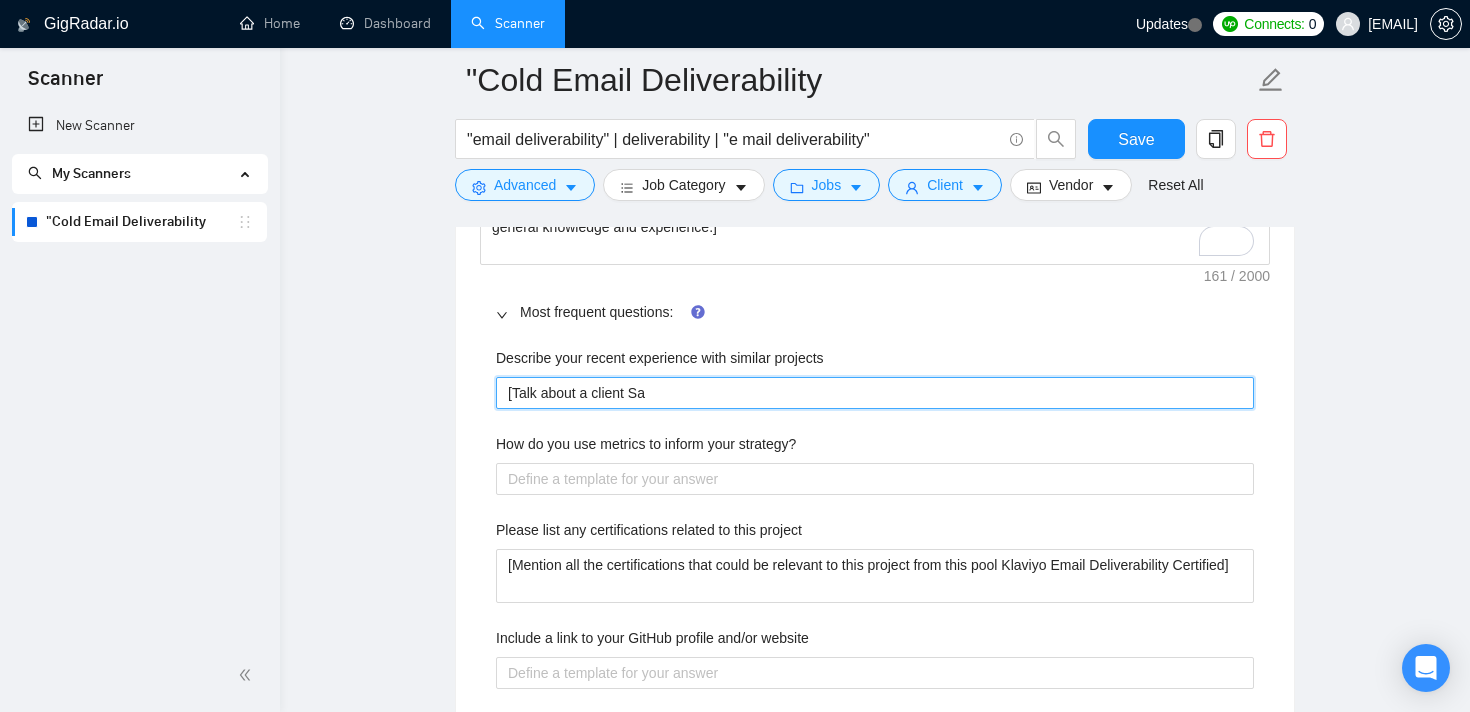 type on "[Talk about a client Sal" 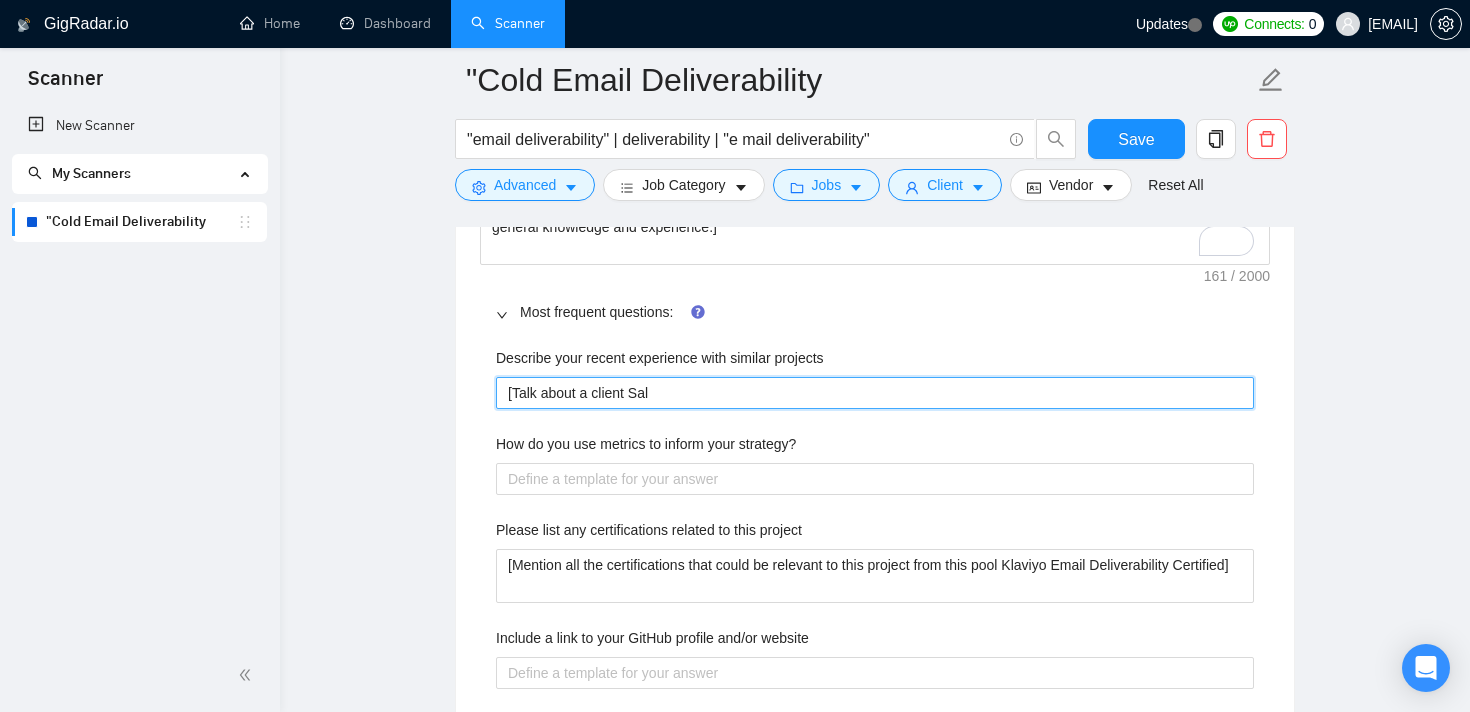 type on "[Talk about a client Sale" 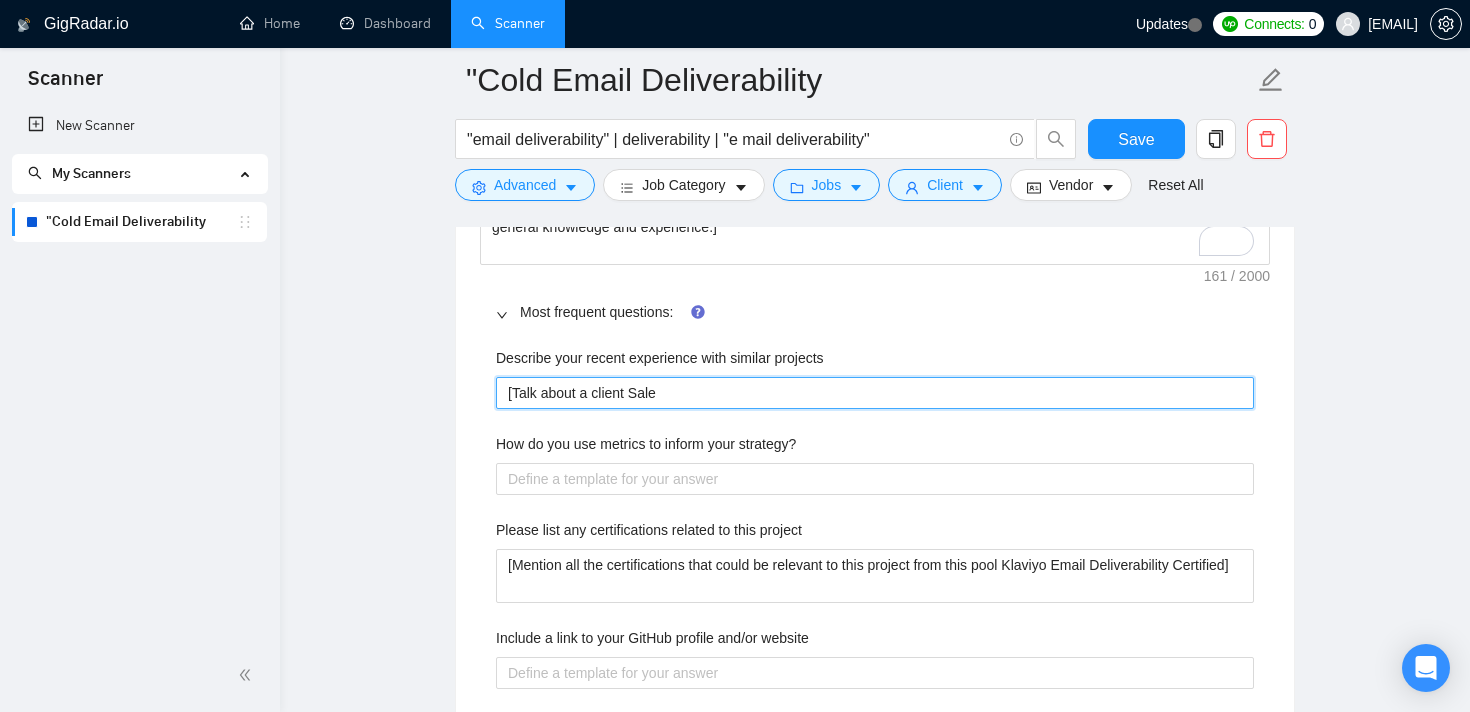 type on "[Talk about a client Sales" 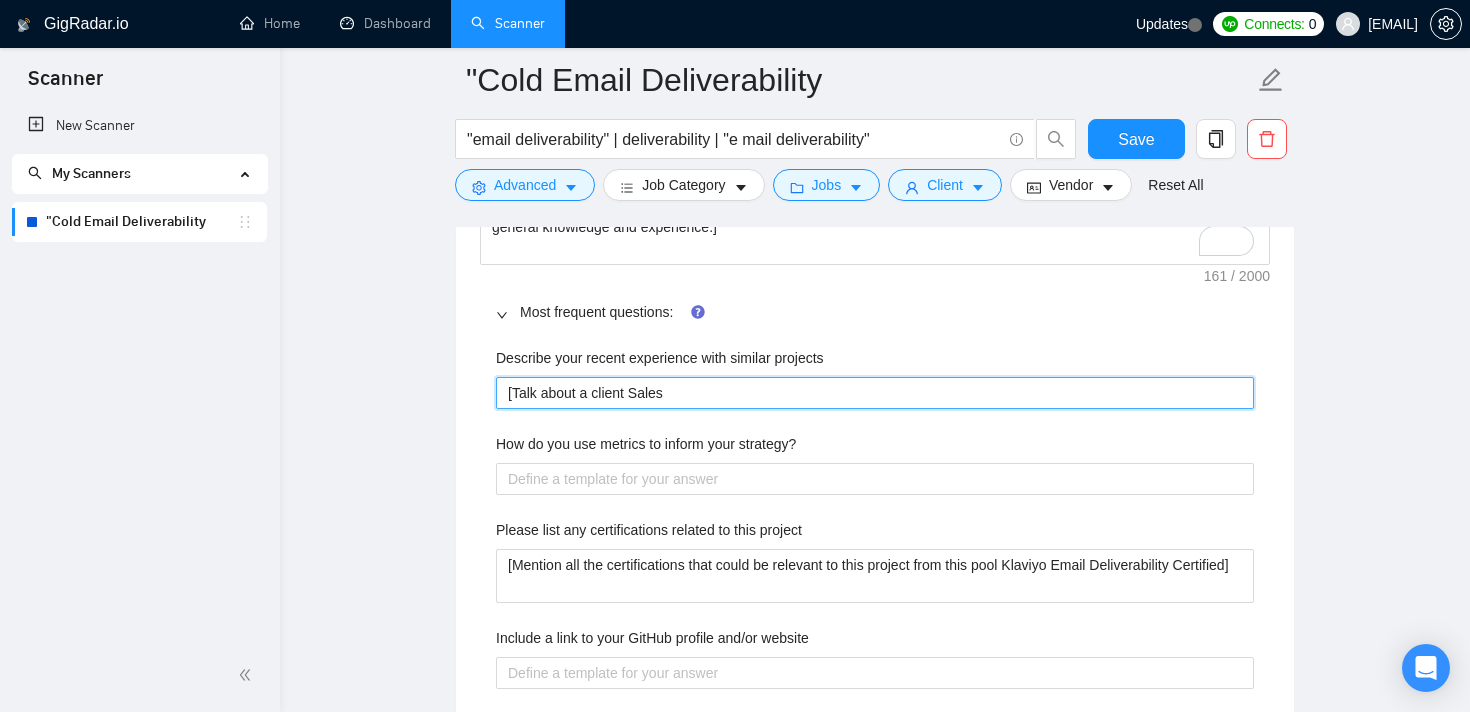 type on "[Talk about a client SalesH" 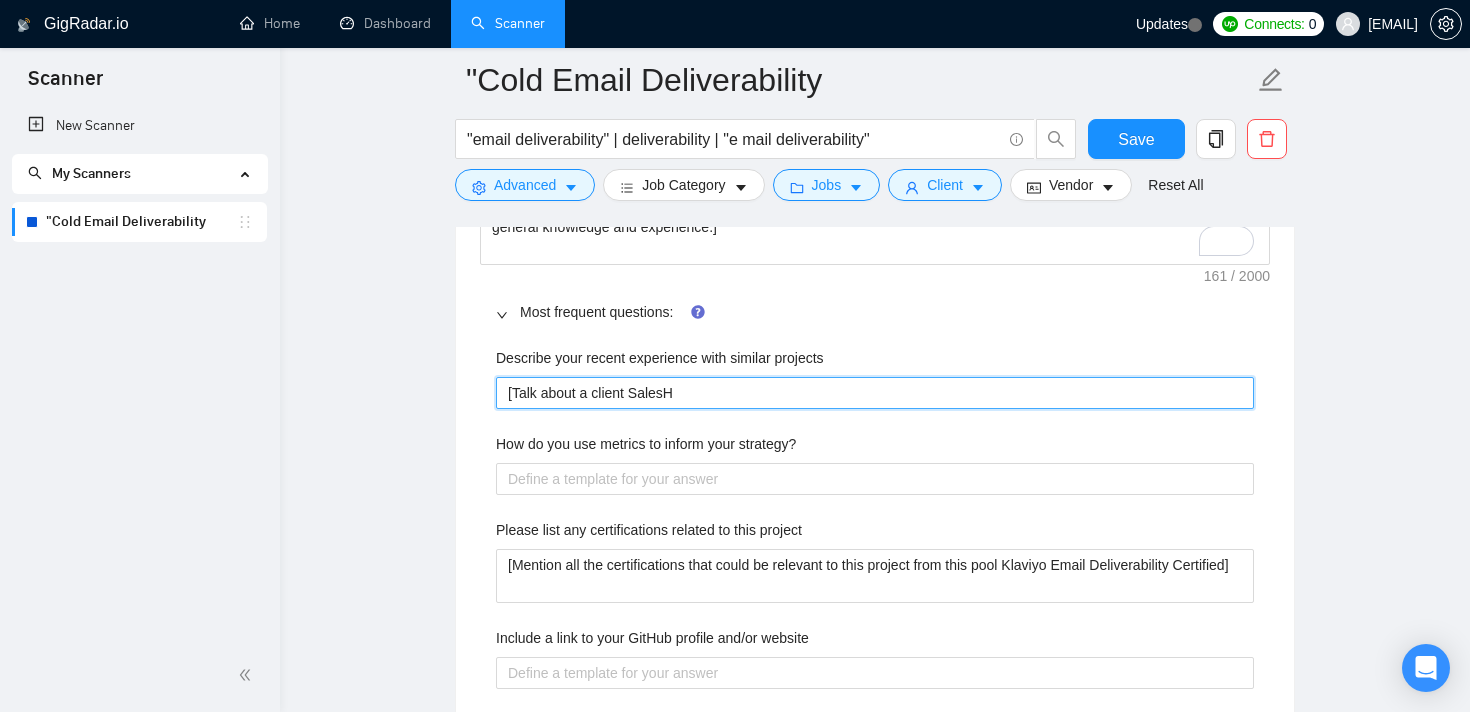 type on "[Talk about a client SalesHa" 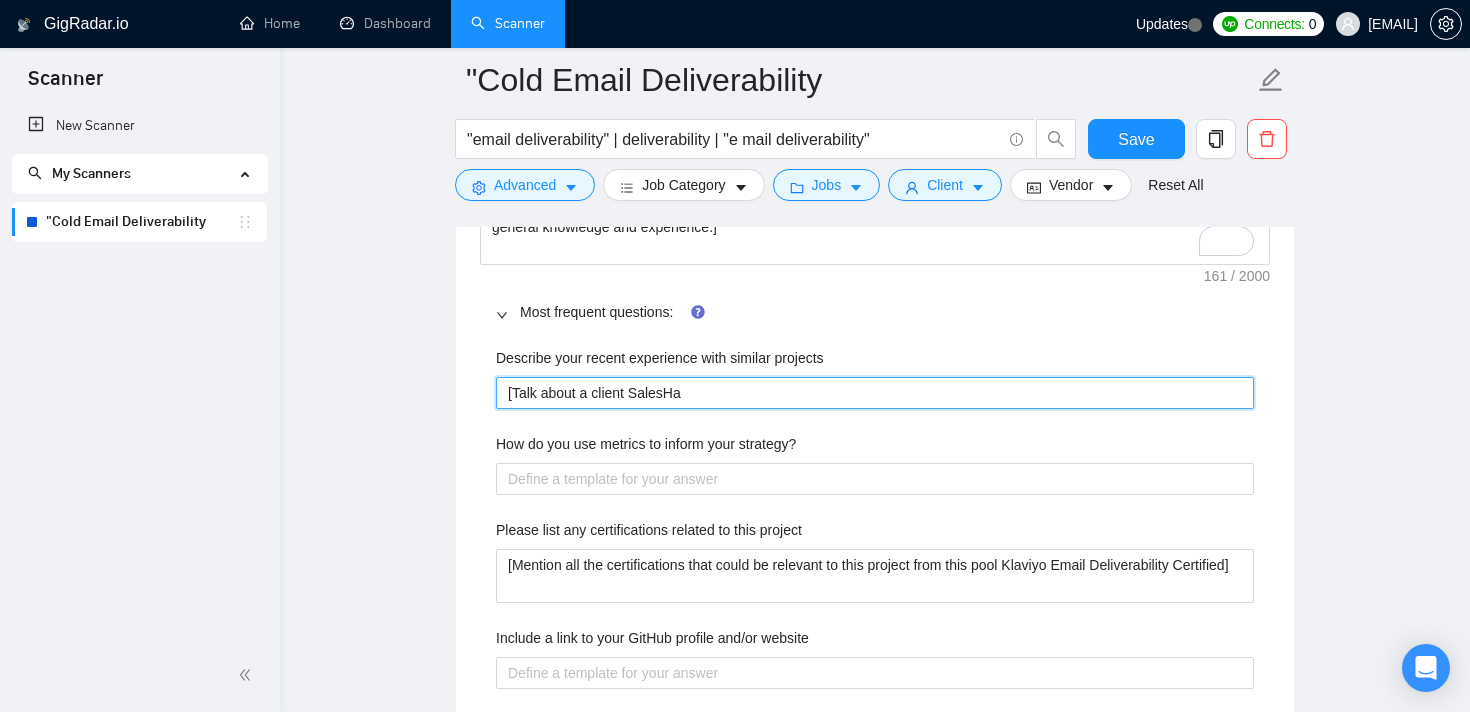 type on "[Talk about a client SalesHaw" 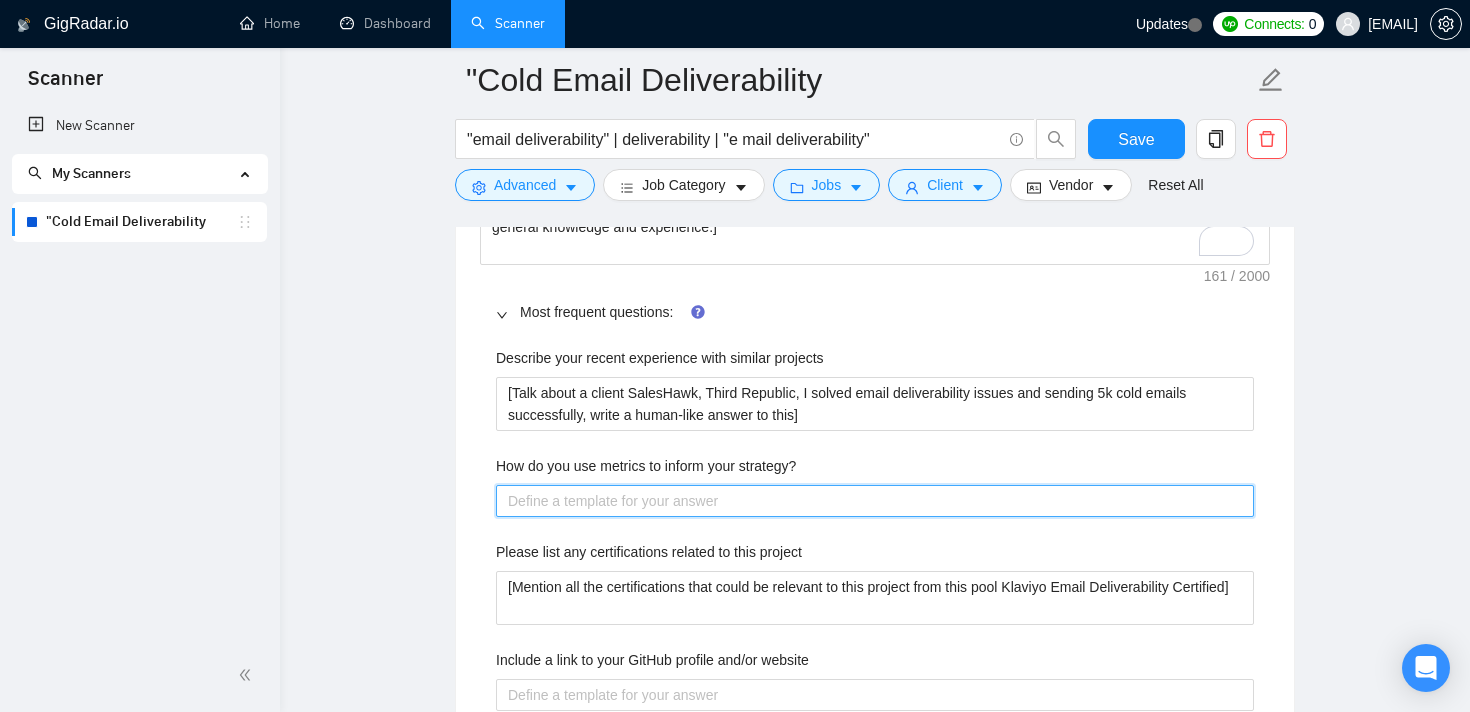 click on "How do you use metrics to inform your strategy?" at bounding box center (875, 501) 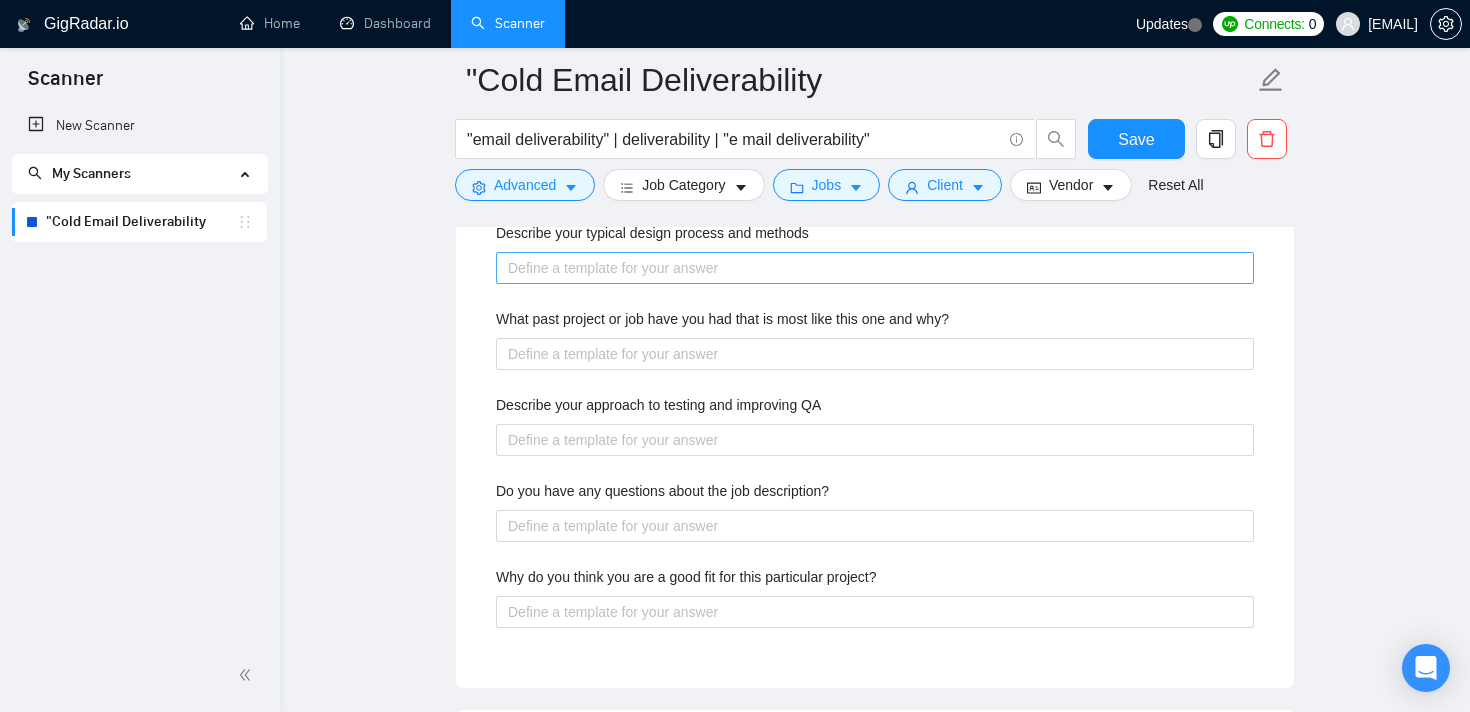 scroll, scrollTop: 2933, scrollLeft: 0, axis: vertical 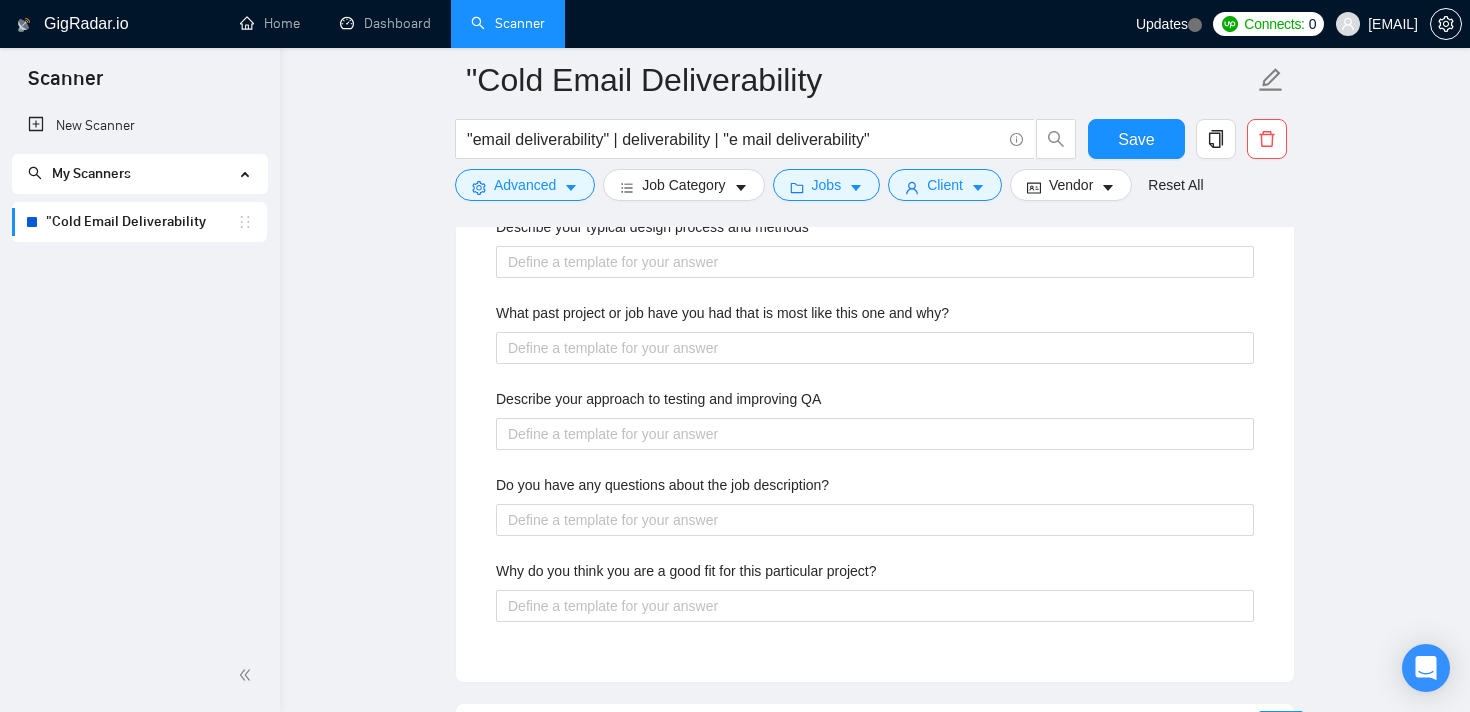 click at bounding box center [875, 348] 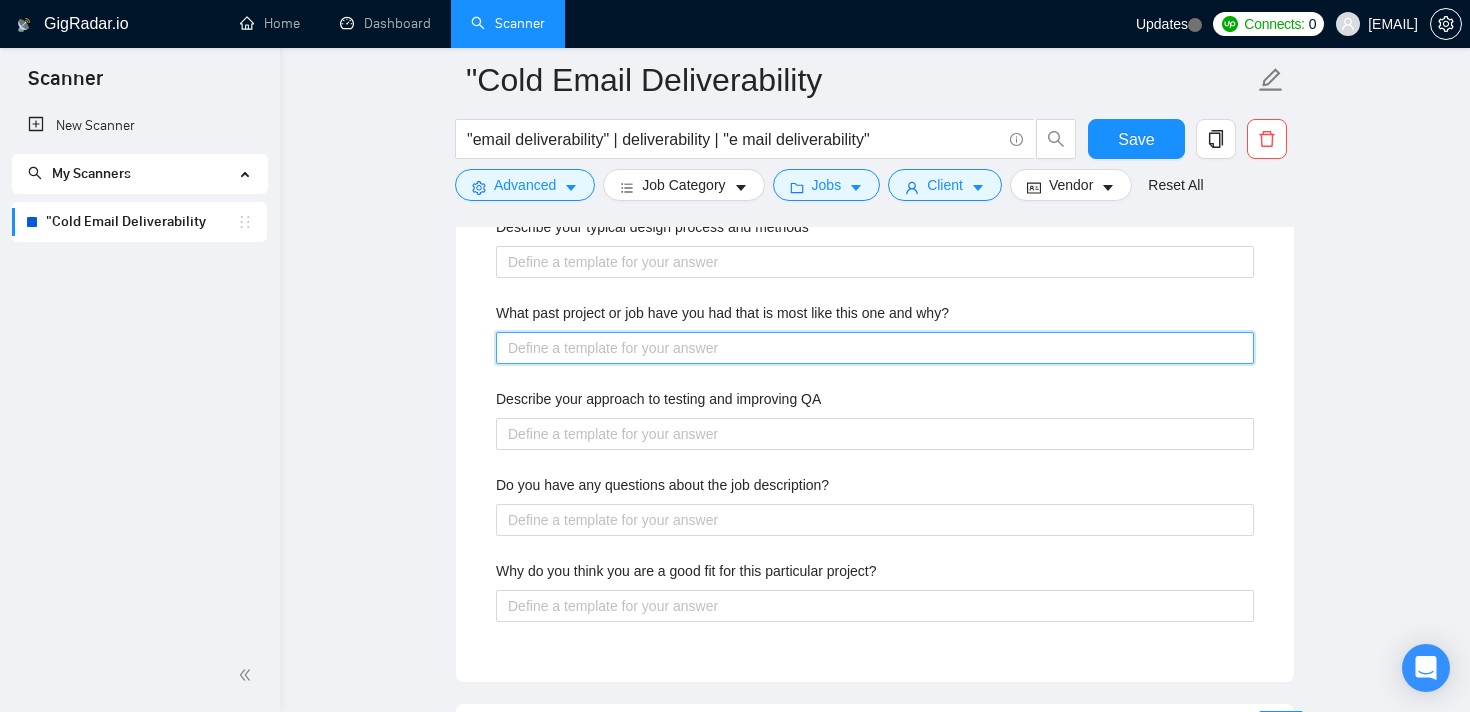 click on "What past project or job have you had that is most like this one and why?" at bounding box center (875, 348) 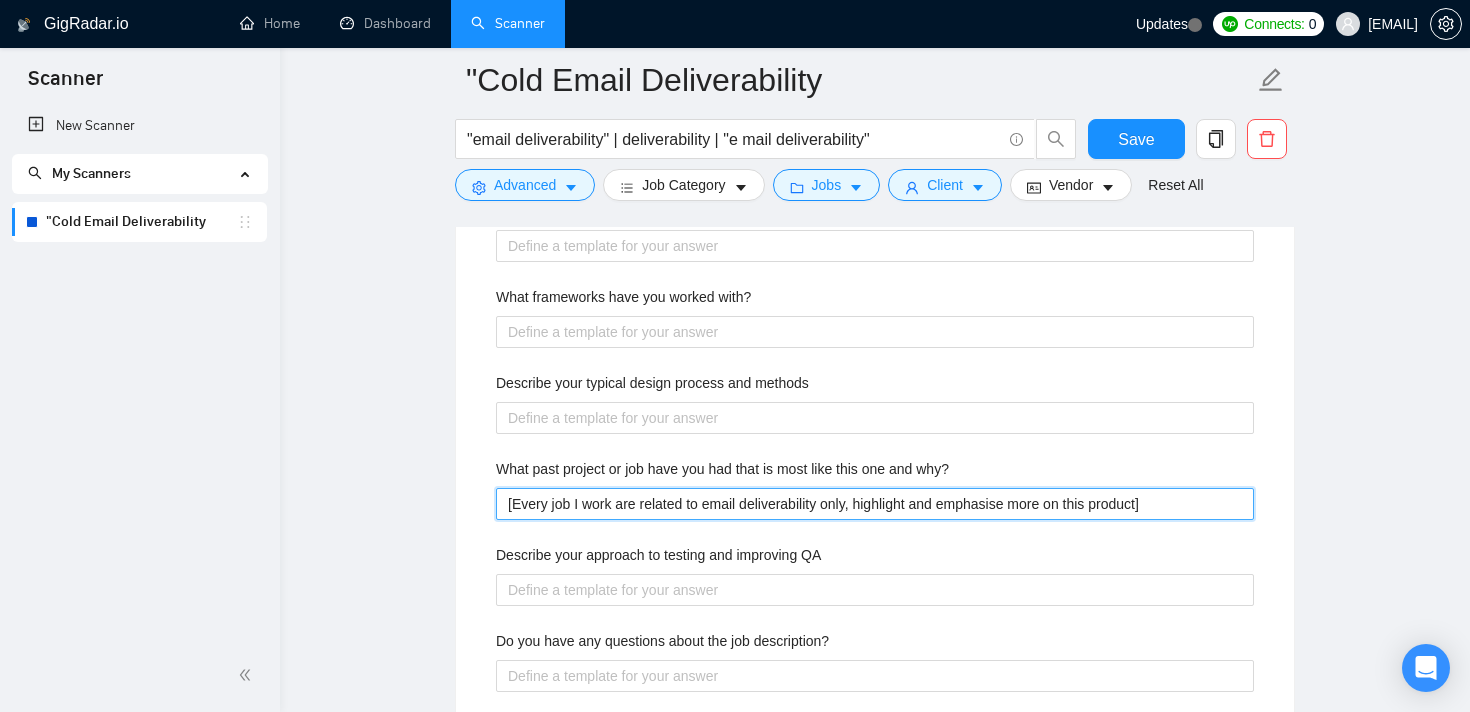 scroll, scrollTop: 2720, scrollLeft: 0, axis: vertical 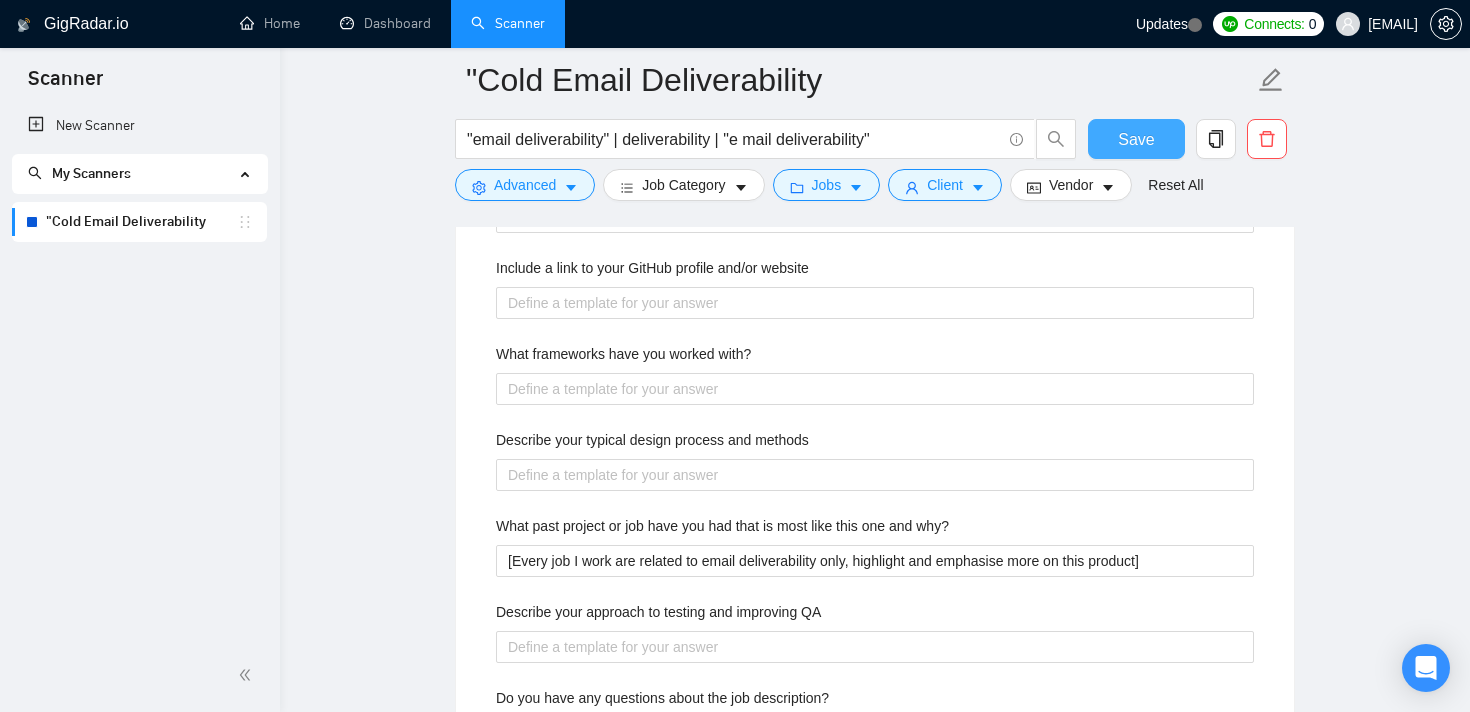 click on "Save" at bounding box center [1136, 139] 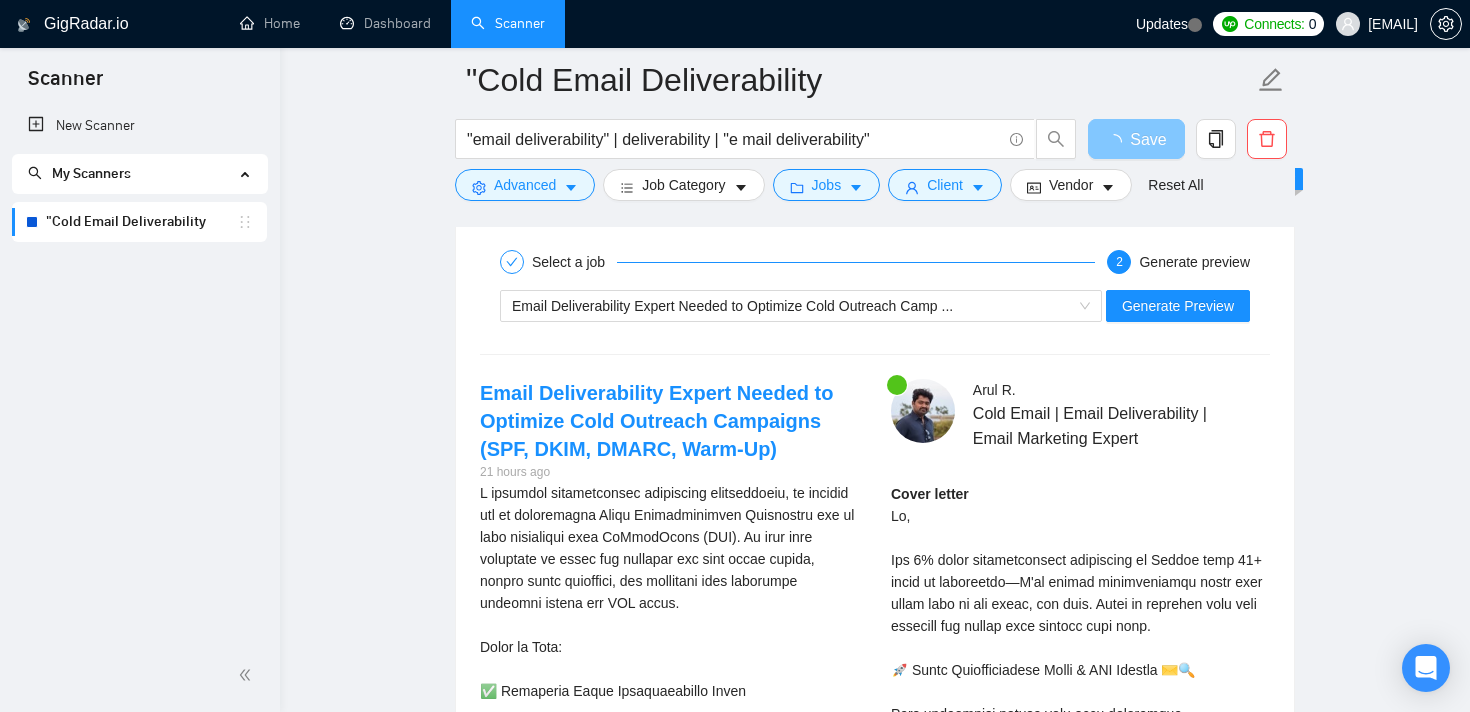 scroll, scrollTop: 2986, scrollLeft: 0, axis: vertical 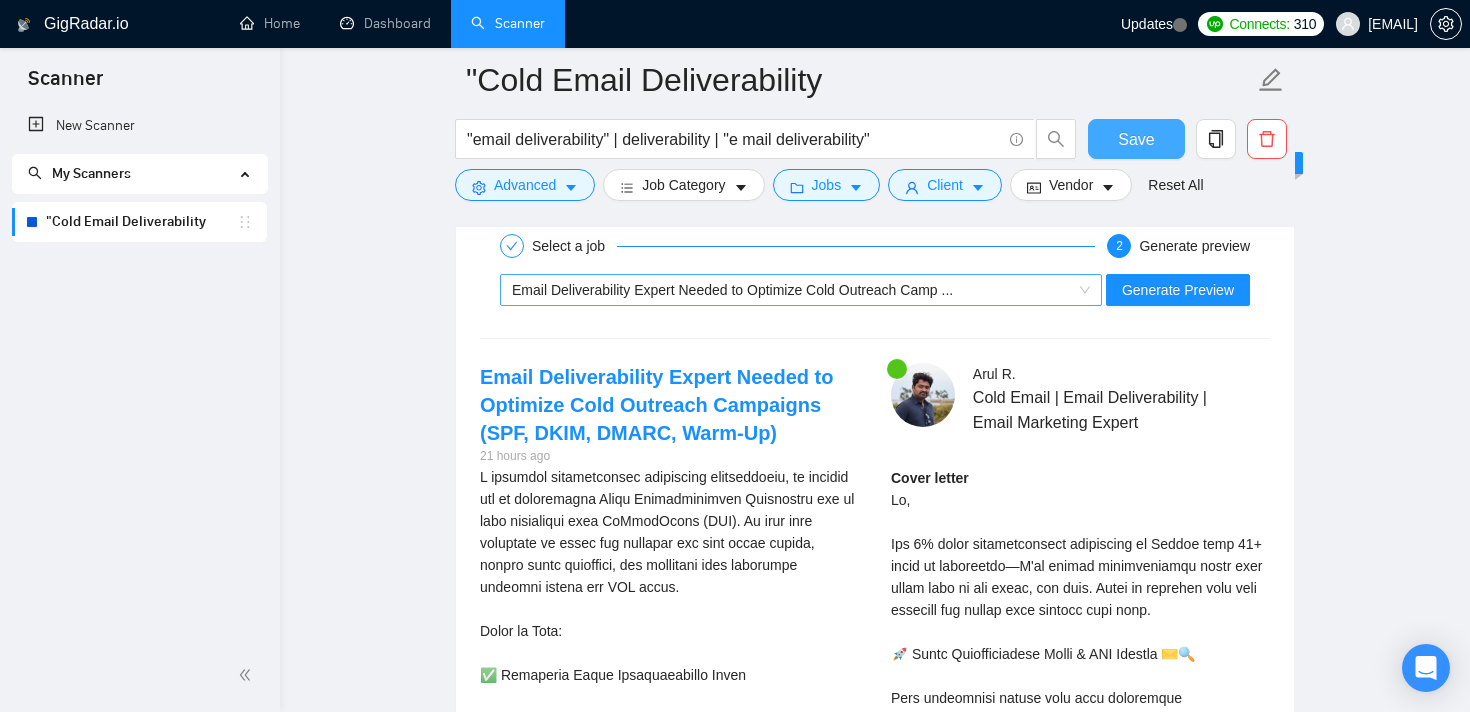 click on "Email Deliverability Expert Needed to Optimize Cold Outreach Camp ..." at bounding box center [792, 290] 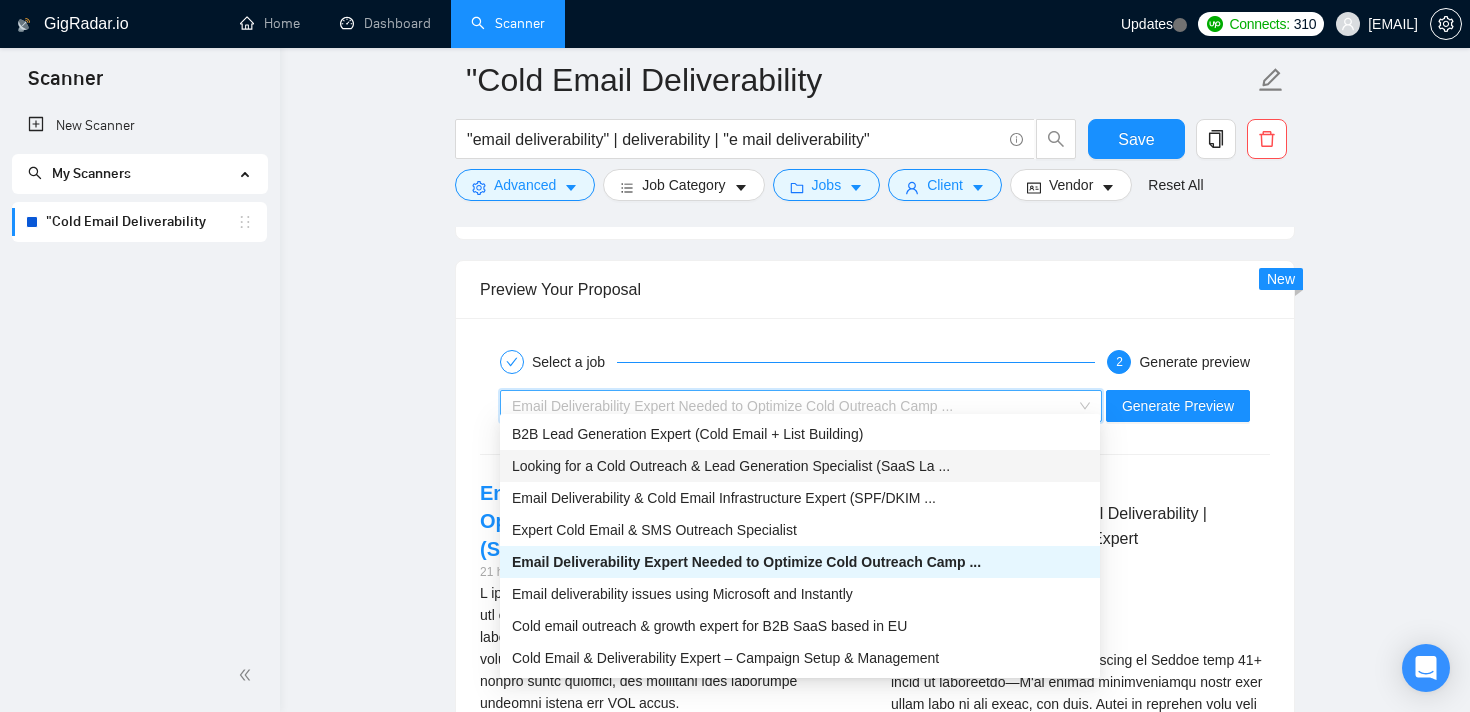 scroll, scrollTop: 2847, scrollLeft: 0, axis: vertical 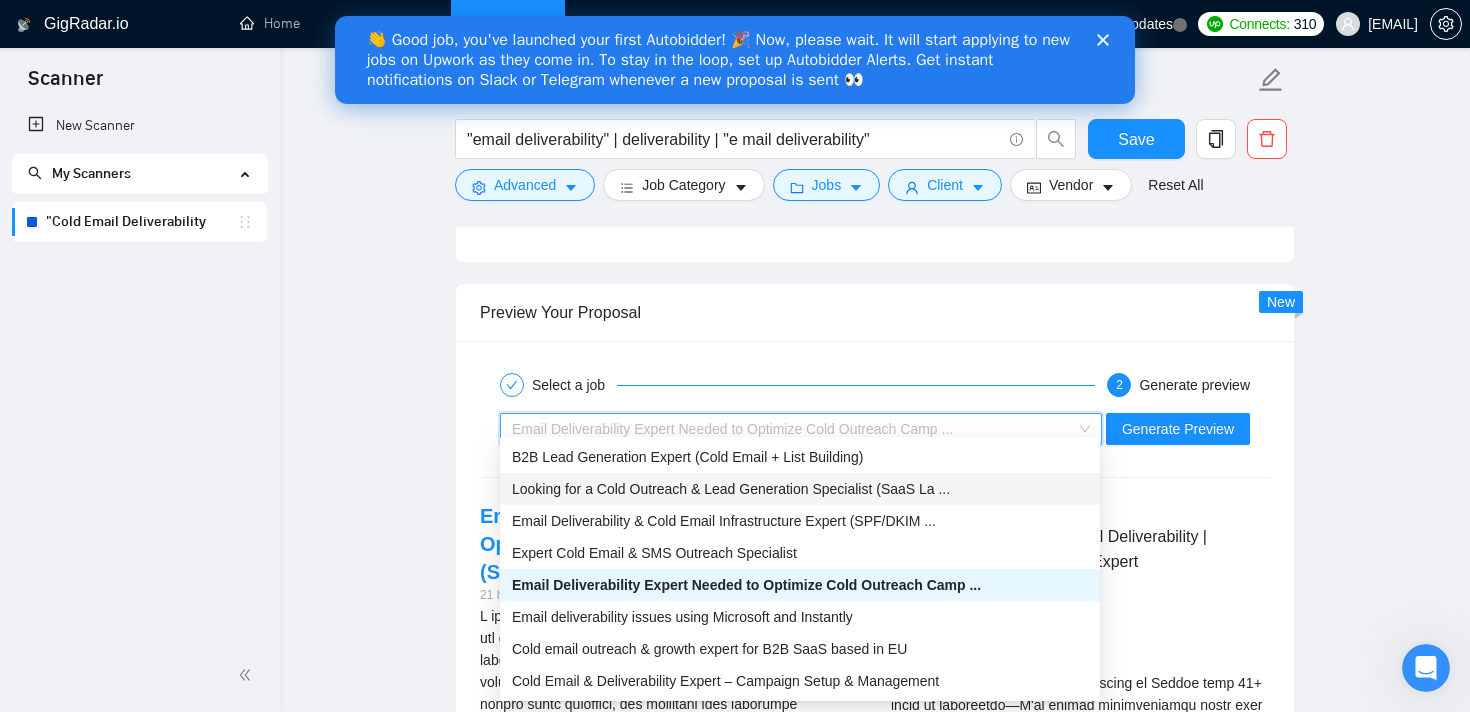 click on ""Cold Email Deliverability "email deliverability" | deliverability | "e mail deliverability" Save Advanced   Job Category   Jobs   Client   Vendor   Reset All Preview Results Insights NEW Alerts Auto Bidder Auto Bidding Enabled Auto Bidding Enabled: OFF Auto Bidder Schedule Auto Bidding Type: Automated (recommended) Semi-automated Auto Bidding Schedule: 24/7 Custom Custom Auto Bidder Schedule Repeat every week on Monday Tuesday Wednesday Thursday Friday Saturday Sunday Active Hours ( Asia/Calcutta ): From: To: ( 24  hours) Asia/Calcutta Auto Bidding Type Select your bidding algorithm: Choose the algorithm for you bidding. The price per proposal does not include your connects expenditure. Template Bidder Works great for narrow segments and short cover letters that don't change. 0.50  credits / proposal Sardor AI 🤖 Personalise your cover letter with ai [placeholders] 1.00  credits / proposal Experimental Laziza AI  👑   NEW   Learn more 2.00  credits / proposal 23.3 credits savings Team & Freelancer     50" at bounding box center [875, 727] 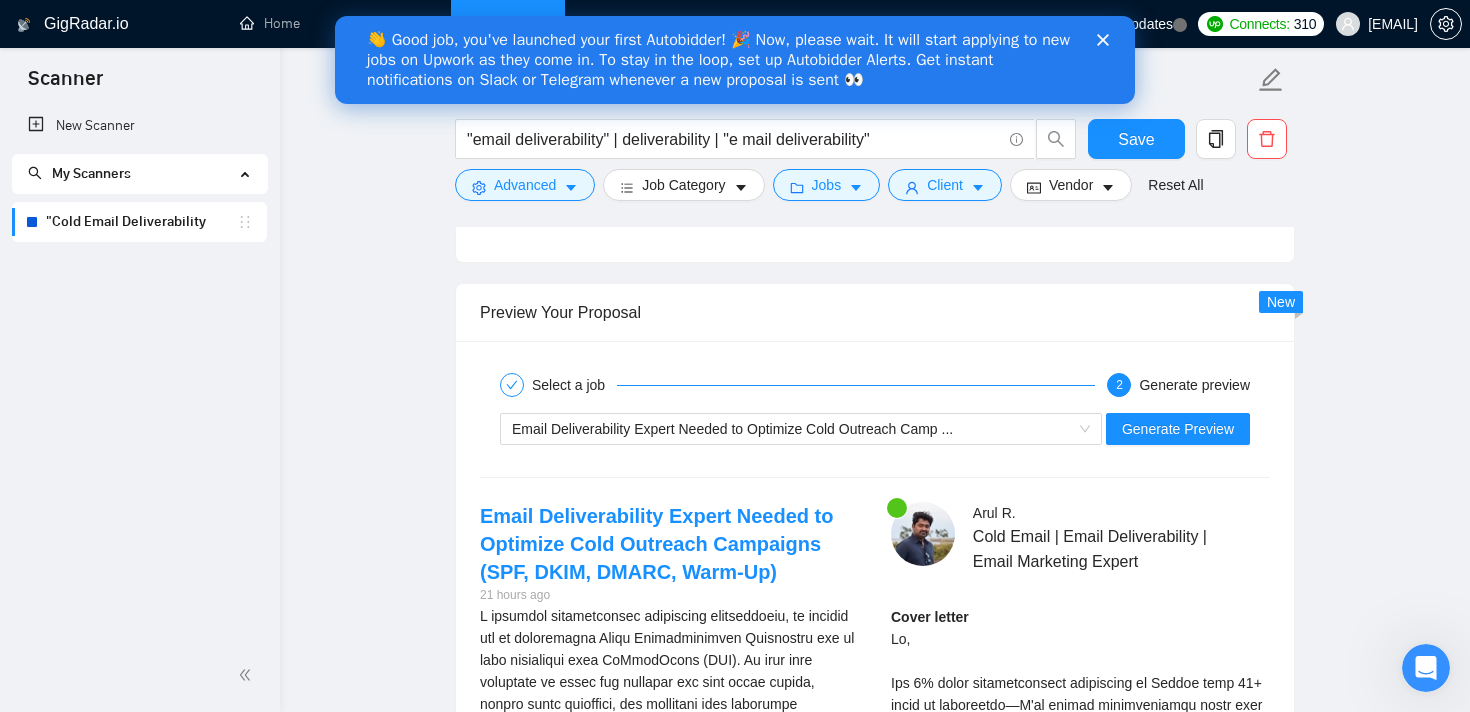 click 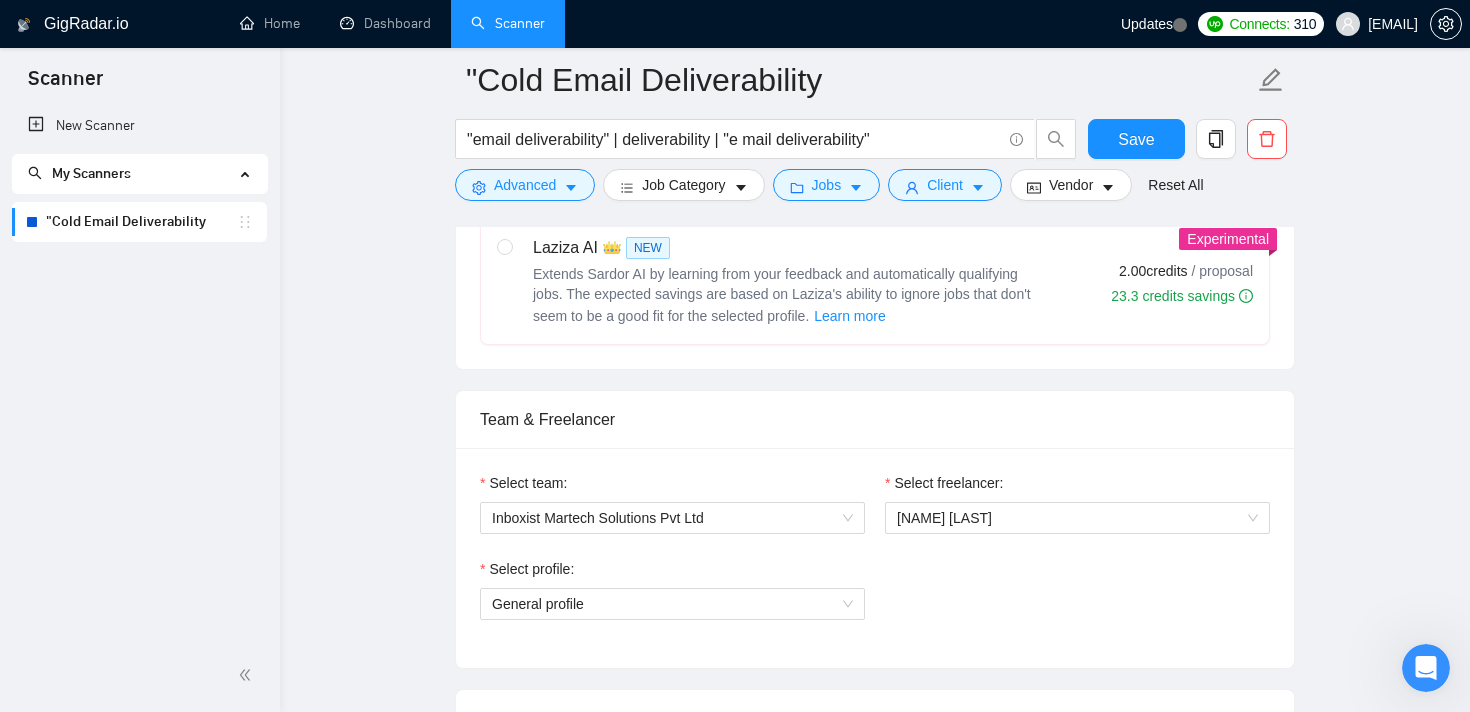 scroll, scrollTop: 0, scrollLeft: 0, axis: both 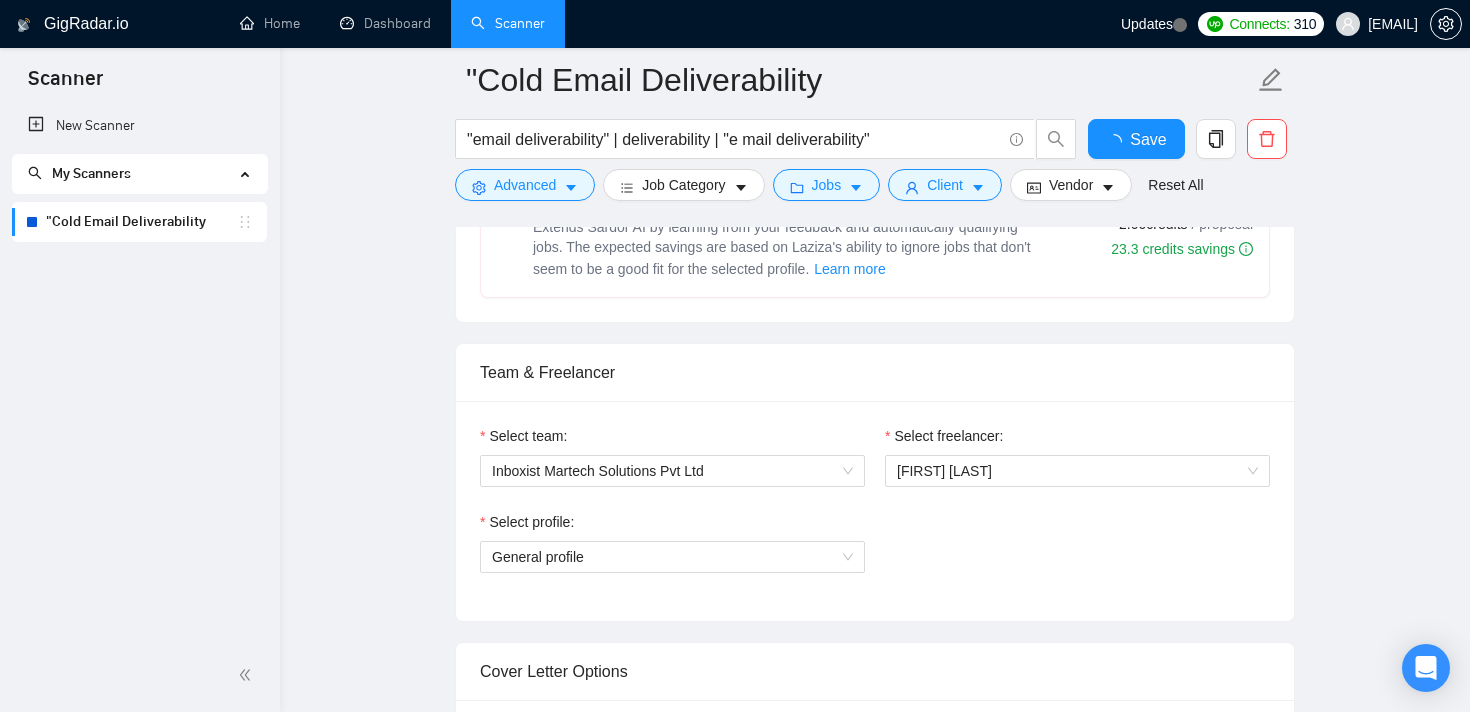 type 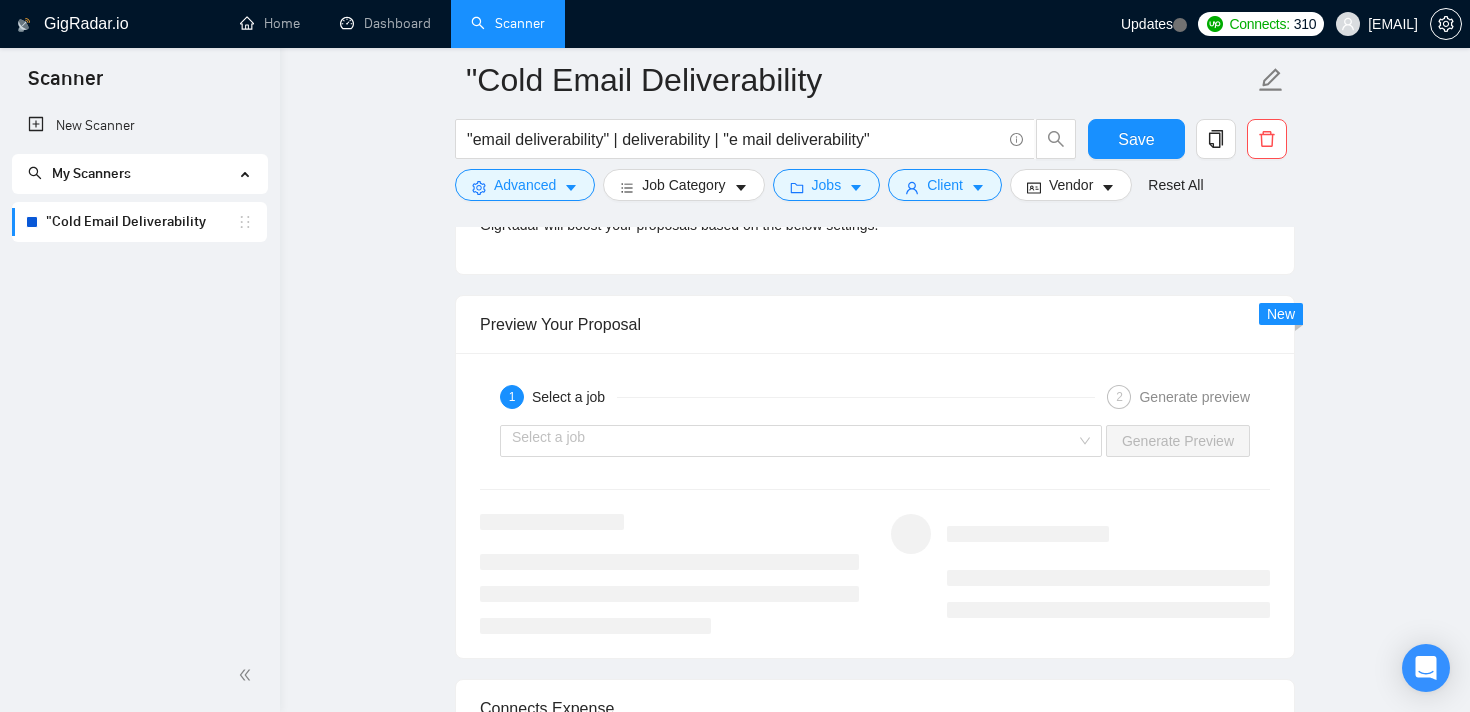 scroll, scrollTop: 2840, scrollLeft: 0, axis: vertical 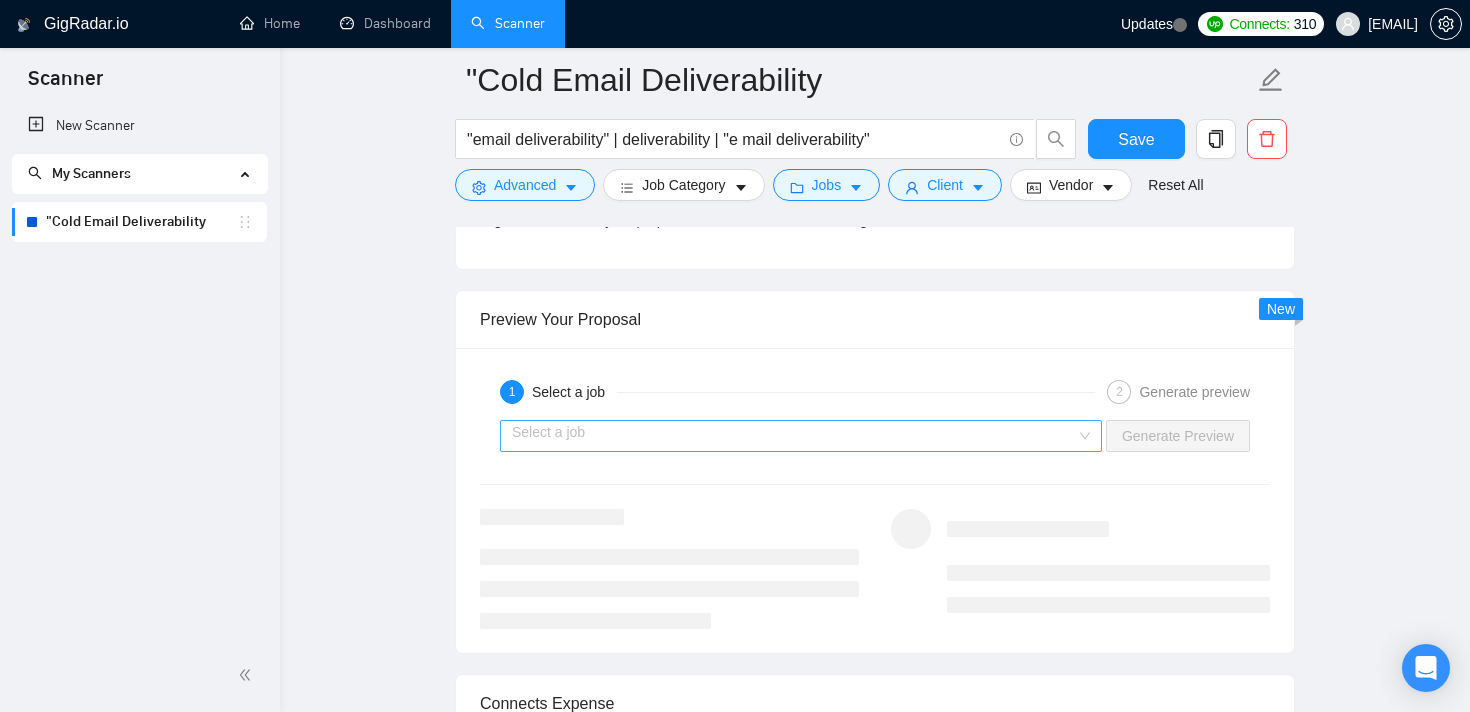 click at bounding box center [794, 436] 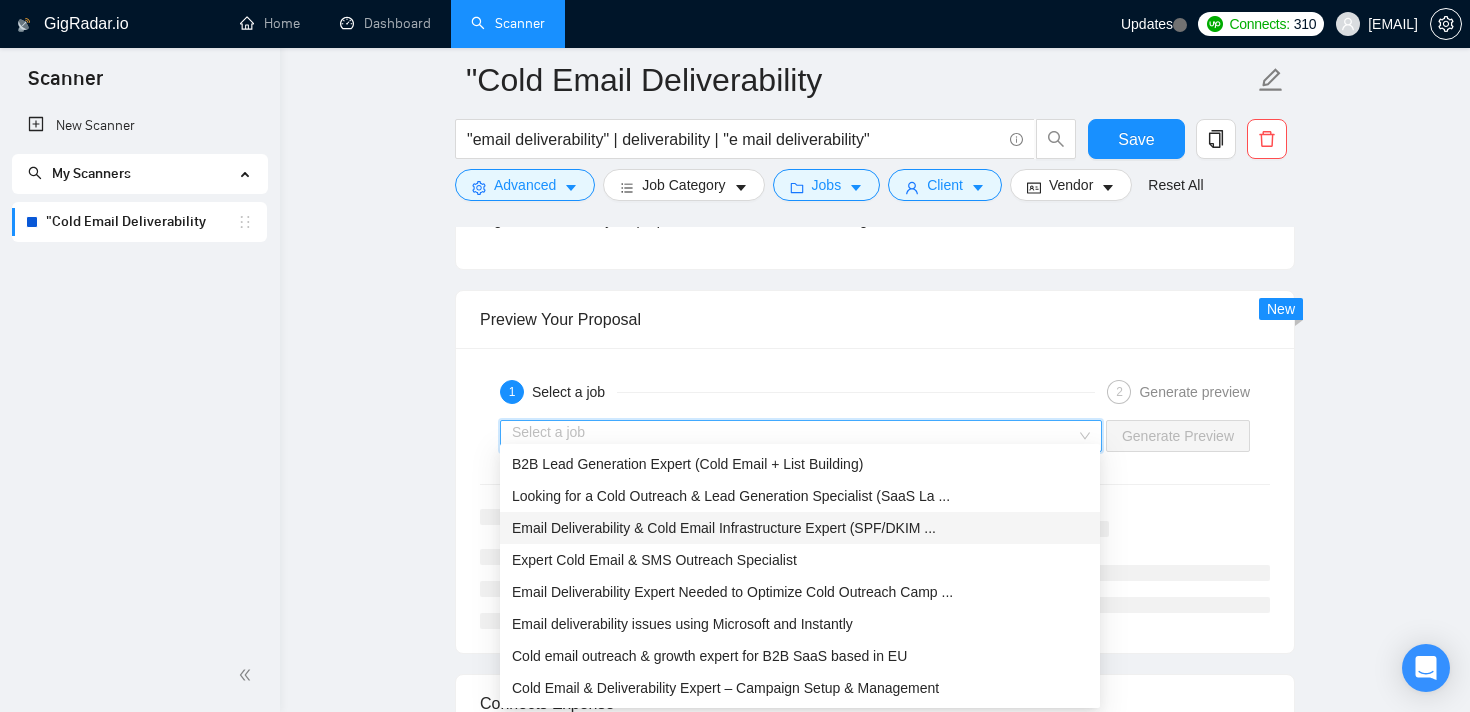 click on "Email Deliverability & Cold Email Infrastructure Expert (SPF/DKIM ..." at bounding box center (724, 528) 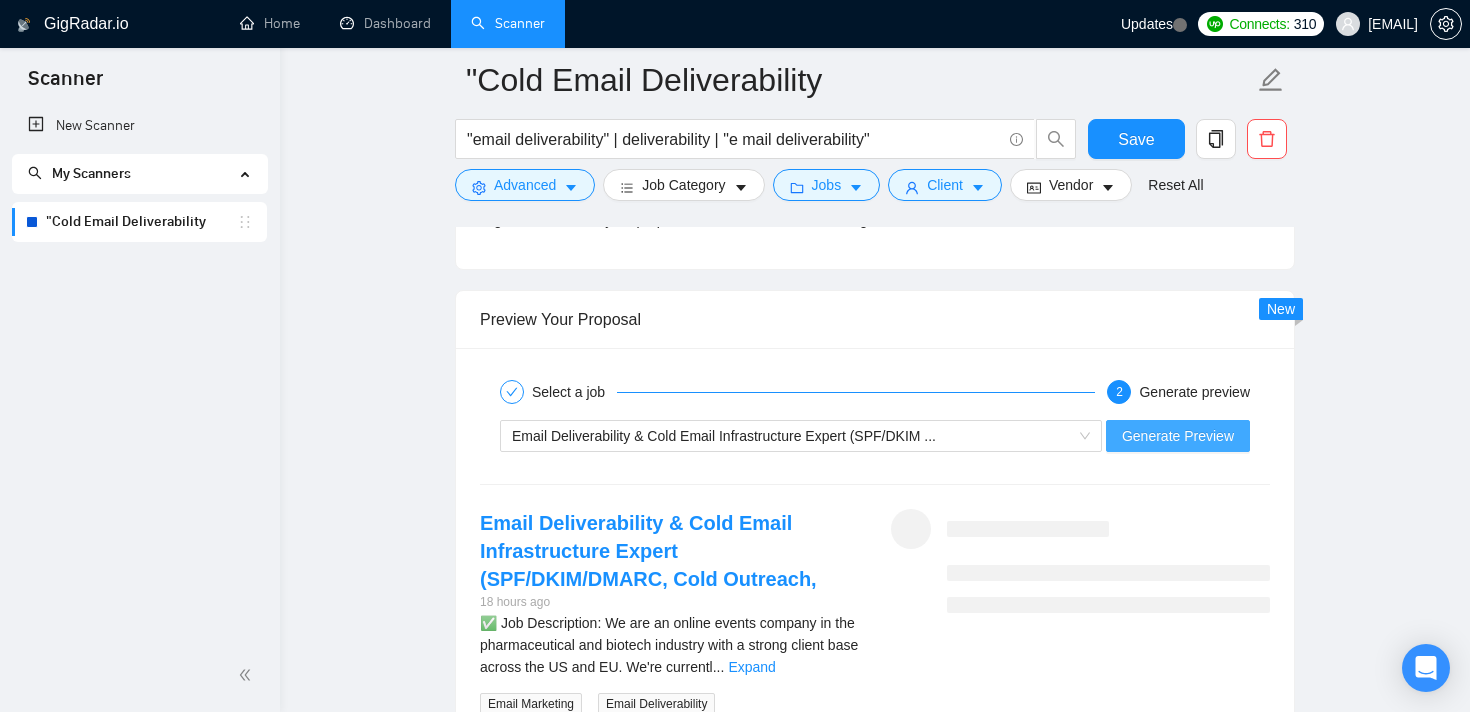 click on "Generate Preview" at bounding box center (1178, 436) 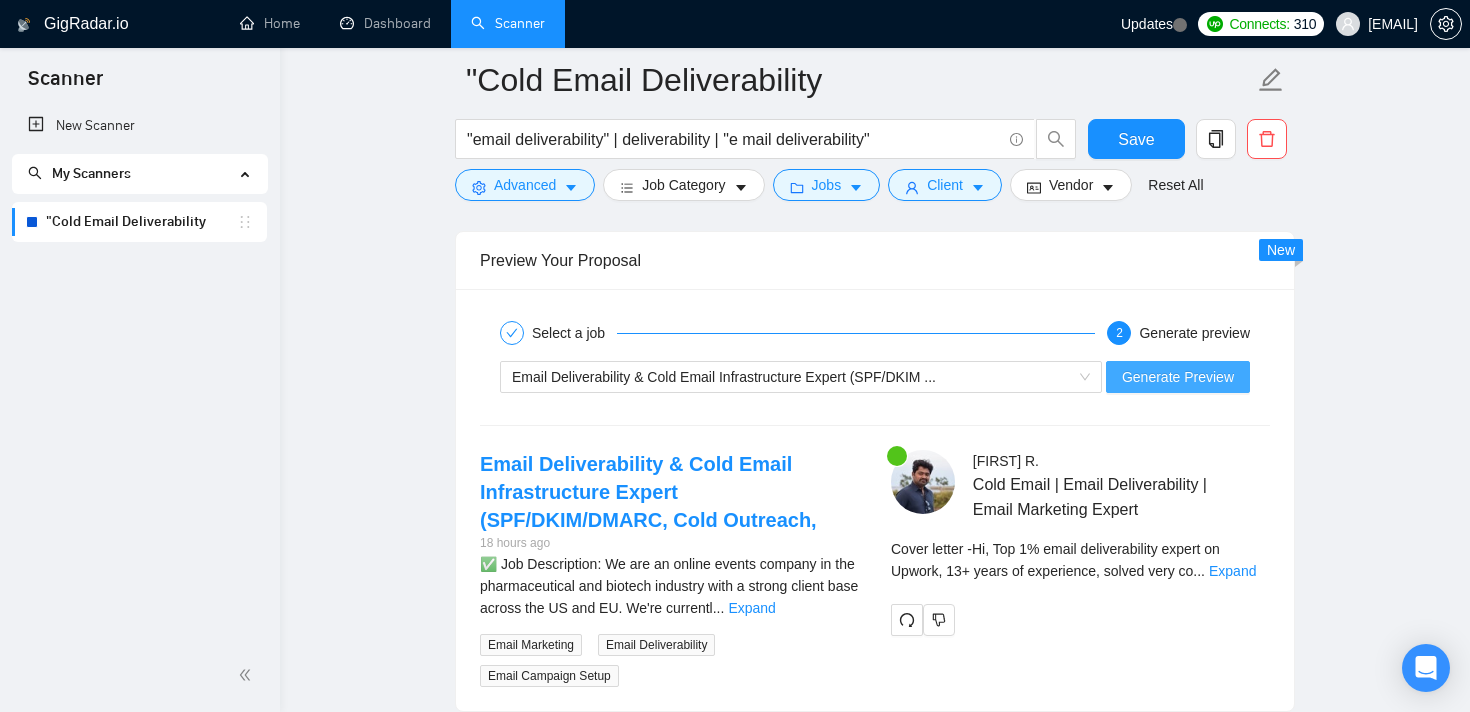 scroll, scrollTop: 2900, scrollLeft: 0, axis: vertical 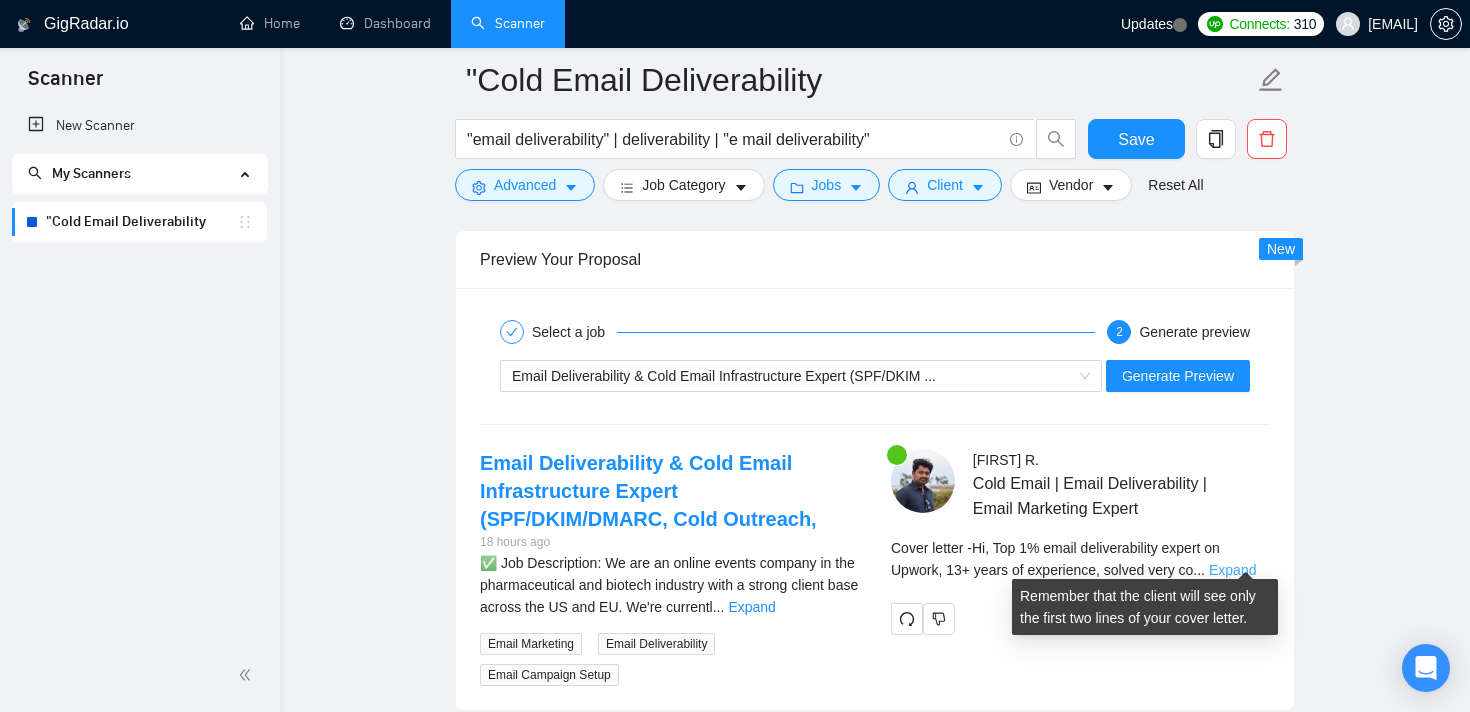 click on "Expand" at bounding box center (1232, 570) 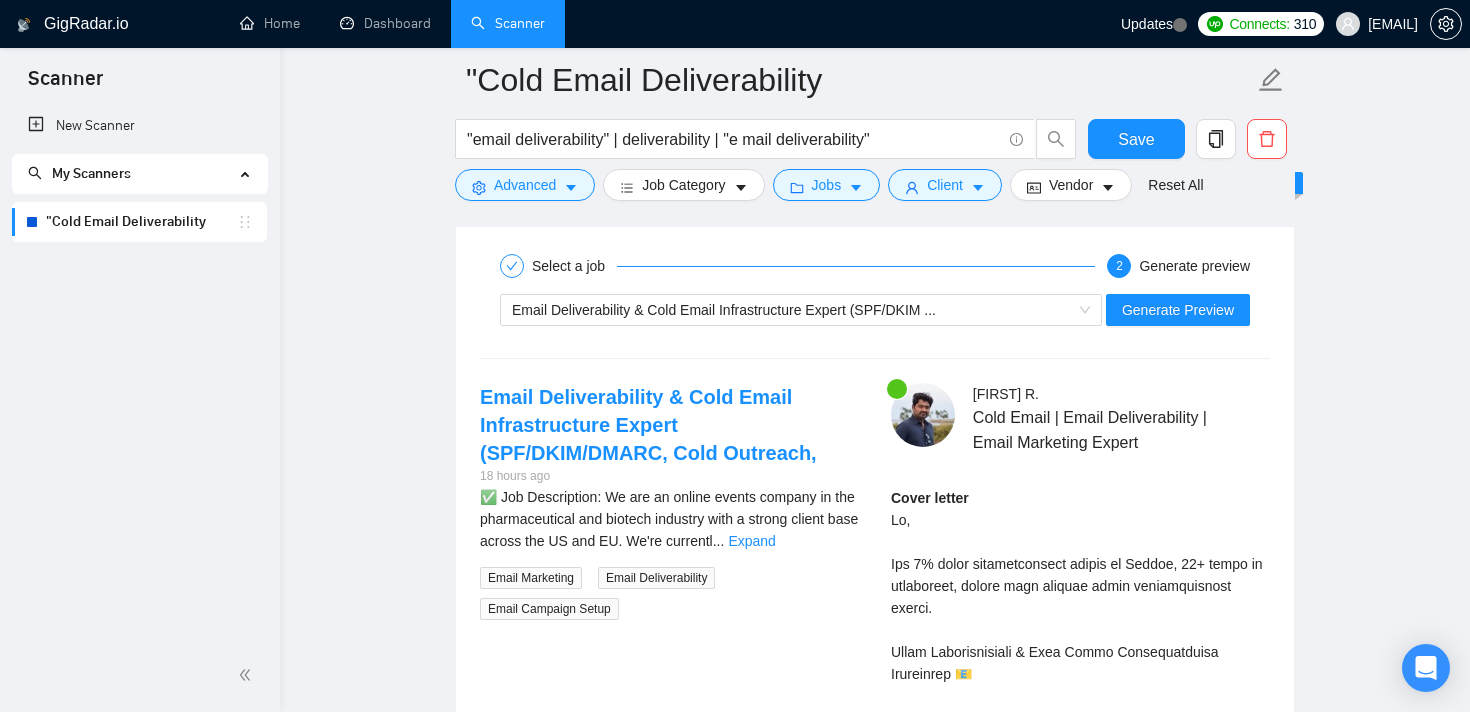 scroll, scrollTop: 2940, scrollLeft: 0, axis: vertical 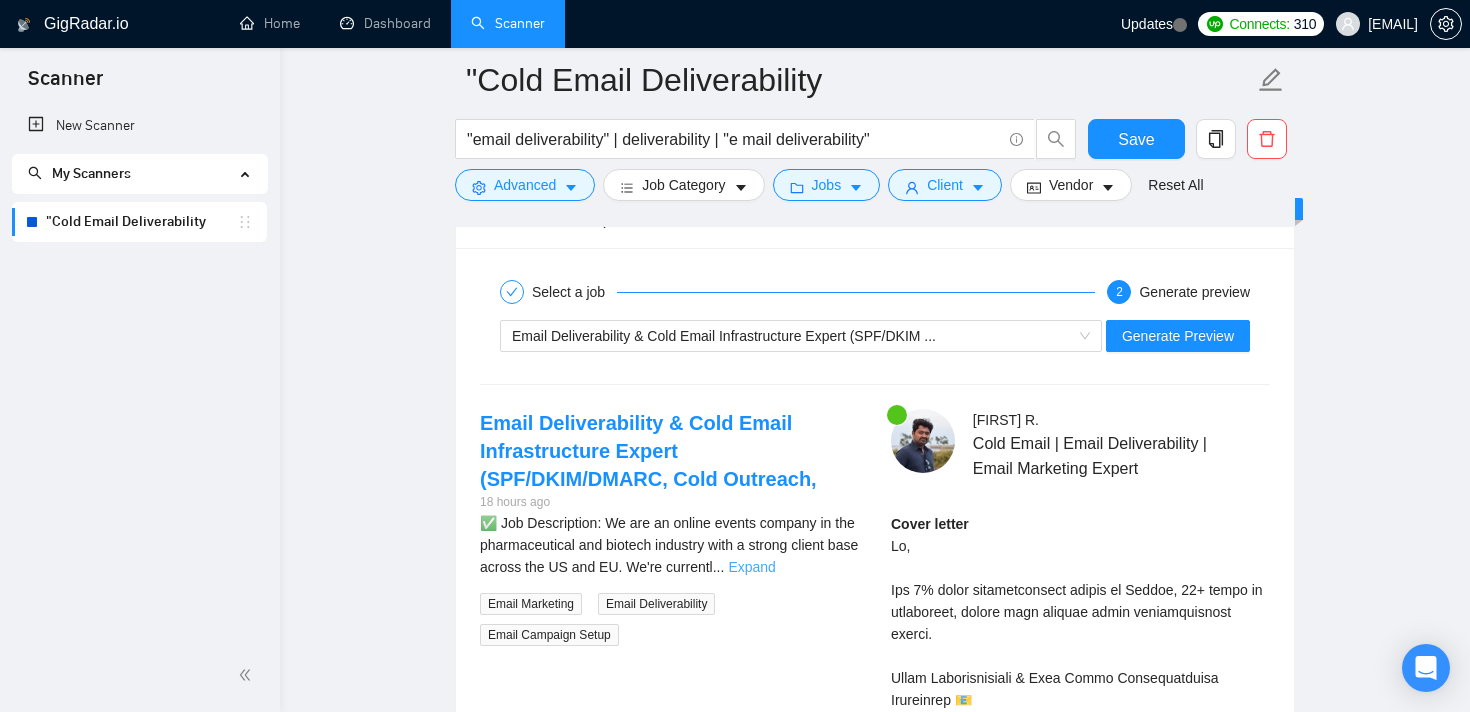 click on "Expand" at bounding box center (751, 567) 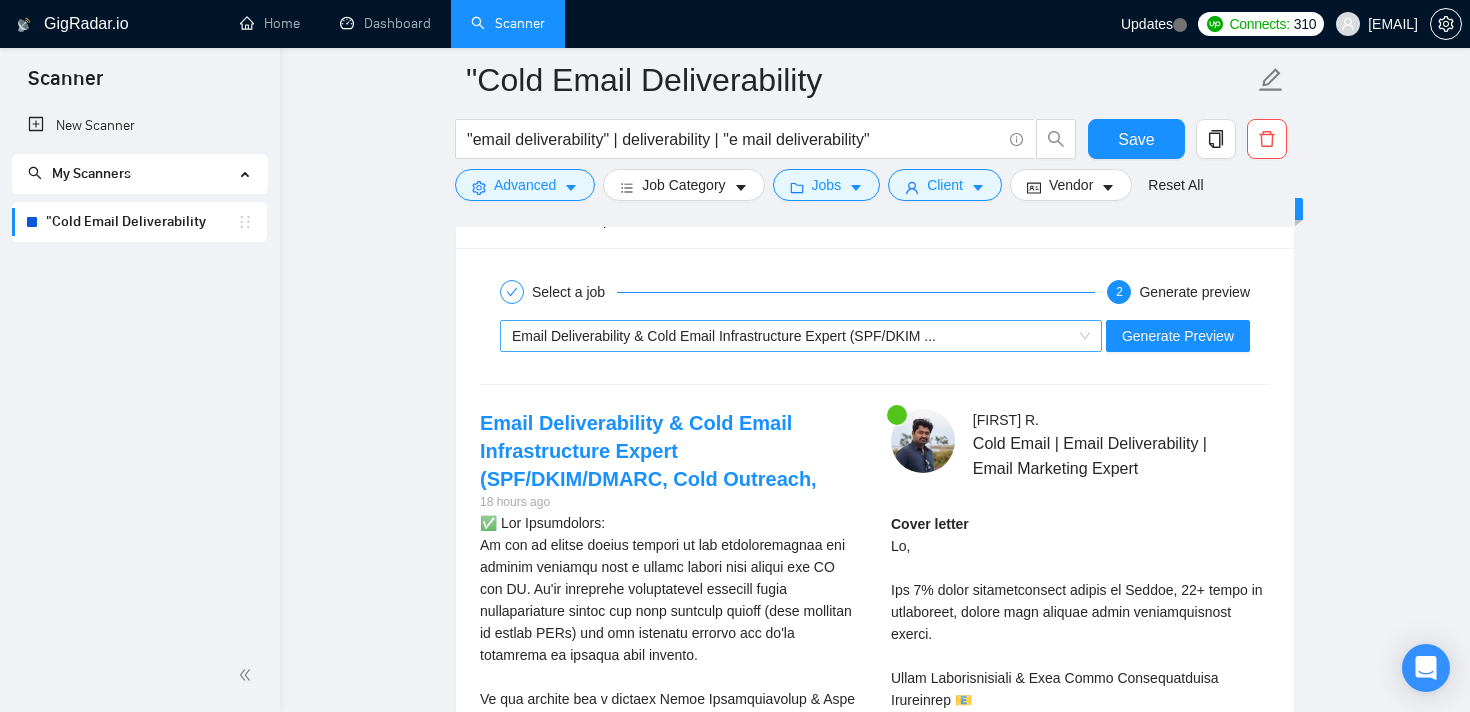 click on "Email Deliverability & Cold Email Infrastructure Expert (SPF/DKIM ..." at bounding box center (792, 336) 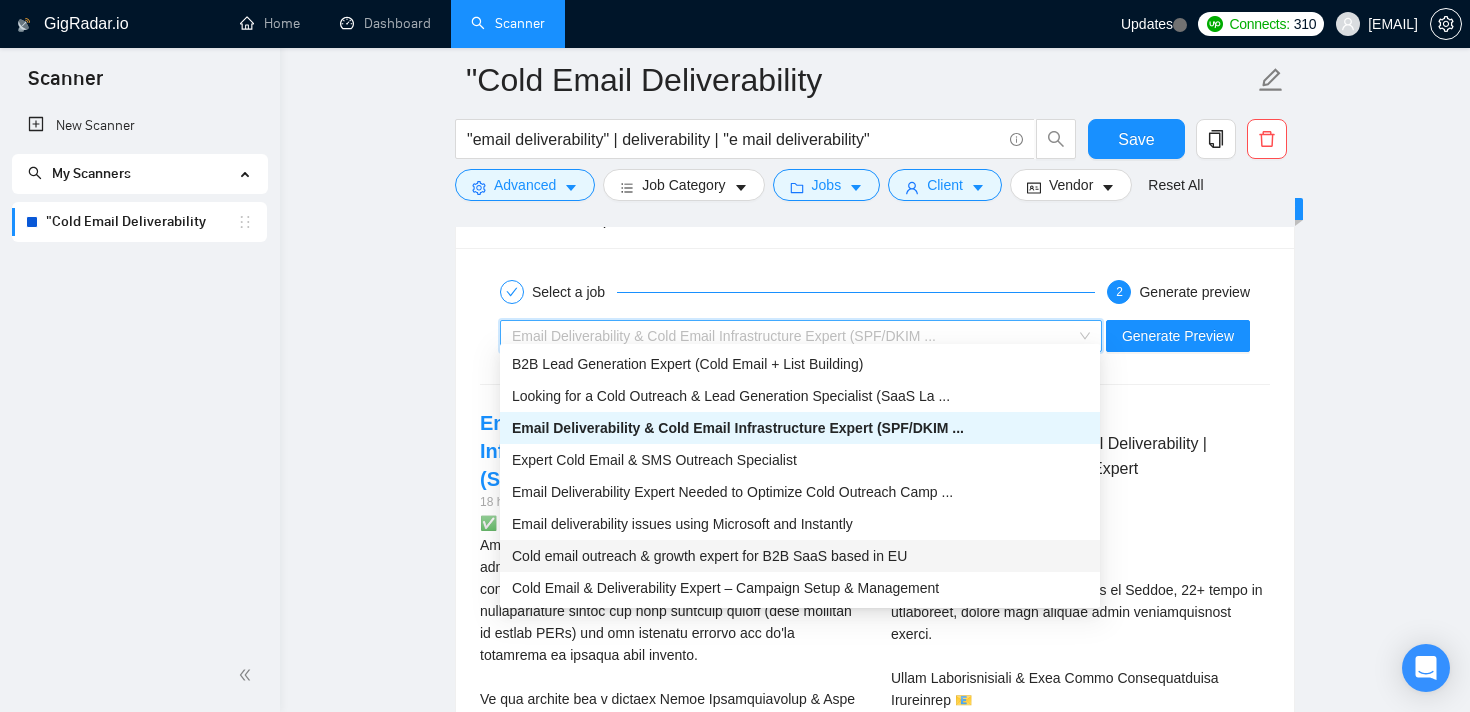 scroll, scrollTop: 64, scrollLeft: 0, axis: vertical 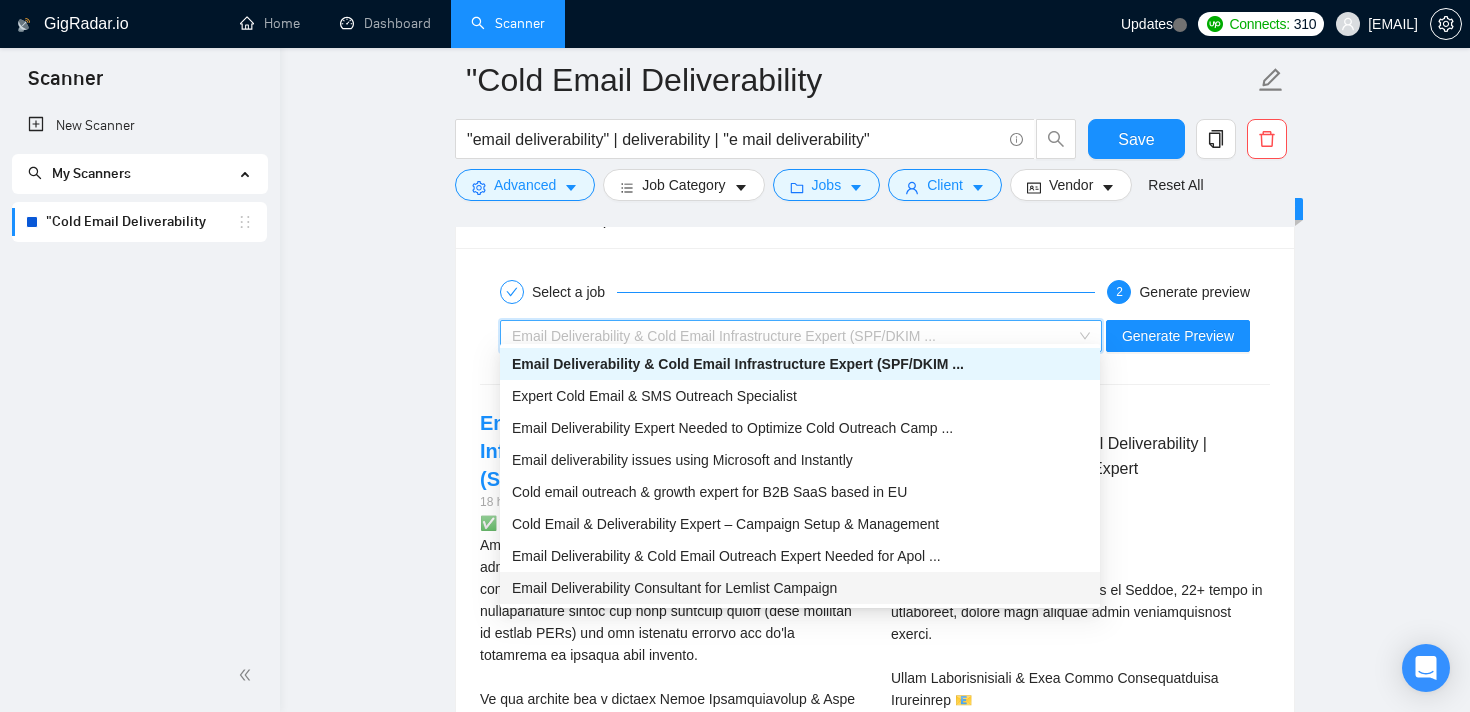 click on "Email Deliverability Consultant for Lemlist Campaign" at bounding box center (674, 588) 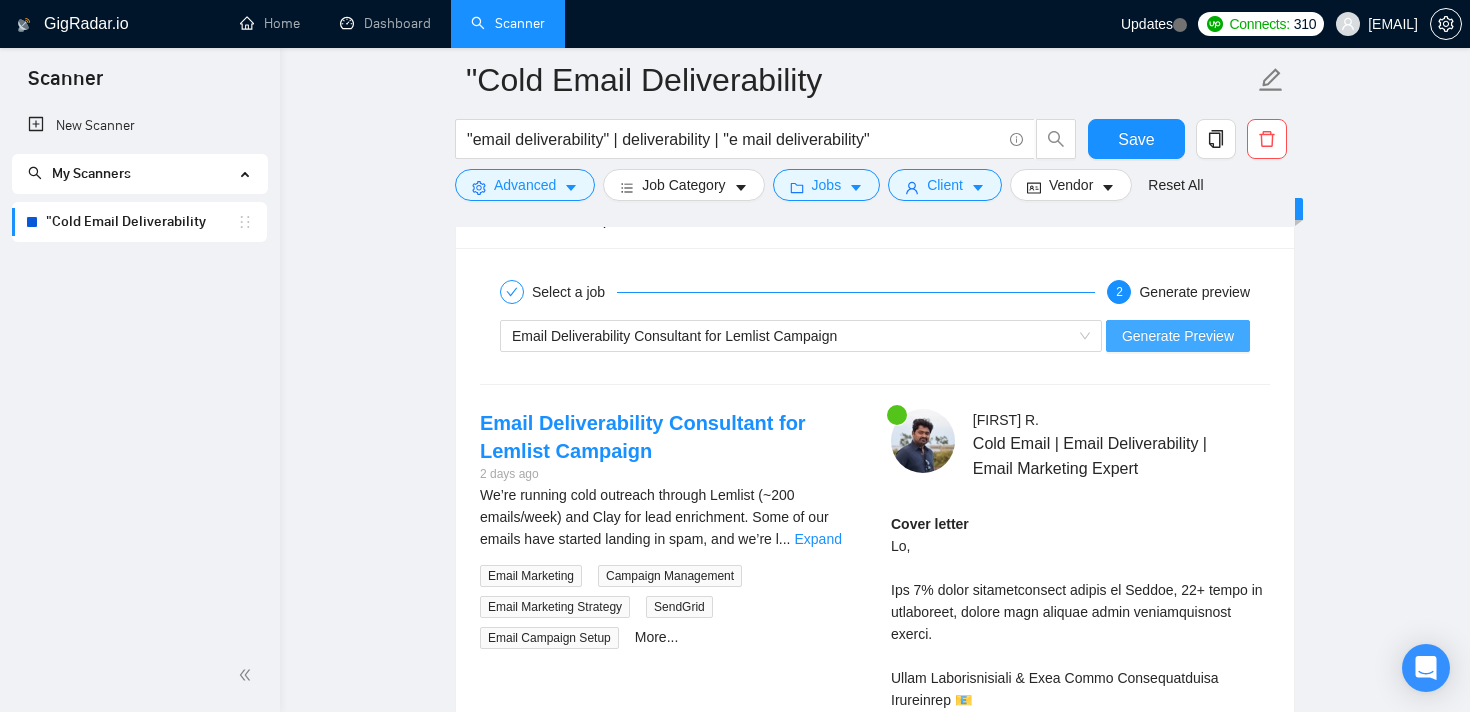click on "Generate Preview" at bounding box center [1178, 336] 